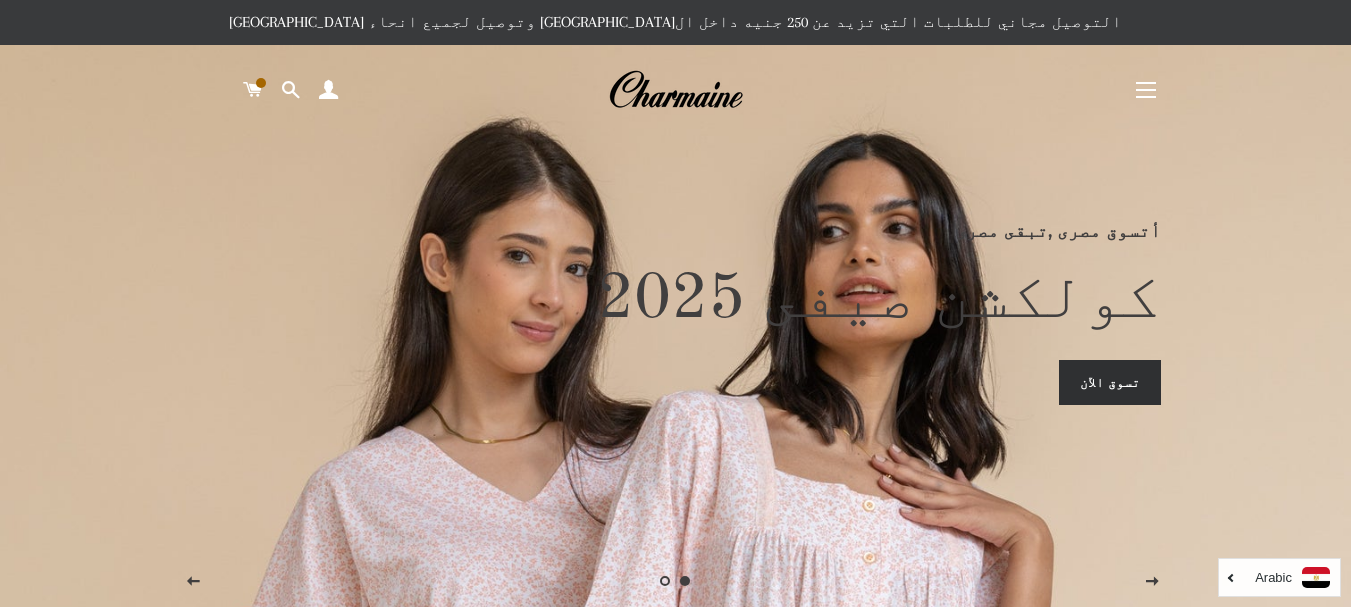 scroll, scrollTop: 0, scrollLeft: 0, axis: both 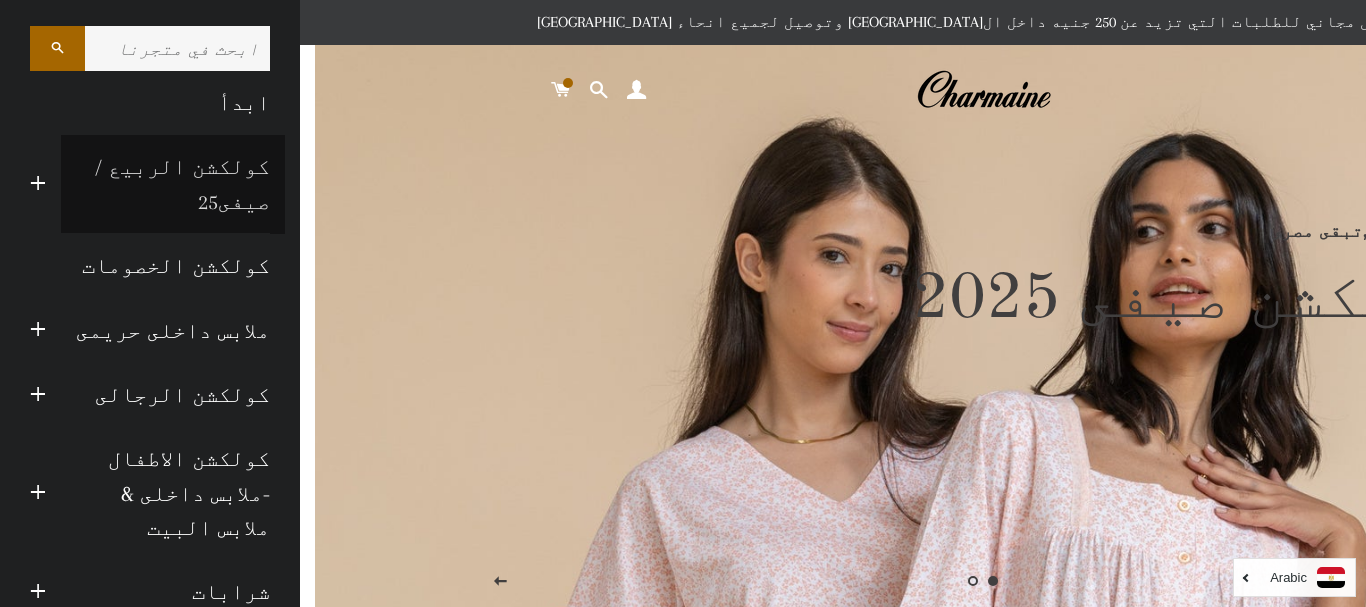 click on "كولكشن الربيع / صيفى25" at bounding box center (173, 184) 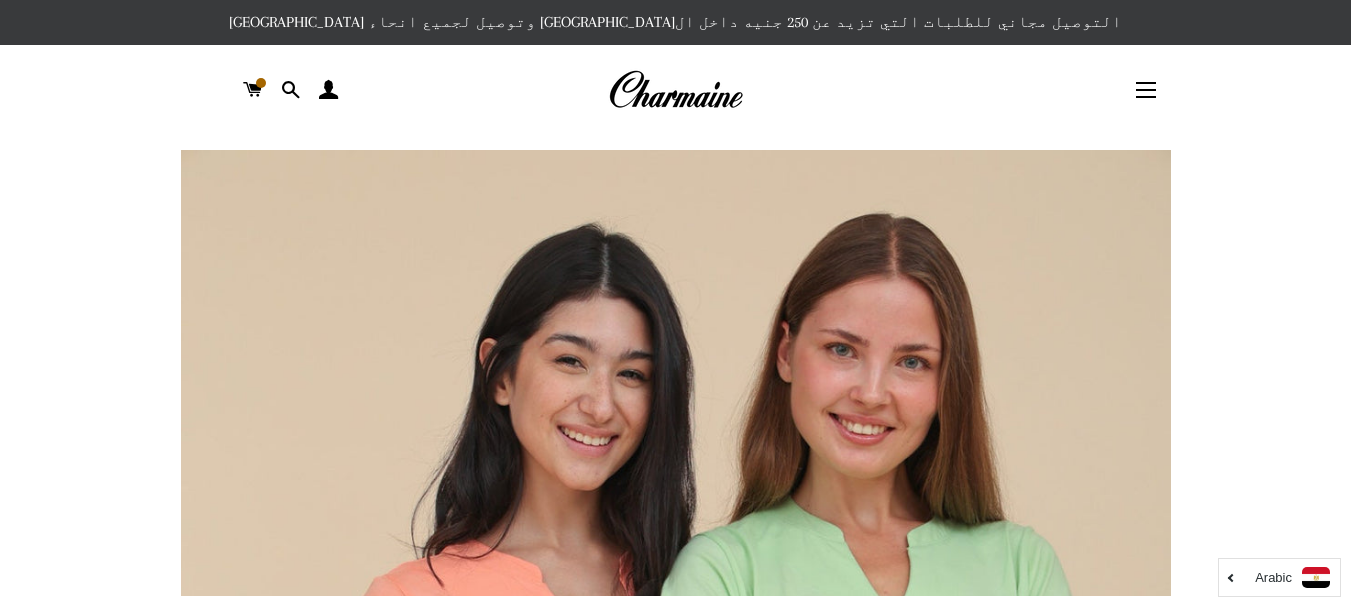 scroll, scrollTop: 0, scrollLeft: 0, axis: both 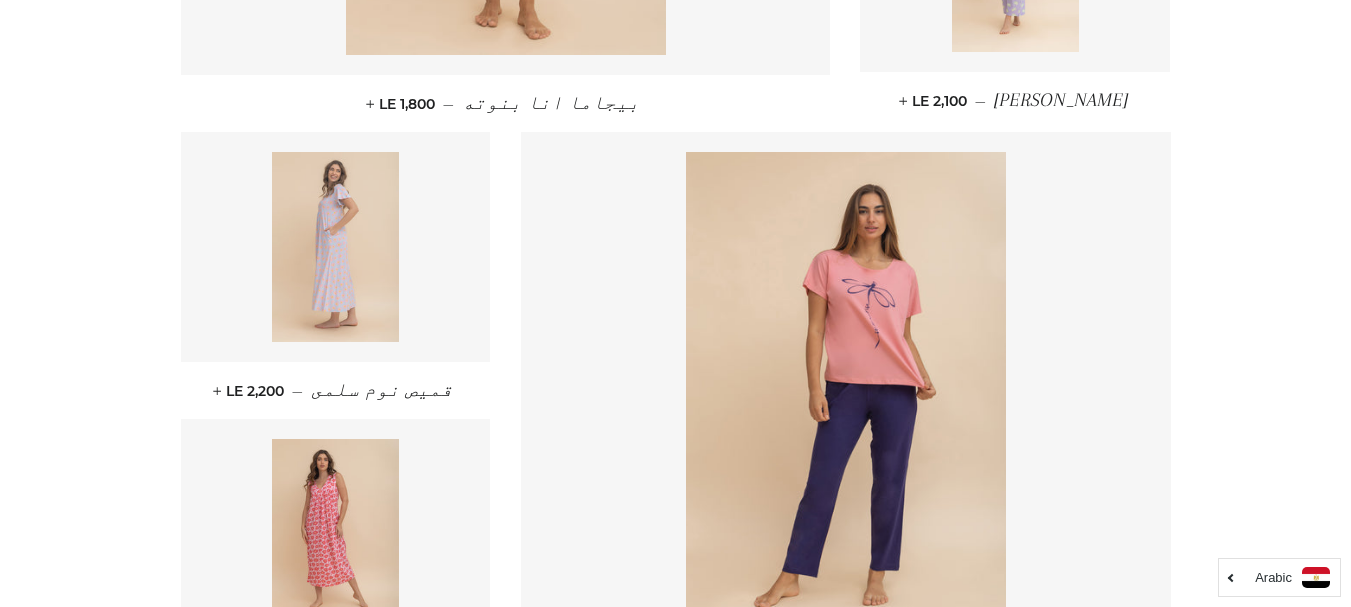 click at bounding box center [335, 247] 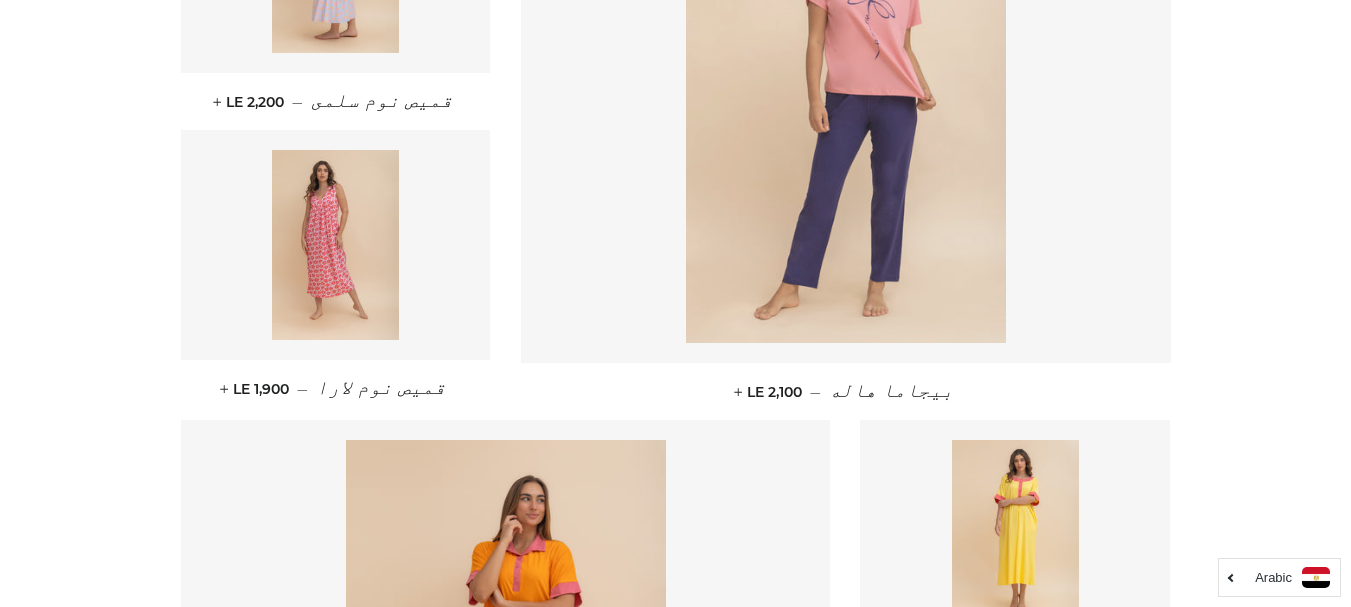 scroll, scrollTop: 1600, scrollLeft: 0, axis: vertical 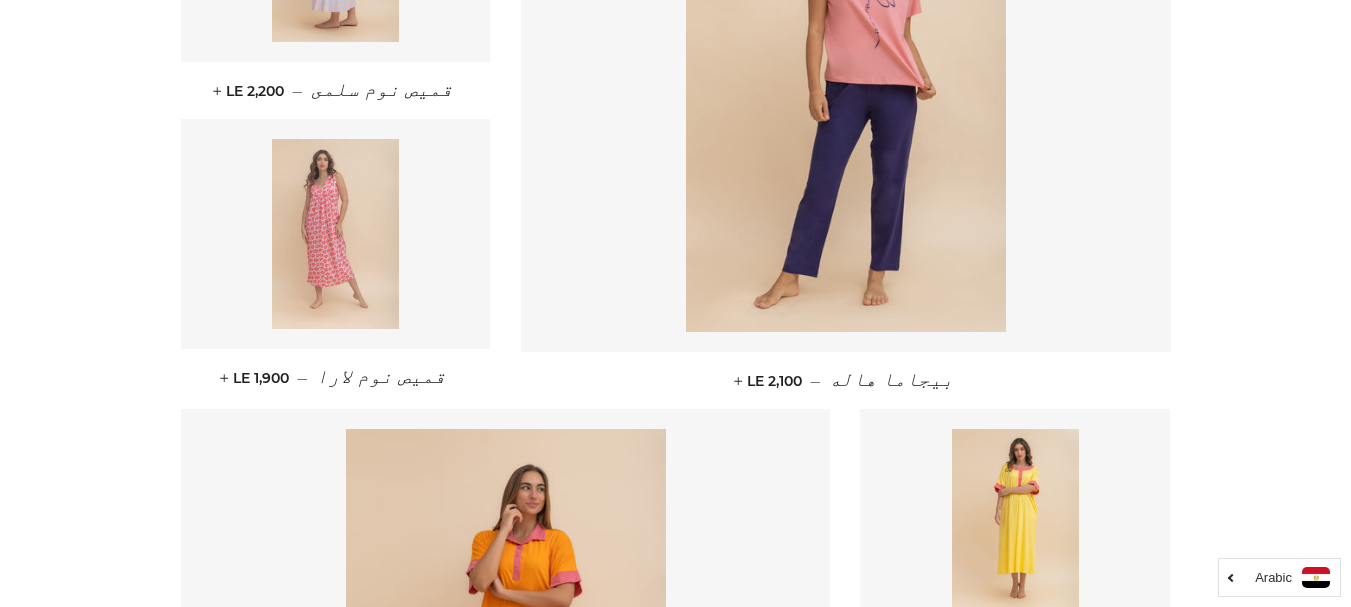 click at bounding box center [335, 234] 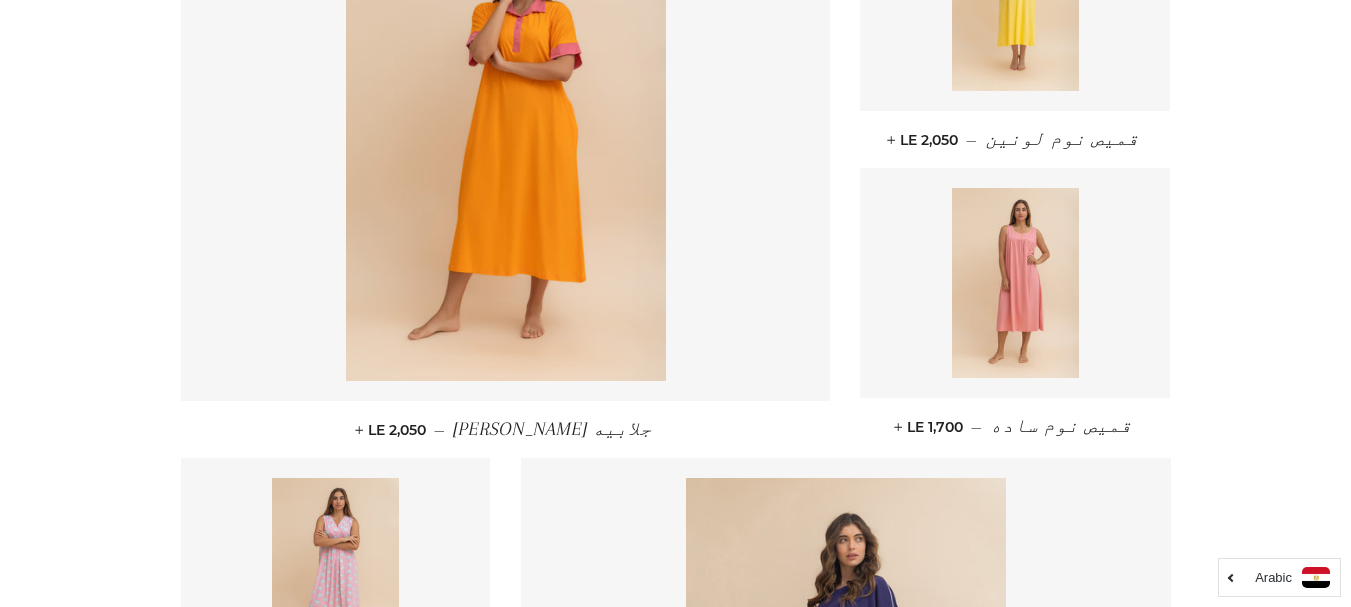 scroll, scrollTop: 2200, scrollLeft: 0, axis: vertical 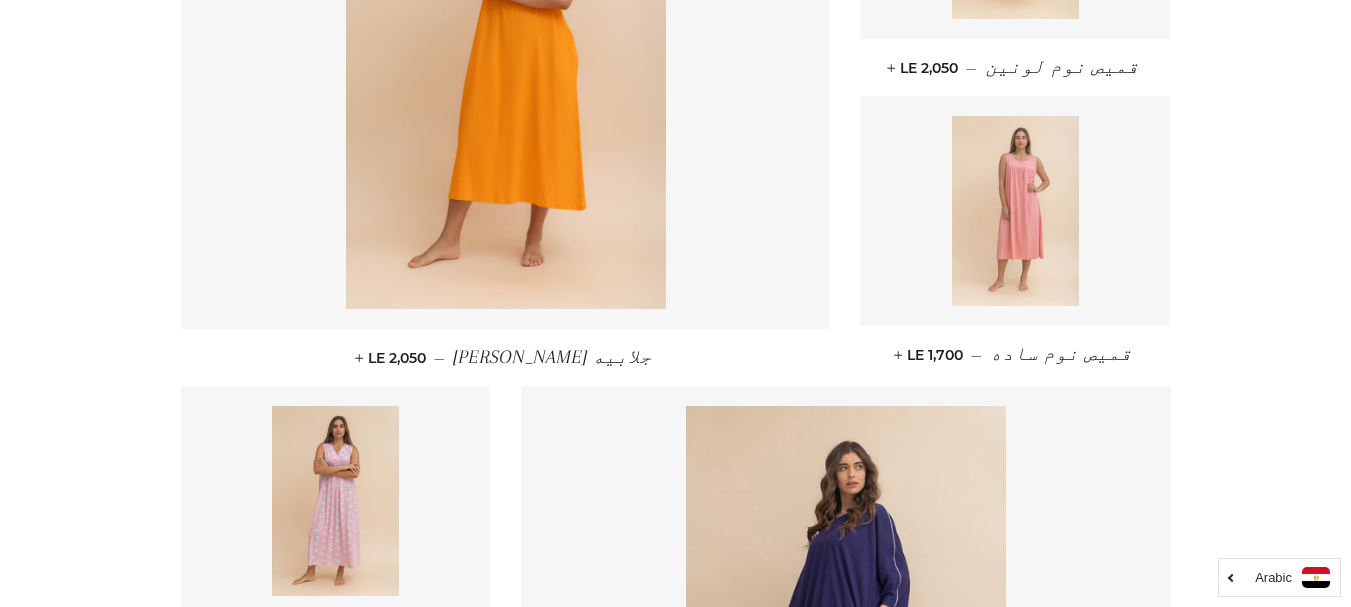 click at bounding box center [1015, 211] 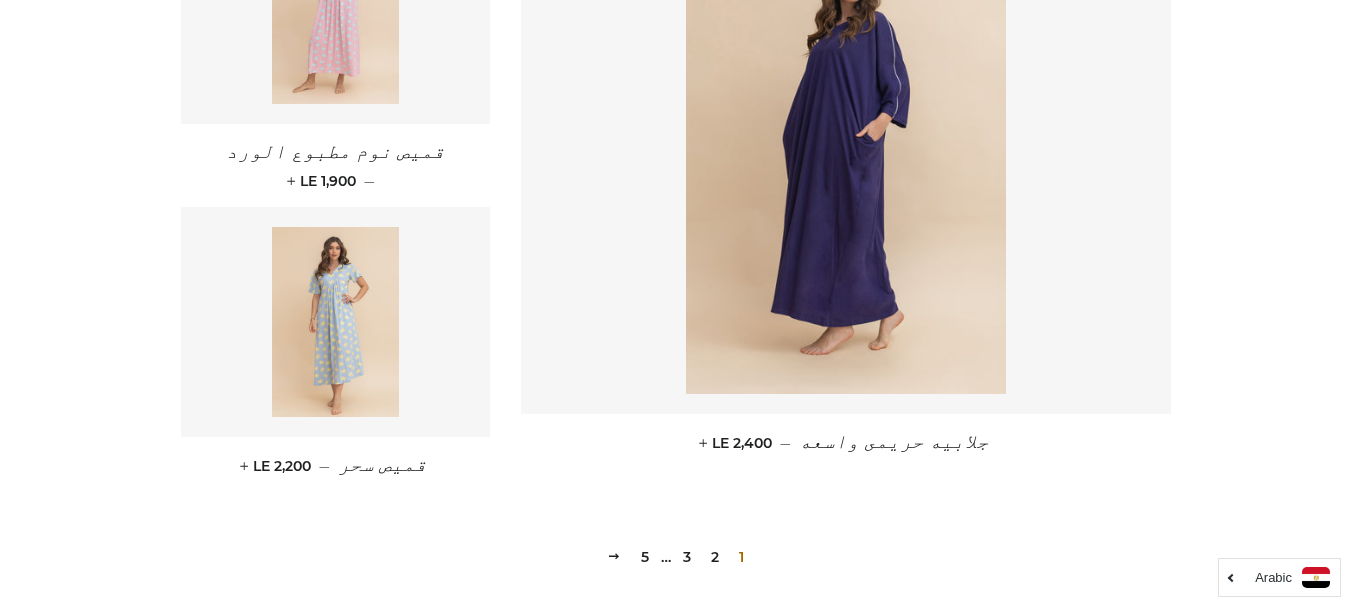 scroll, scrollTop: 2700, scrollLeft: 0, axis: vertical 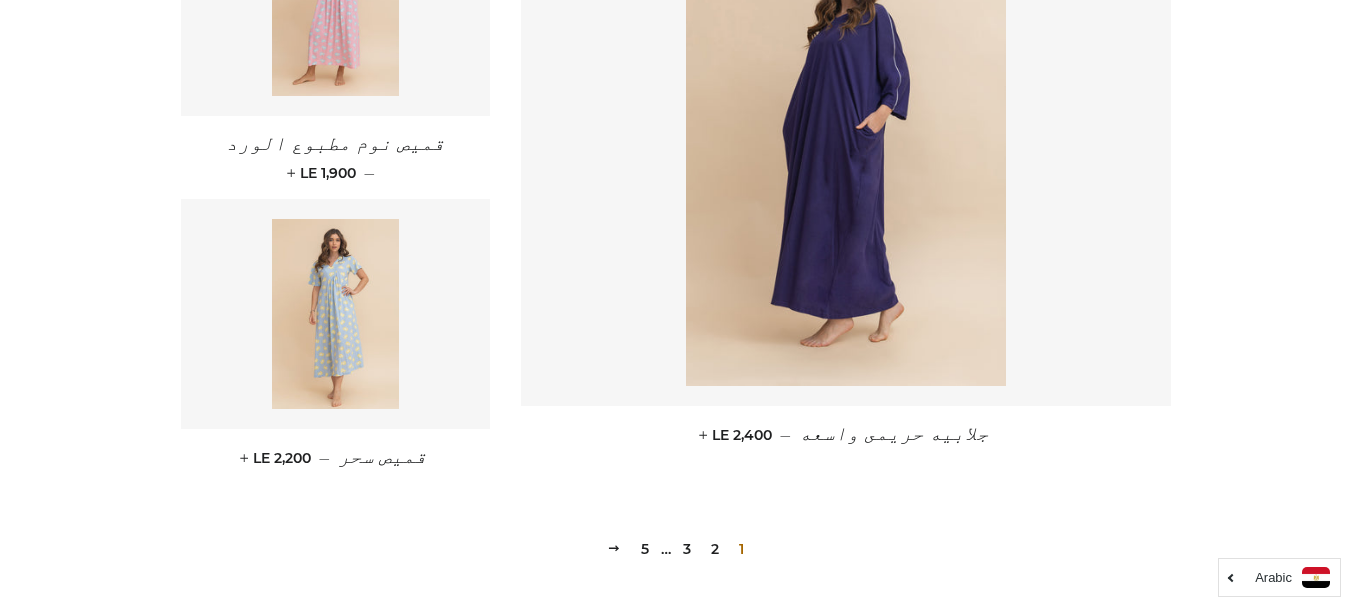 click on "2" at bounding box center [715, 549] 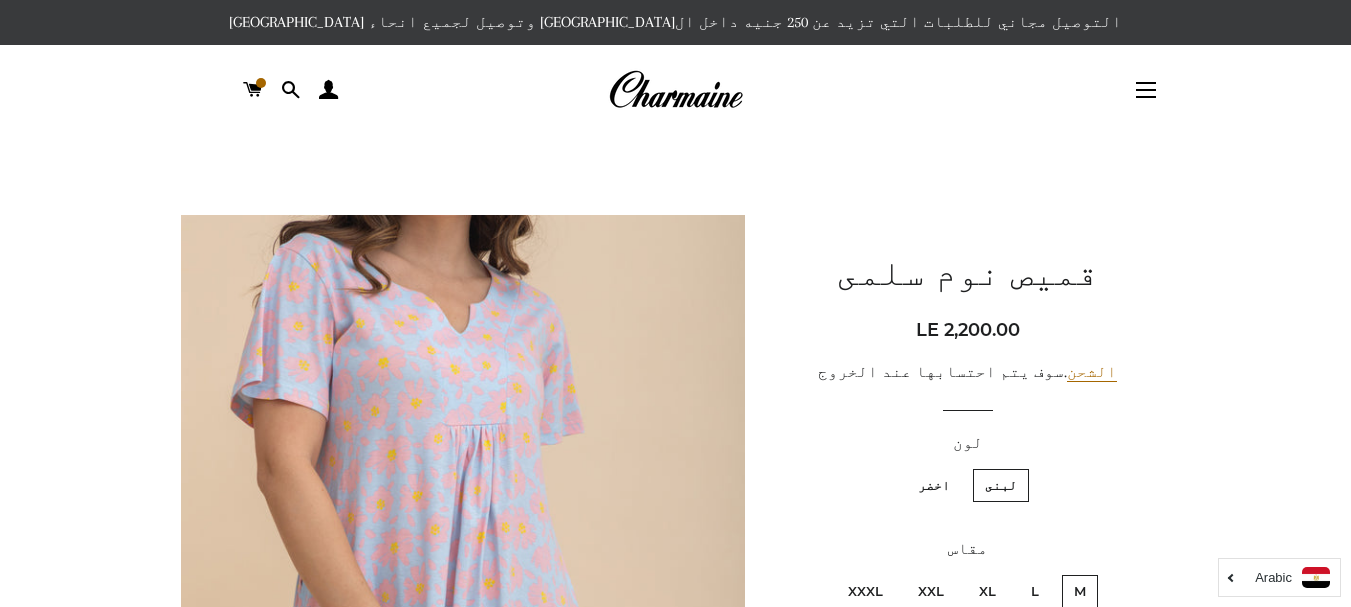 scroll, scrollTop: 0, scrollLeft: 0, axis: both 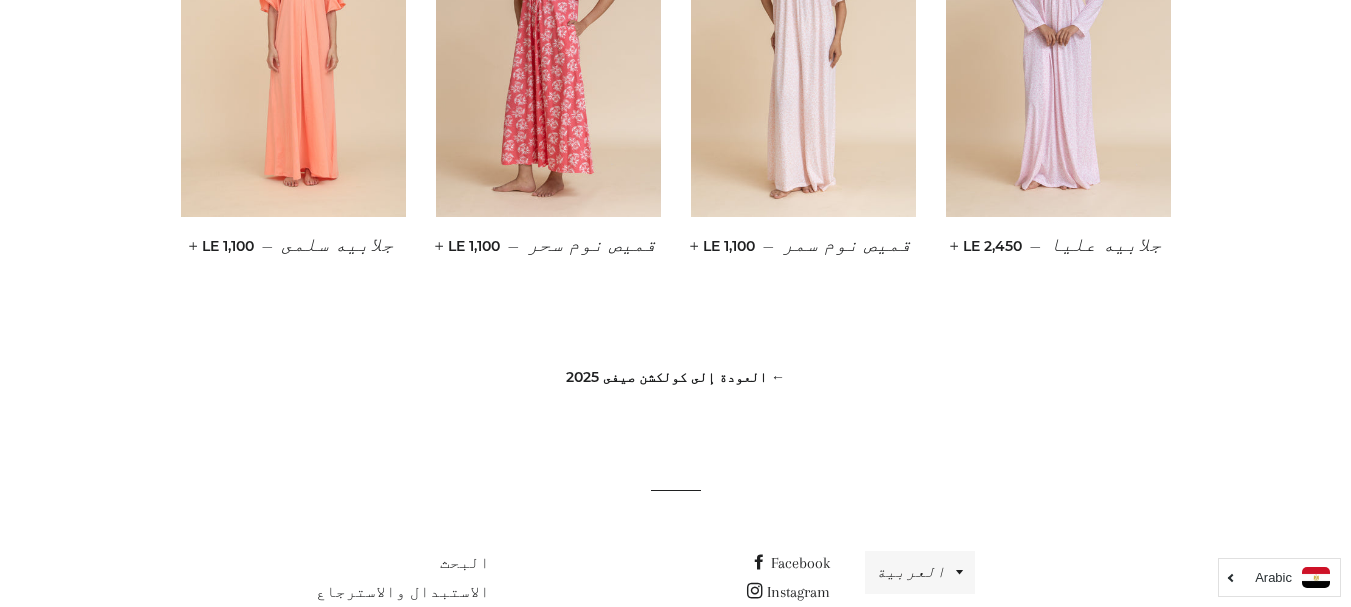 click on "← العودة إلى كولكشن صيفى 2025" at bounding box center [675, 377] 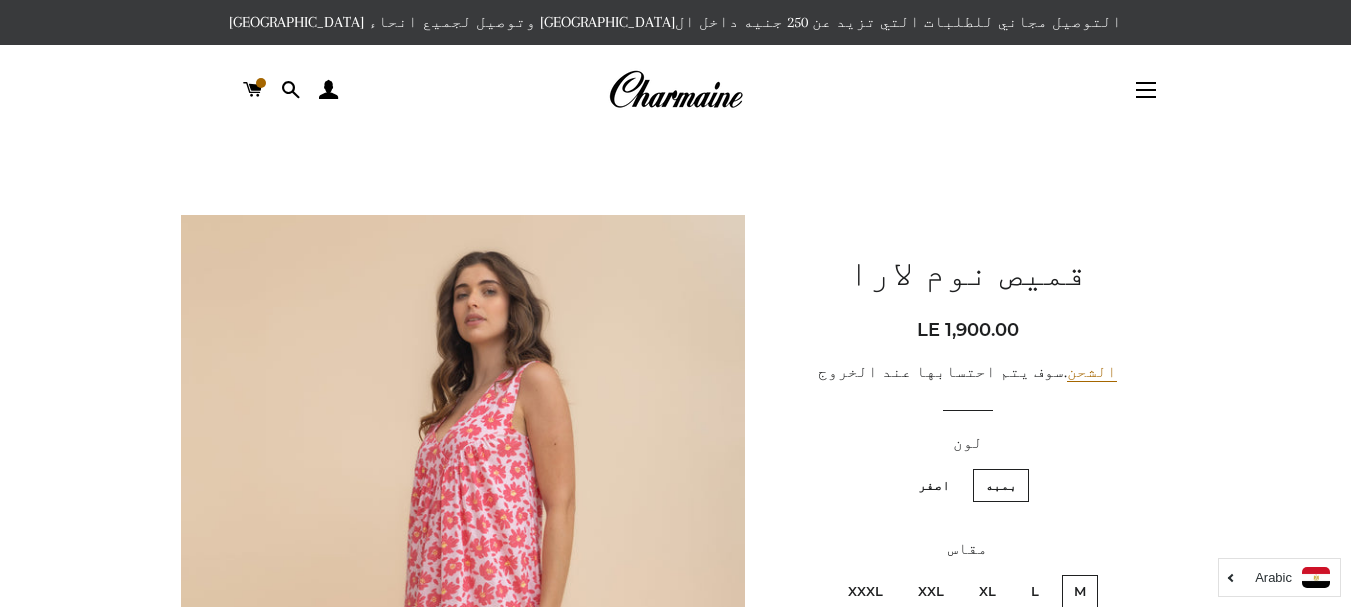 scroll, scrollTop: 0, scrollLeft: 0, axis: both 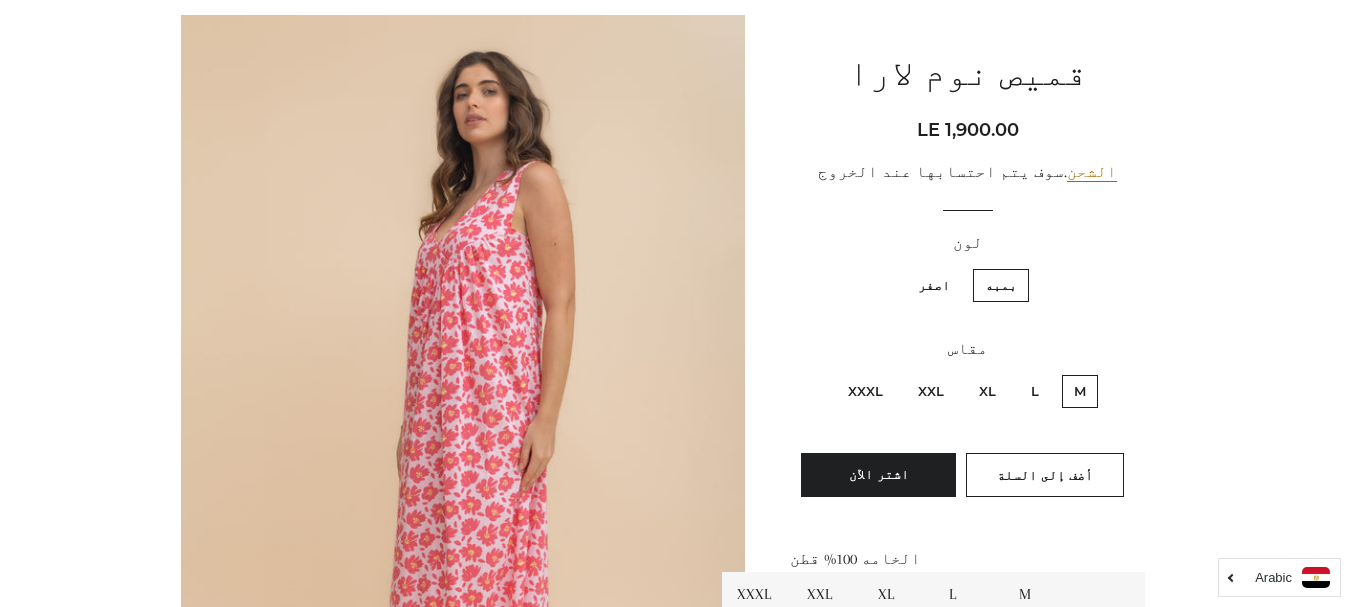 click on "XXXL" at bounding box center [865, 391] 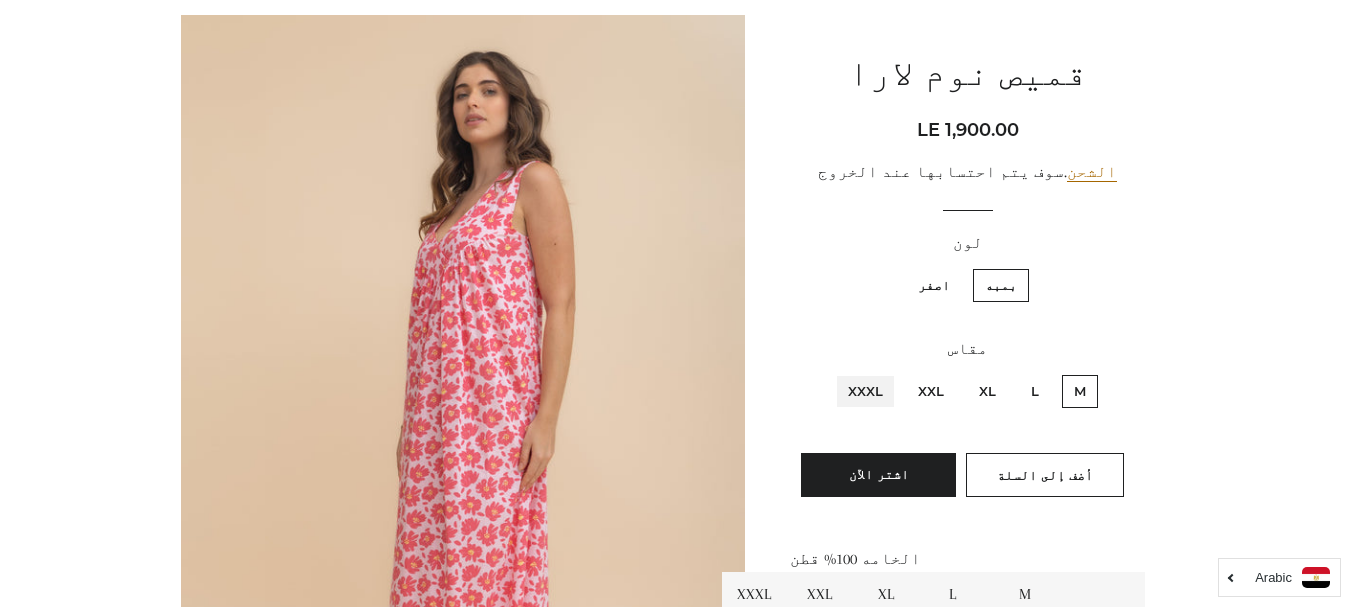 click on "XXXL" at bounding box center (888, 372) 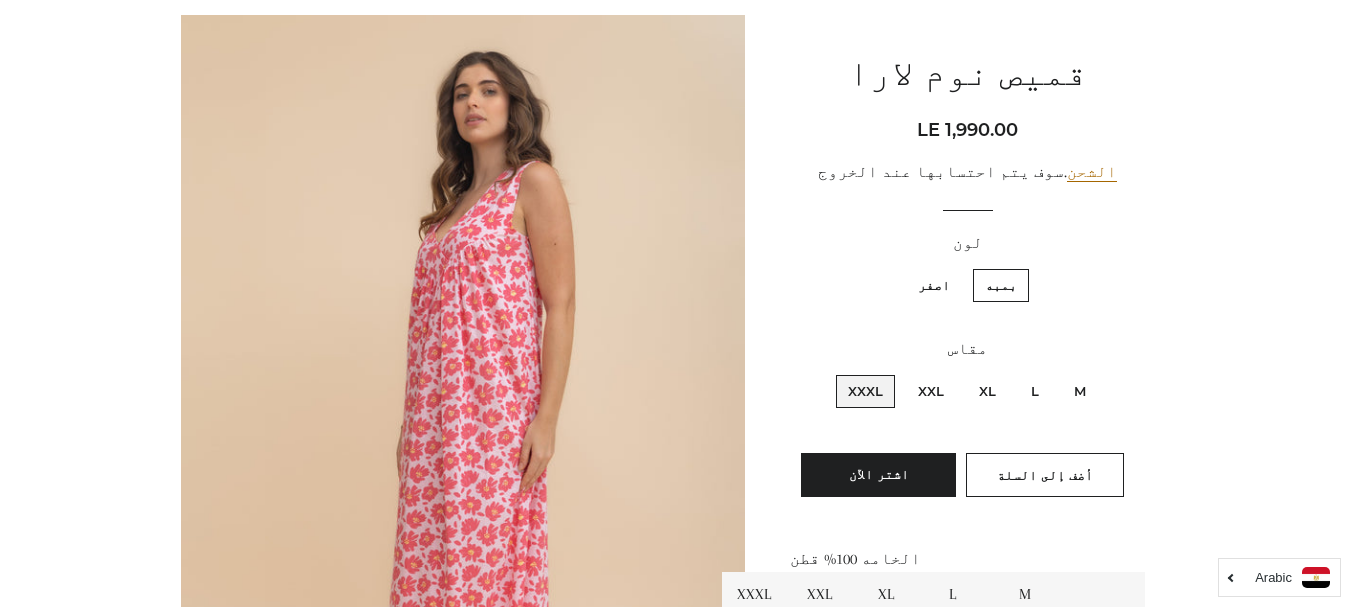scroll, scrollTop: 300, scrollLeft: 0, axis: vertical 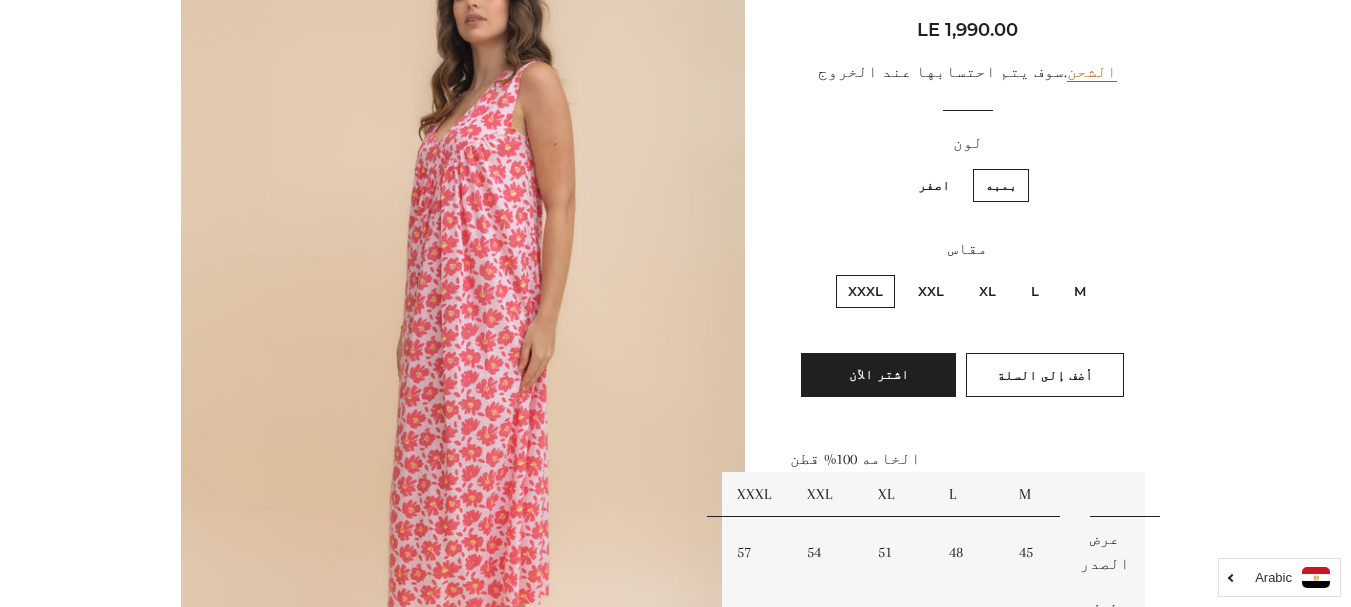 click on "اصفر" at bounding box center (934, 185) 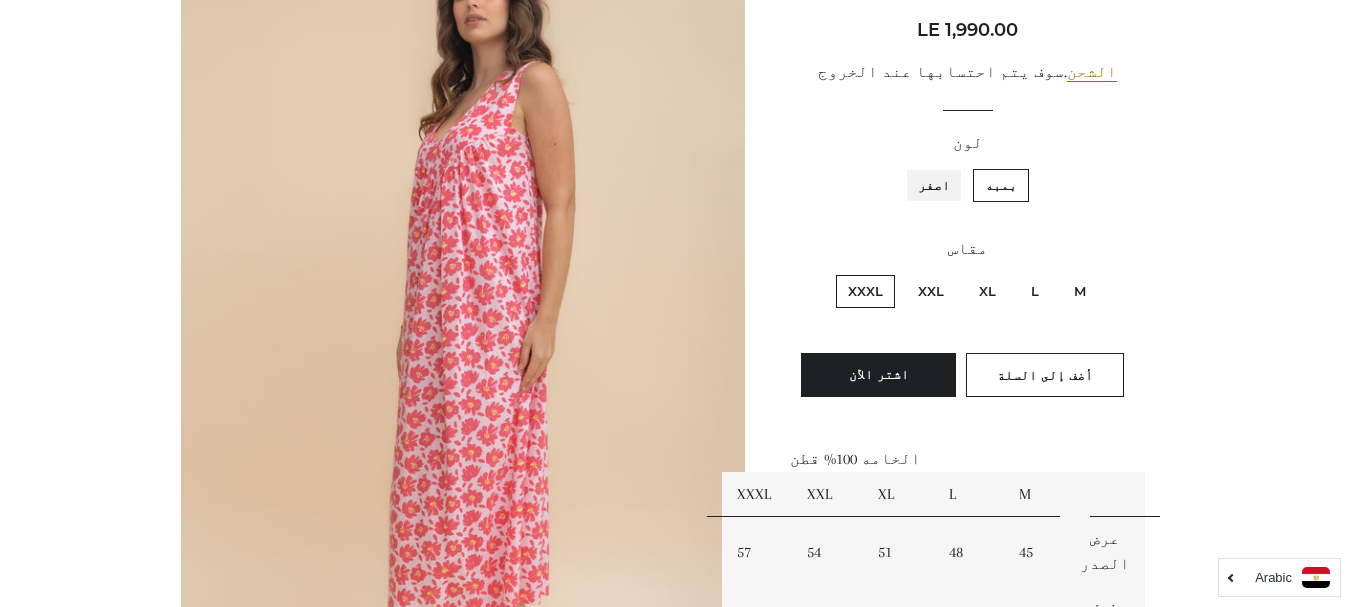 click on "اصفر" at bounding box center (955, 166) 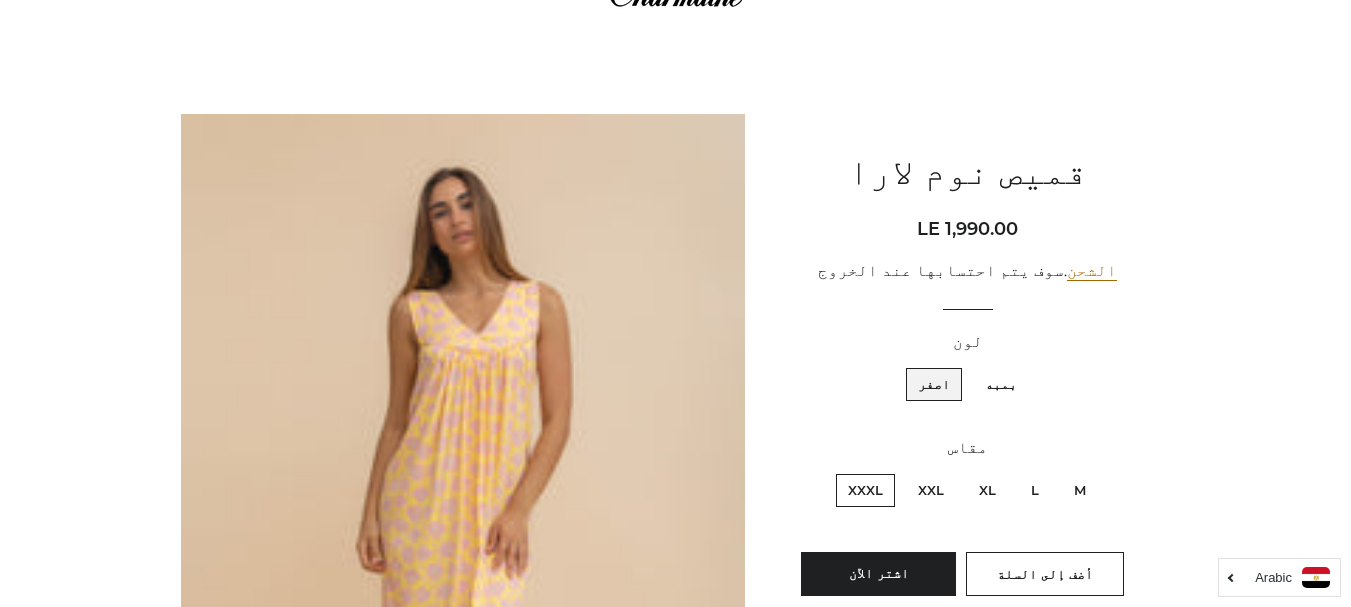 scroll, scrollTop: 100, scrollLeft: 0, axis: vertical 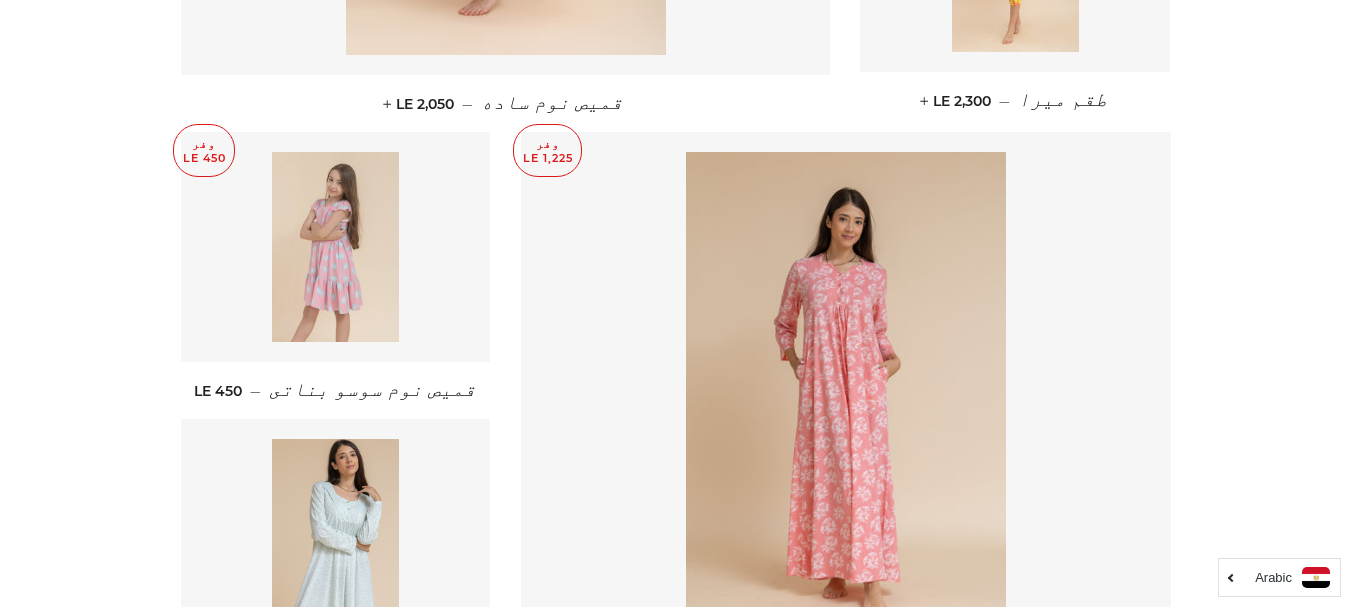 click at bounding box center [335, 247] 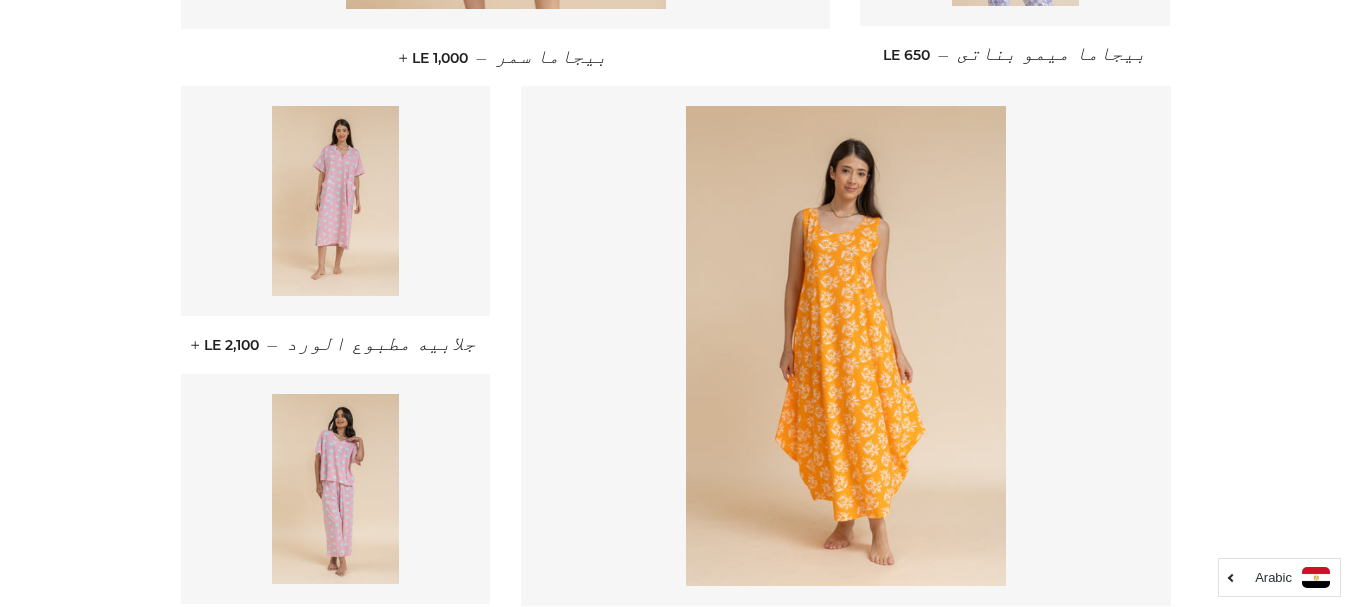 scroll, scrollTop: 2600, scrollLeft: 0, axis: vertical 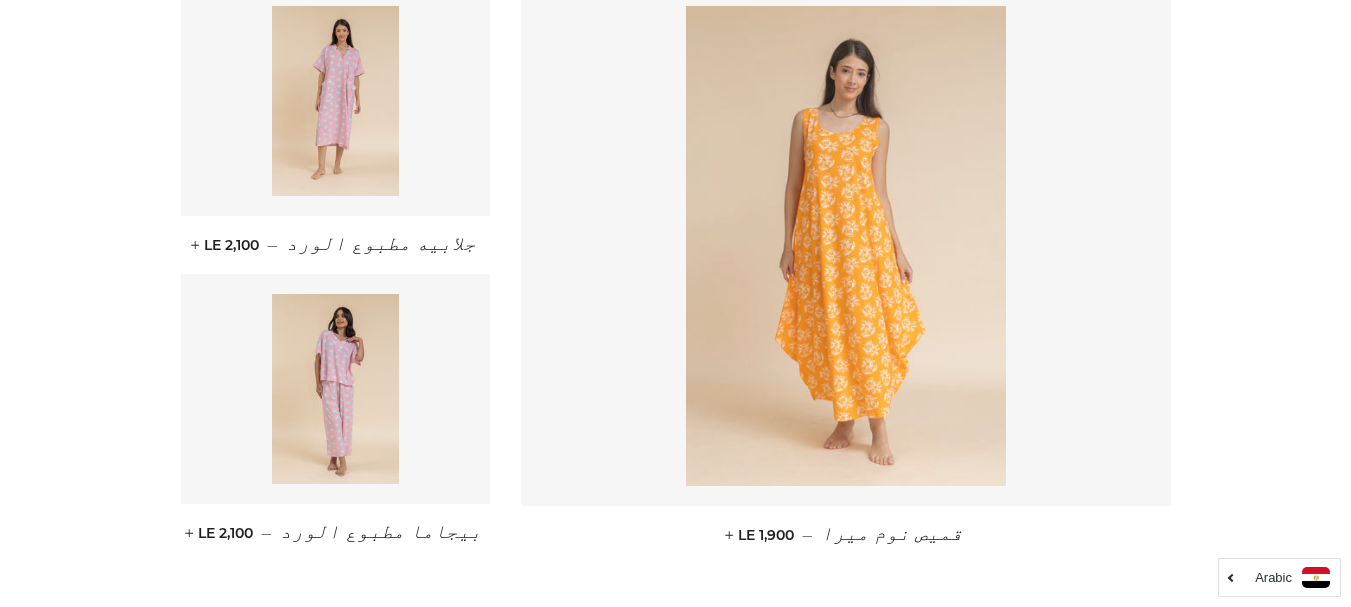click at bounding box center (846, 246) 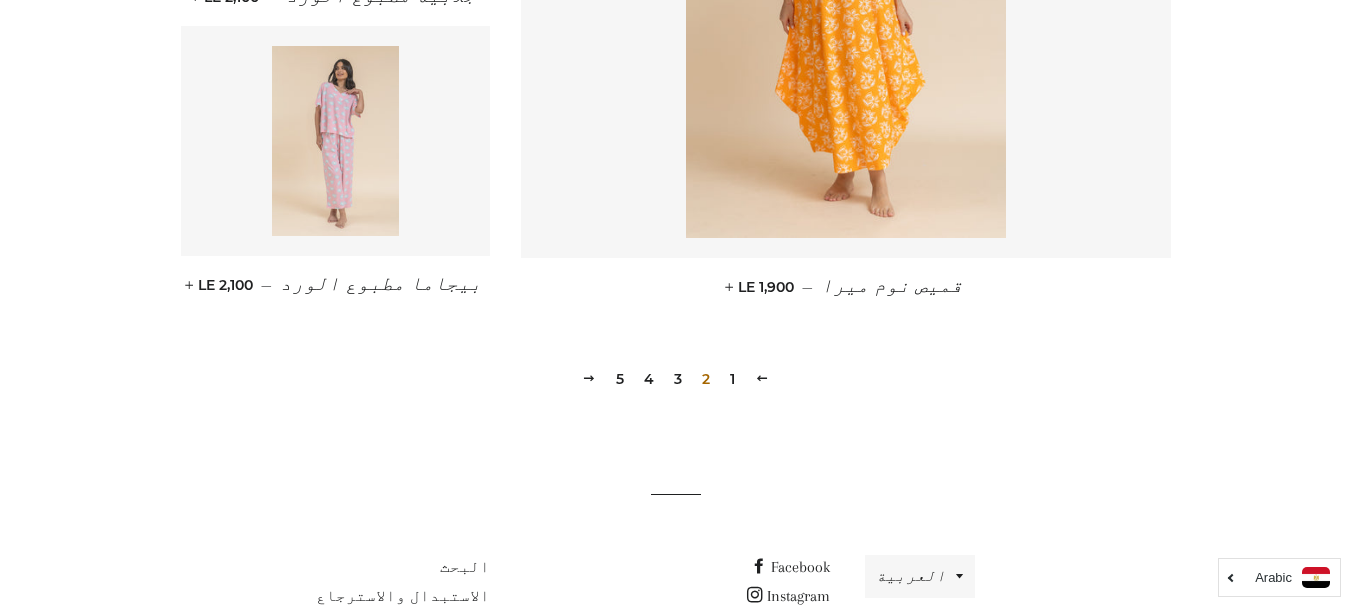 scroll, scrollTop: 2953, scrollLeft: 0, axis: vertical 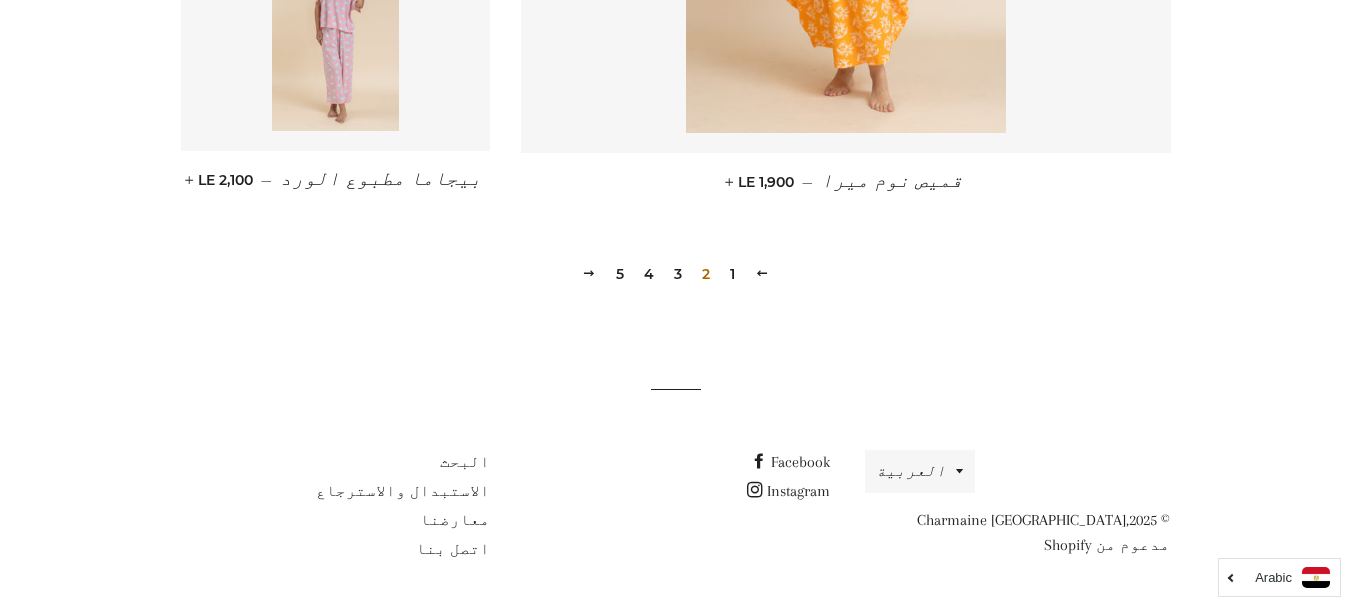 click on "3" at bounding box center [678, 274] 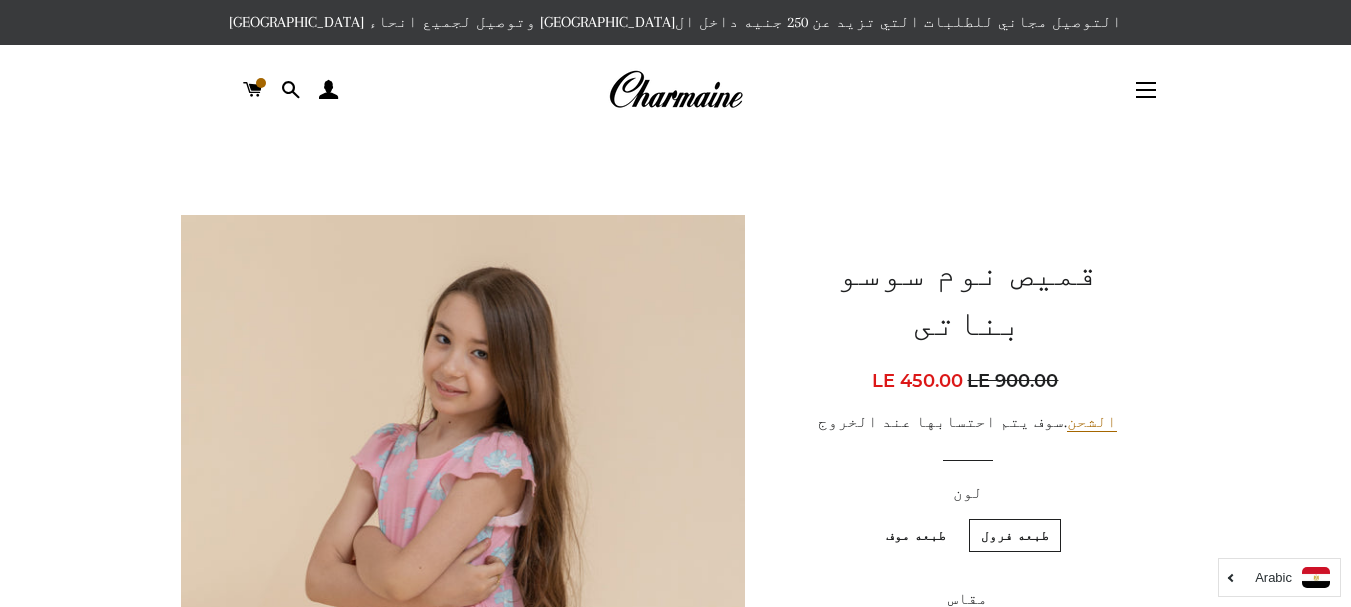 scroll, scrollTop: 0, scrollLeft: 0, axis: both 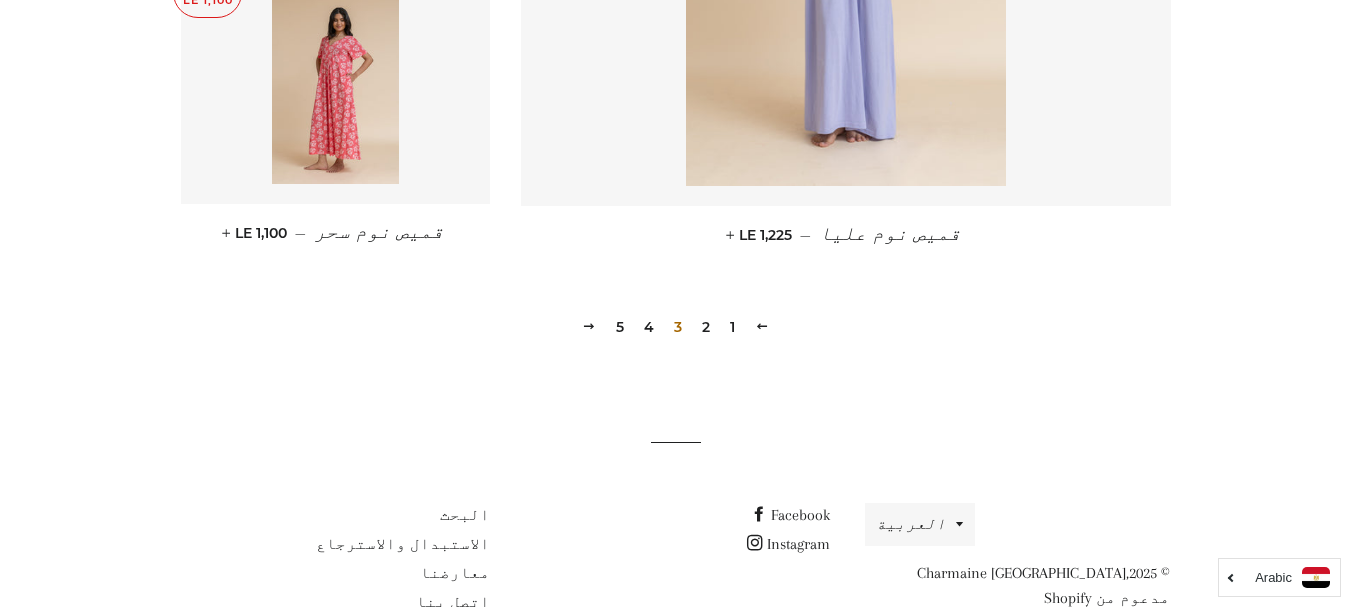 click on "5" at bounding box center [620, 327] 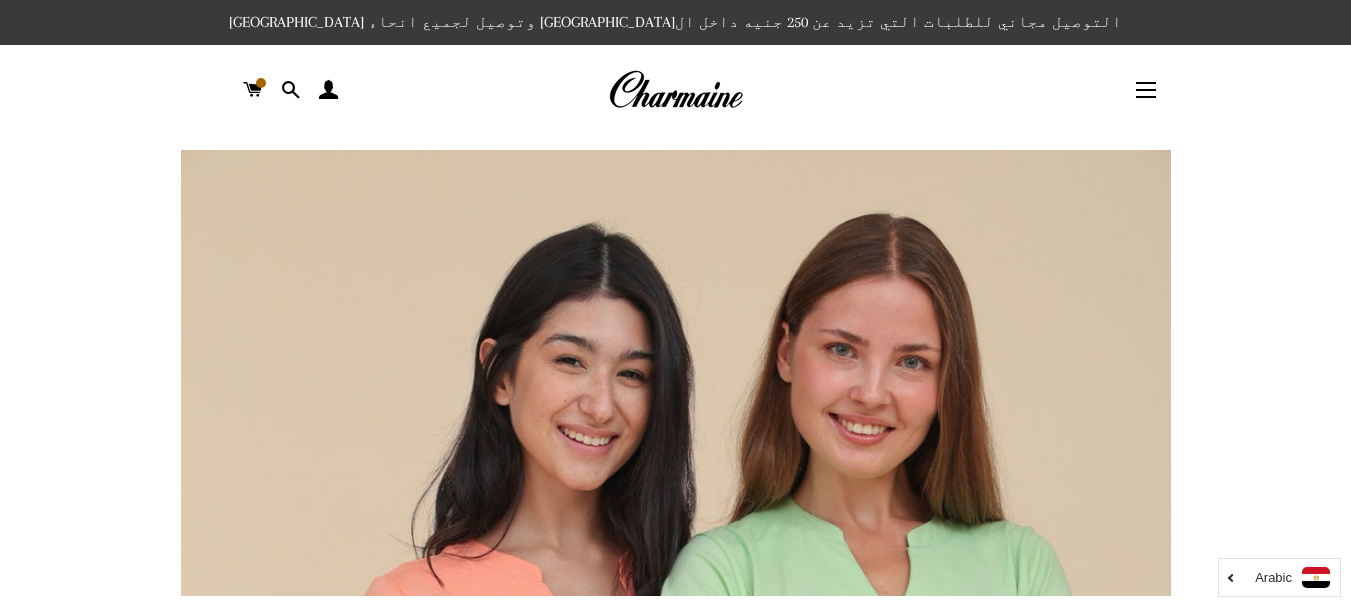 scroll, scrollTop: 0, scrollLeft: 0, axis: both 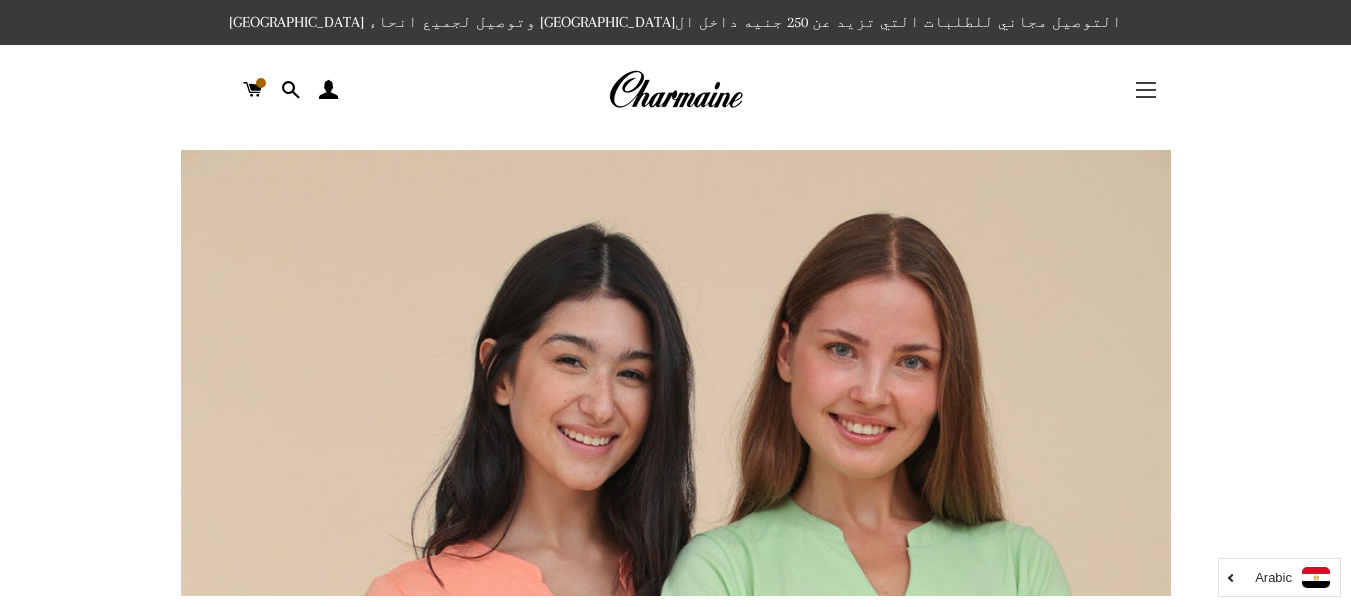 click at bounding box center [1146, 97] 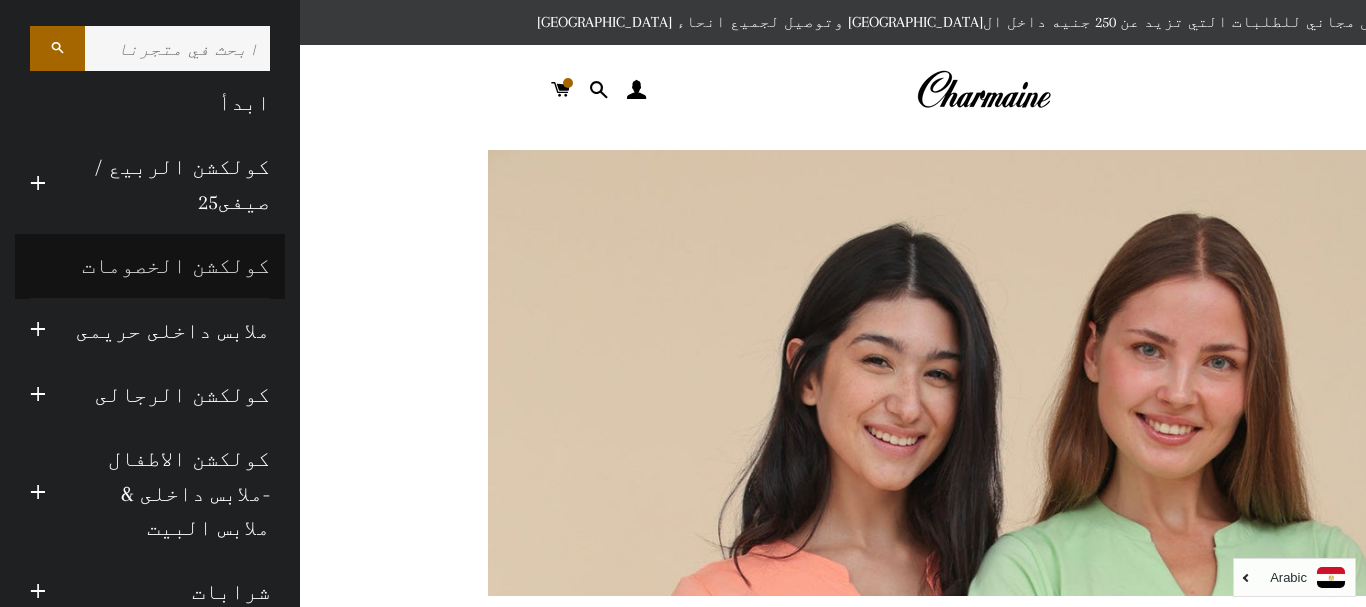 click on "كولكشن الخصومات" at bounding box center [150, 266] 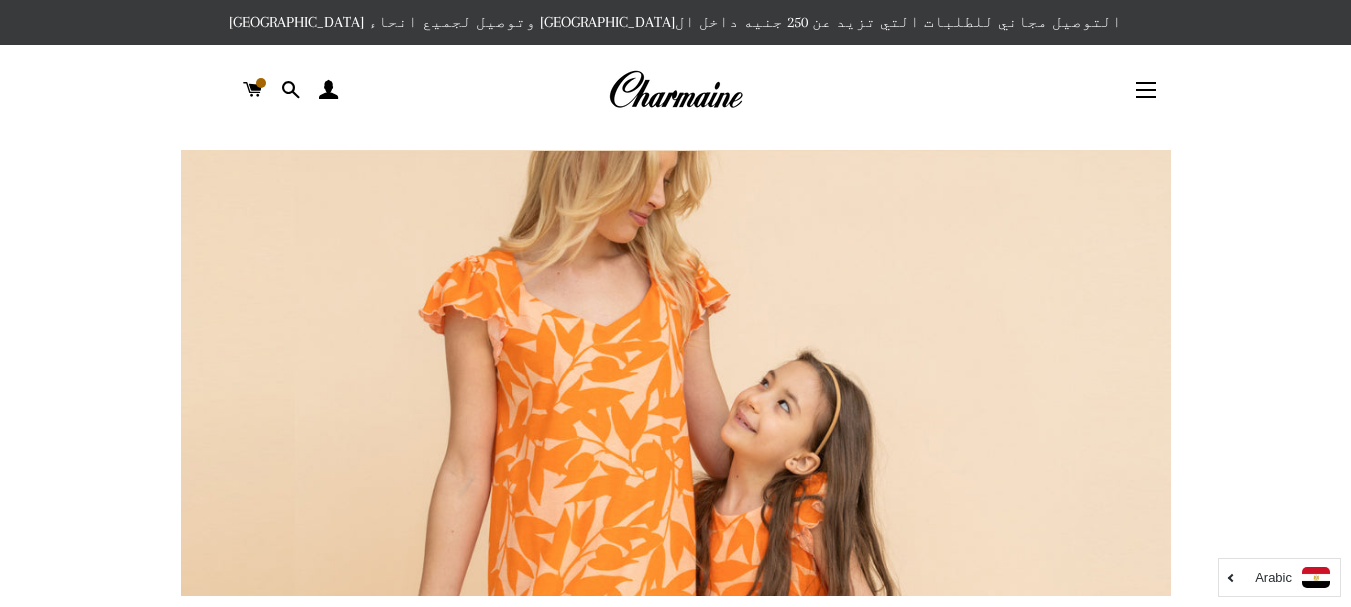 scroll, scrollTop: 0, scrollLeft: 0, axis: both 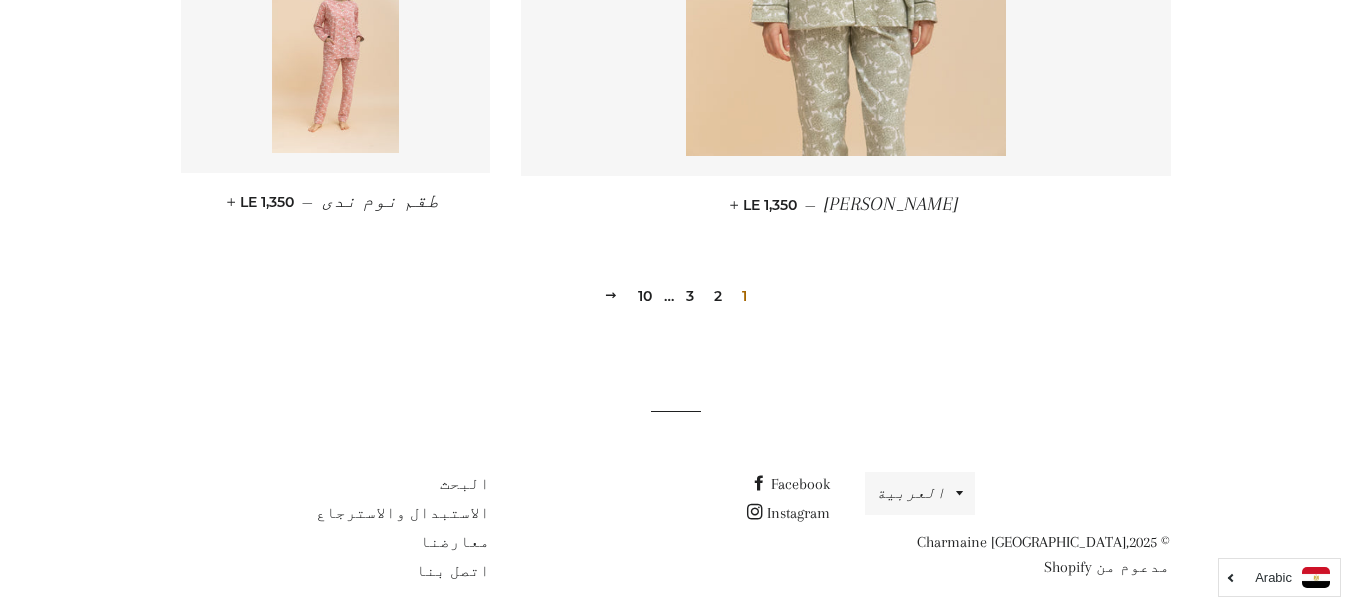click on "2" at bounding box center [718, 296] 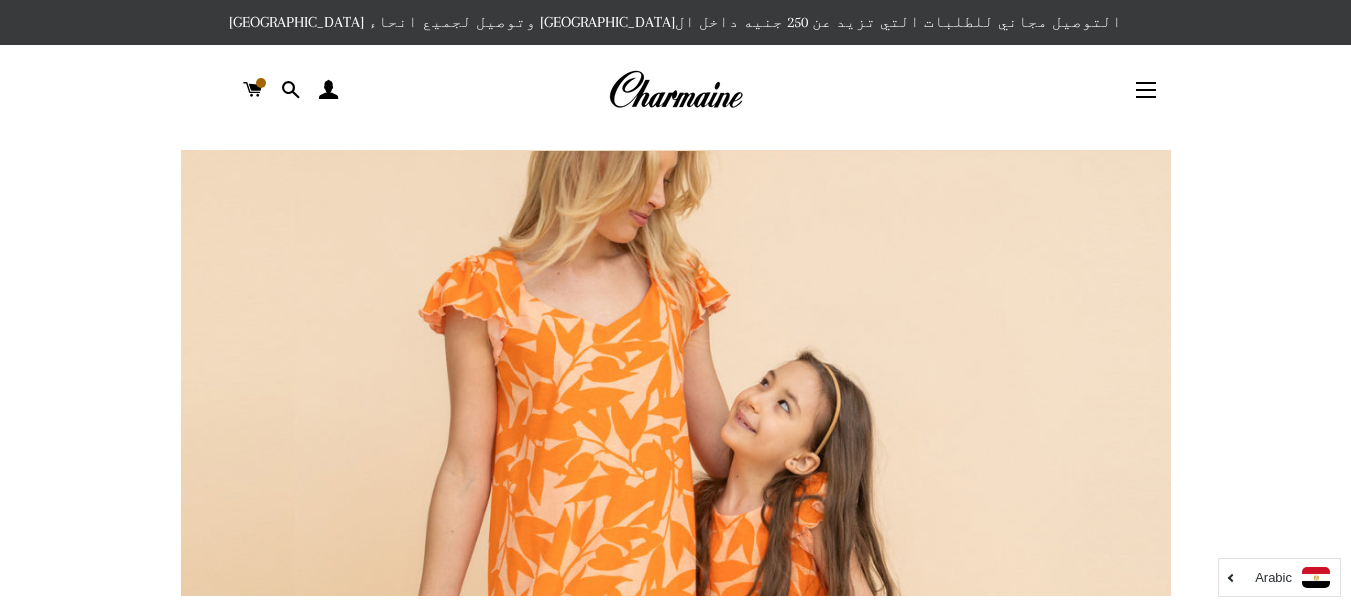 scroll, scrollTop: 0, scrollLeft: 0, axis: both 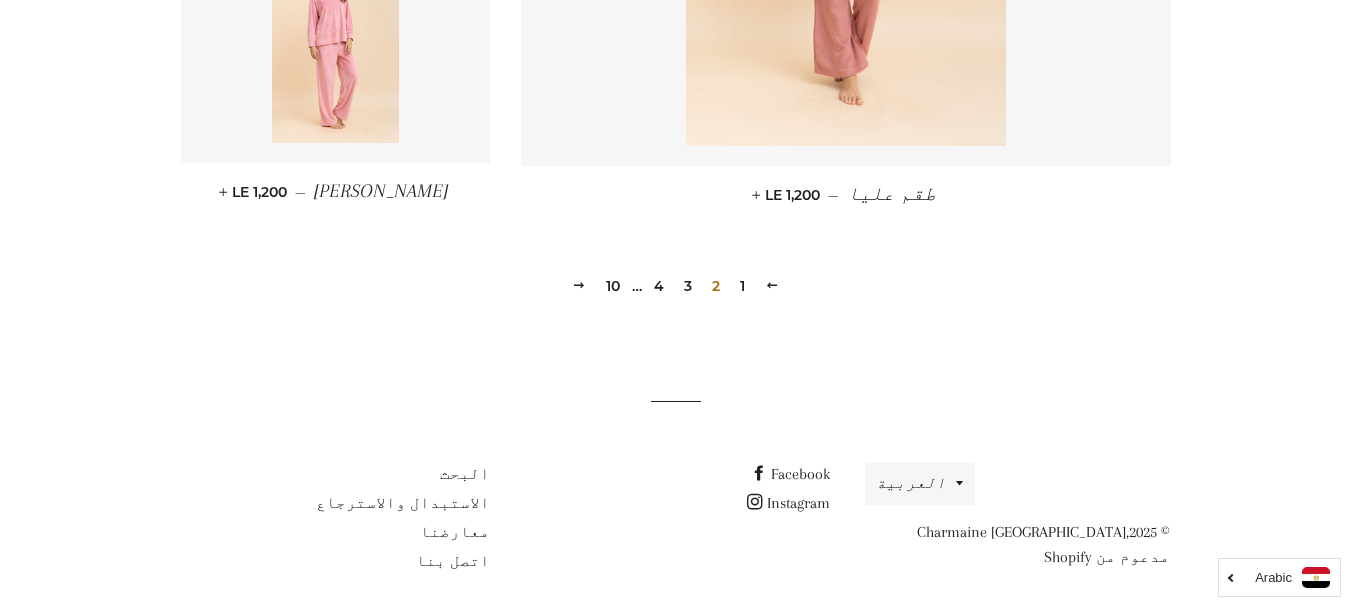 click on "3" at bounding box center (688, 286) 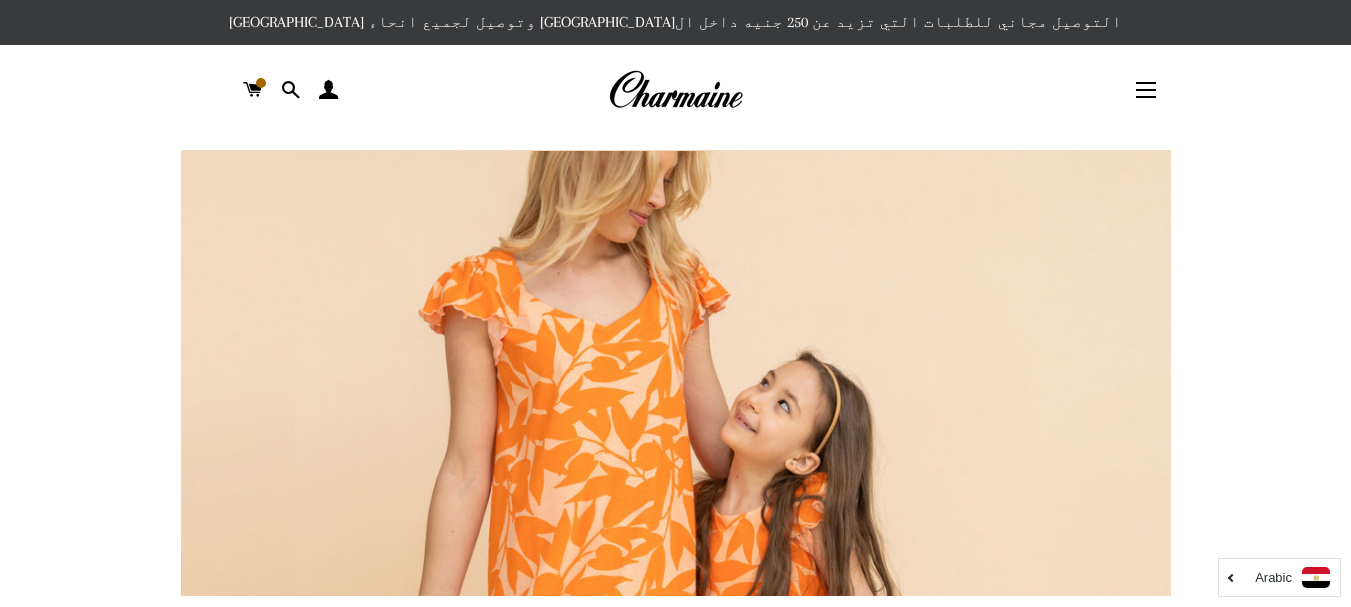 scroll, scrollTop: 0, scrollLeft: 0, axis: both 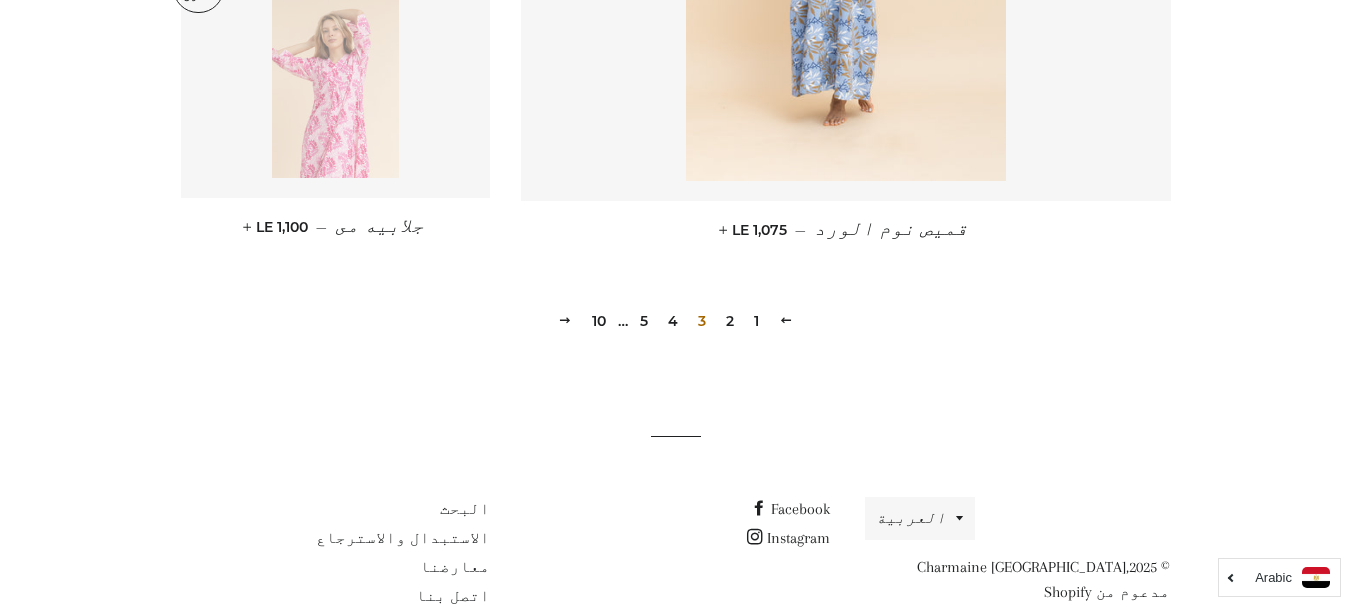 click on "4" at bounding box center (673, 321) 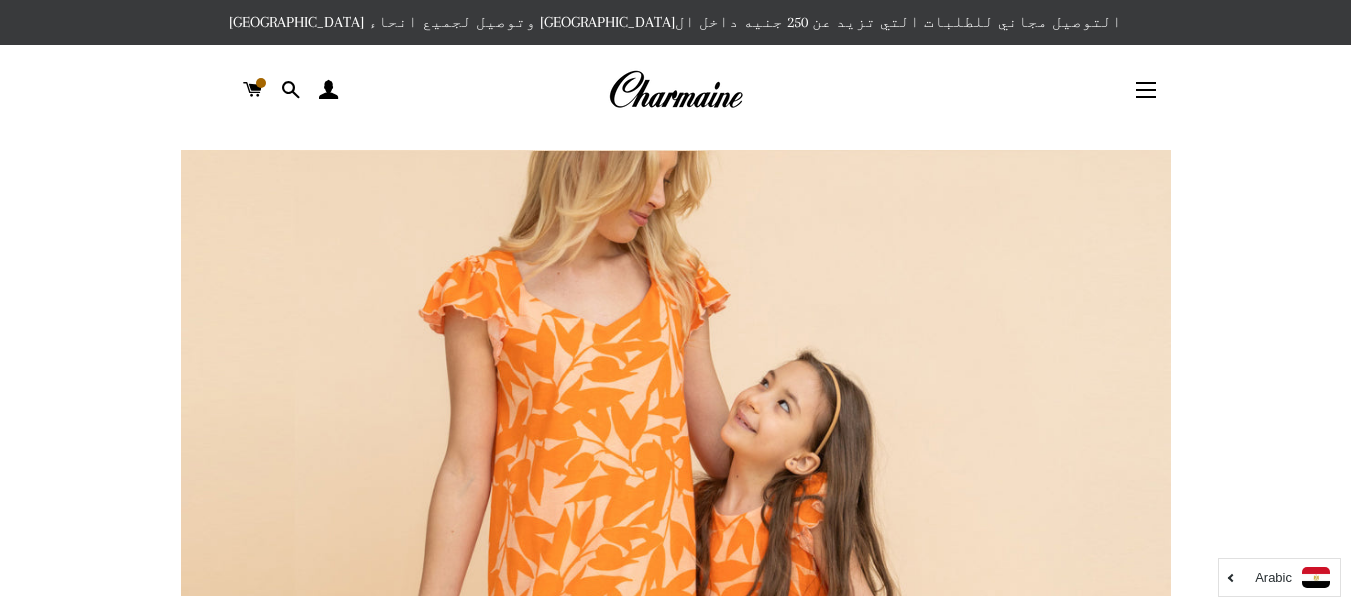 scroll, scrollTop: 0, scrollLeft: 0, axis: both 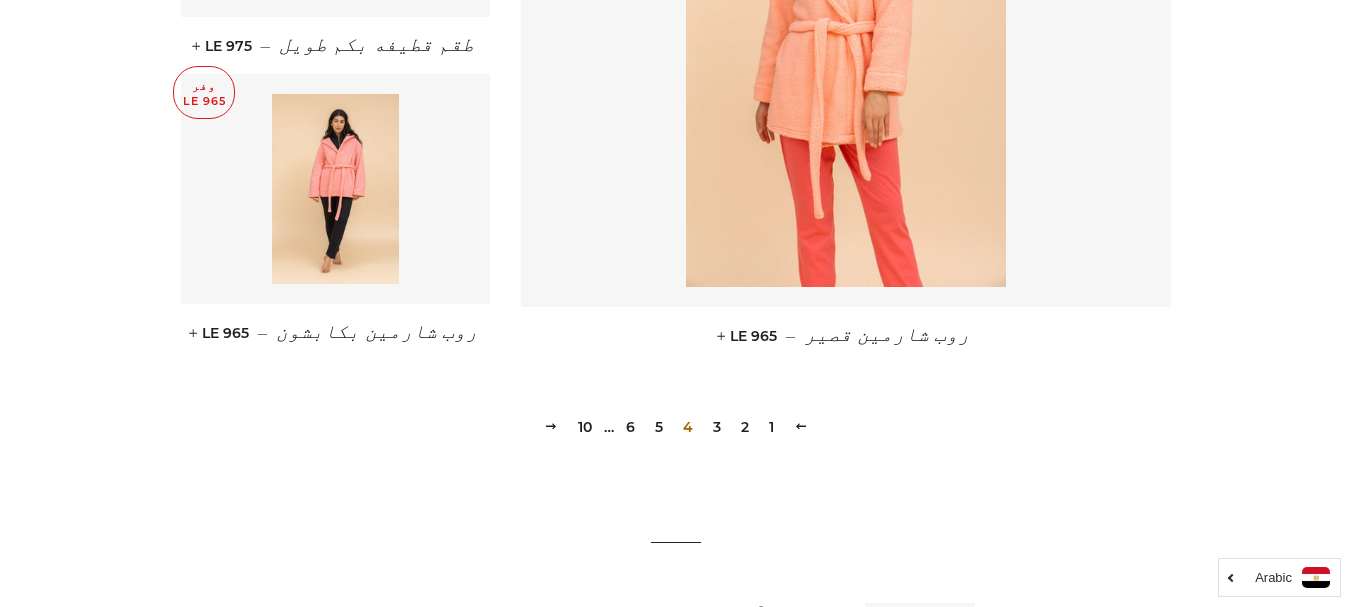 click on "5" at bounding box center [659, 427] 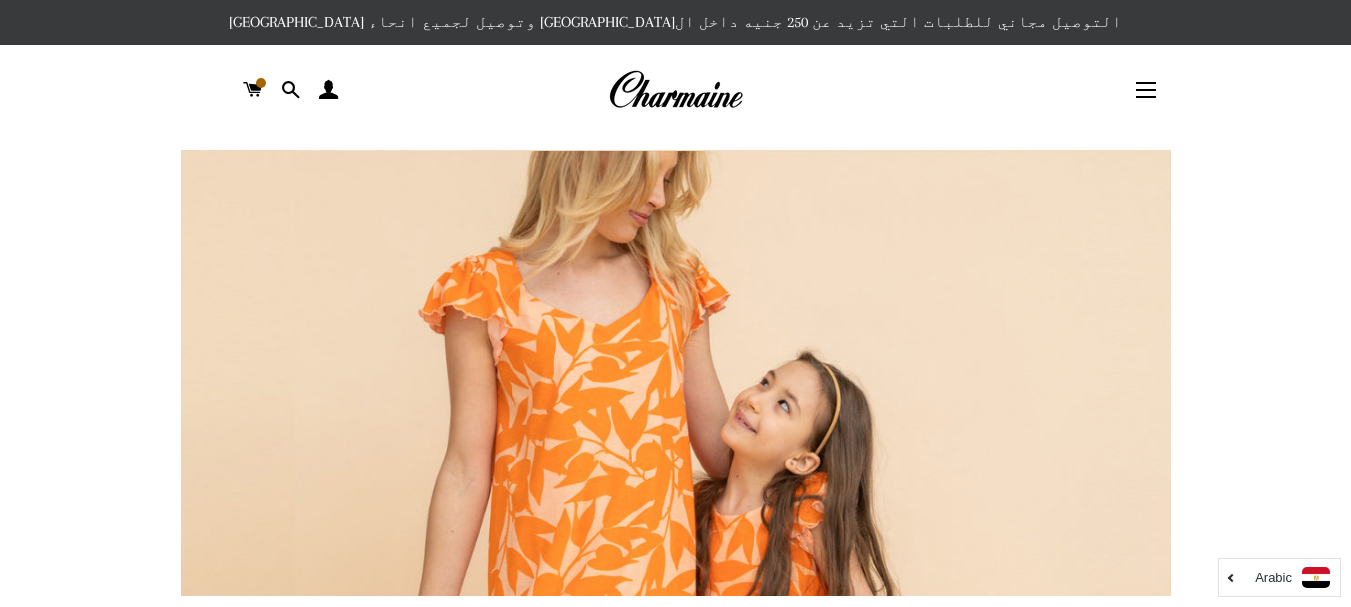 scroll, scrollTop: 500, scrollLeft: 0, axis: vertical 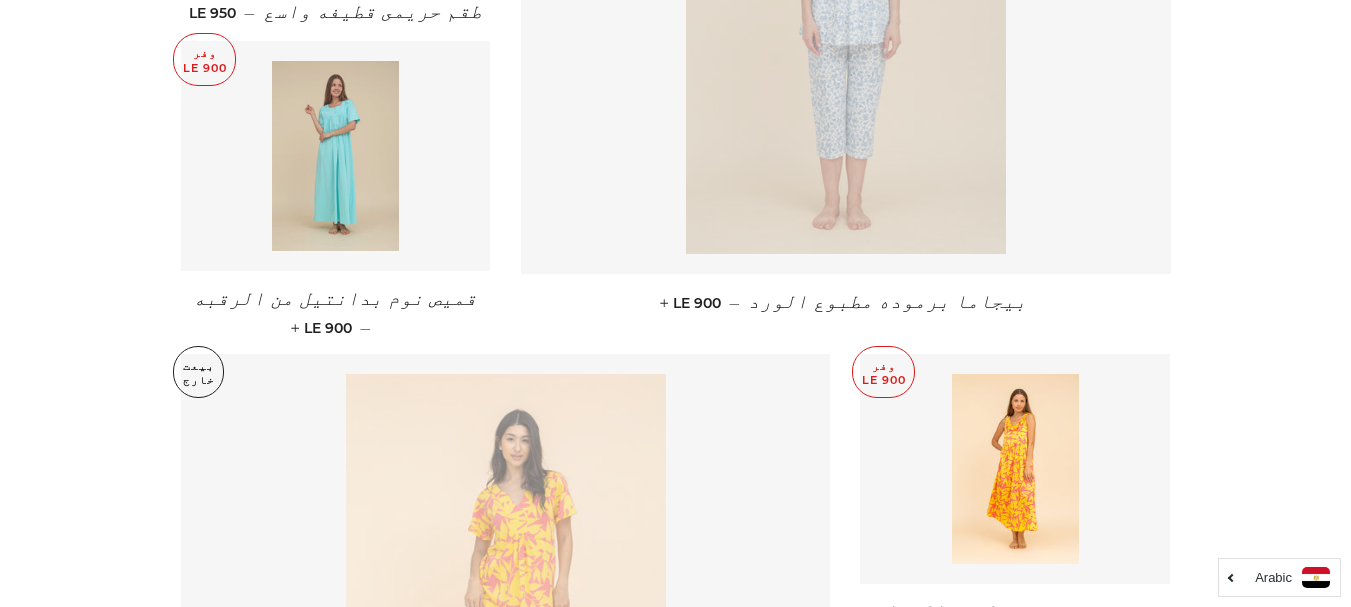 click at bounding box center (335, 156) 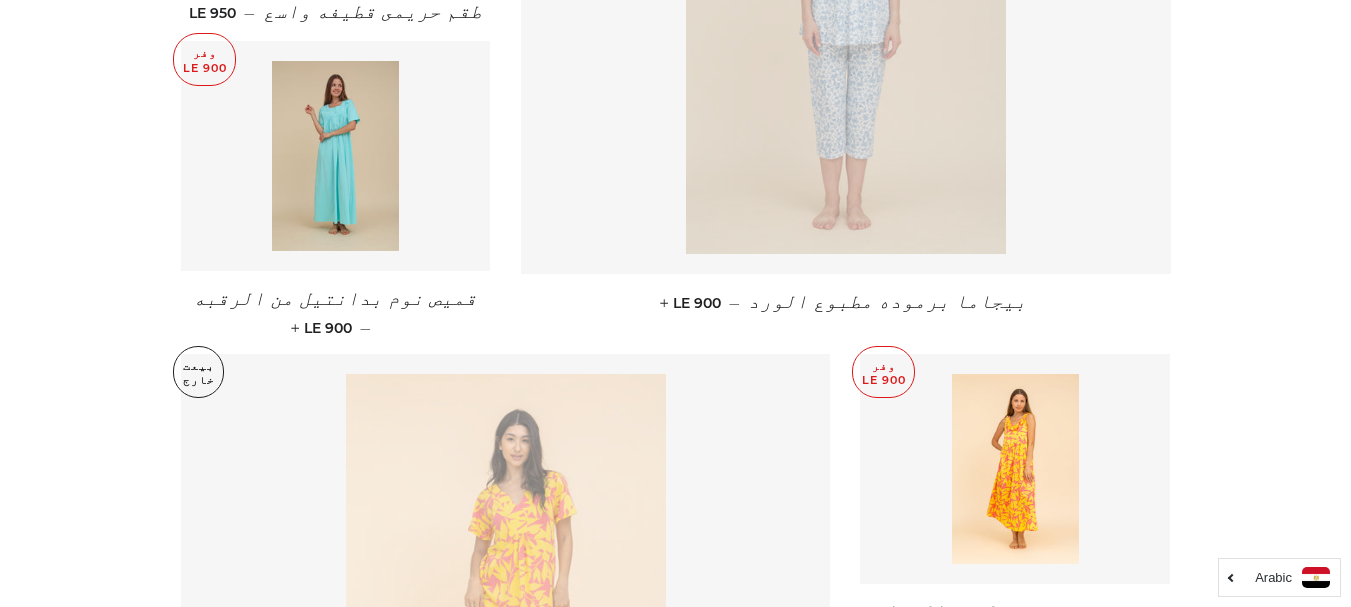 scroll, scrollTop: 2000, scrollLeft: 0, axis: vertical 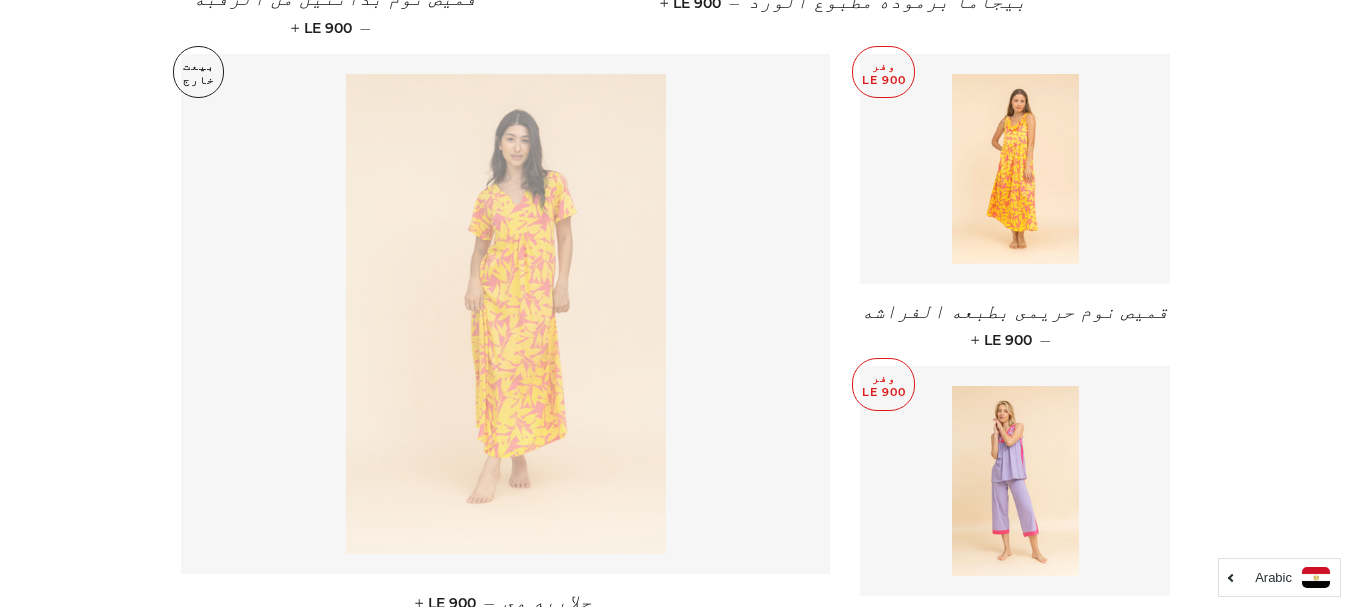 click at bounding box center (1015, 169) 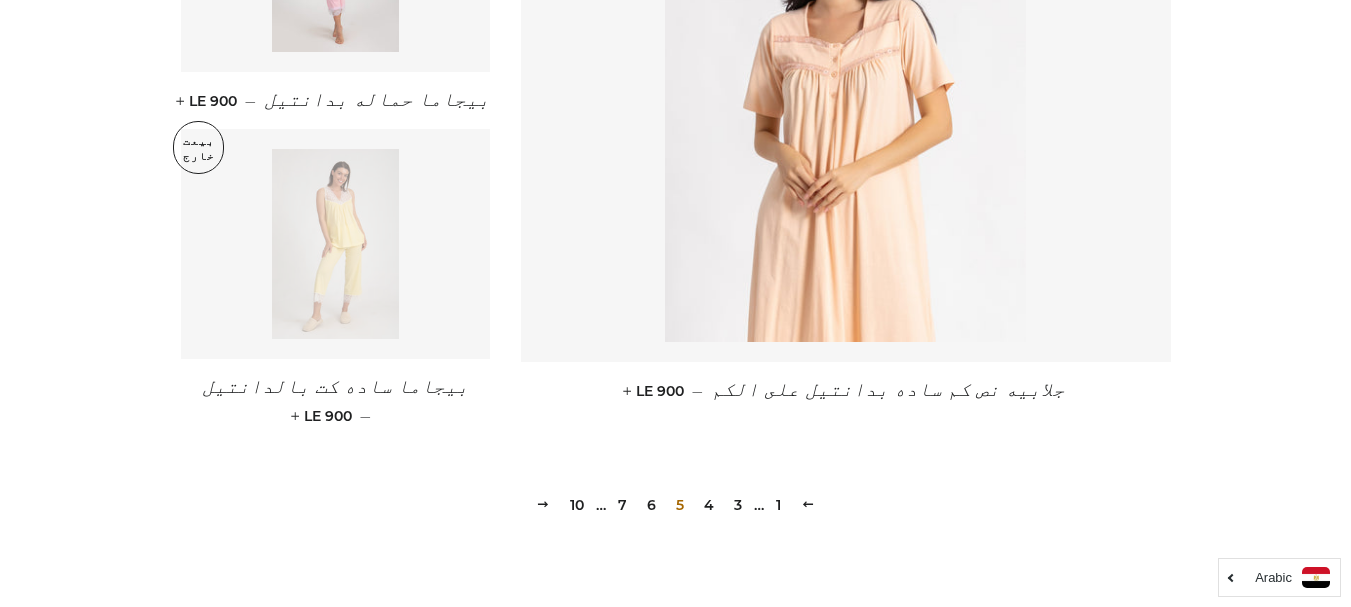 scroll, scrollTop: 2800, scrollLeft: 0, axis: vertical 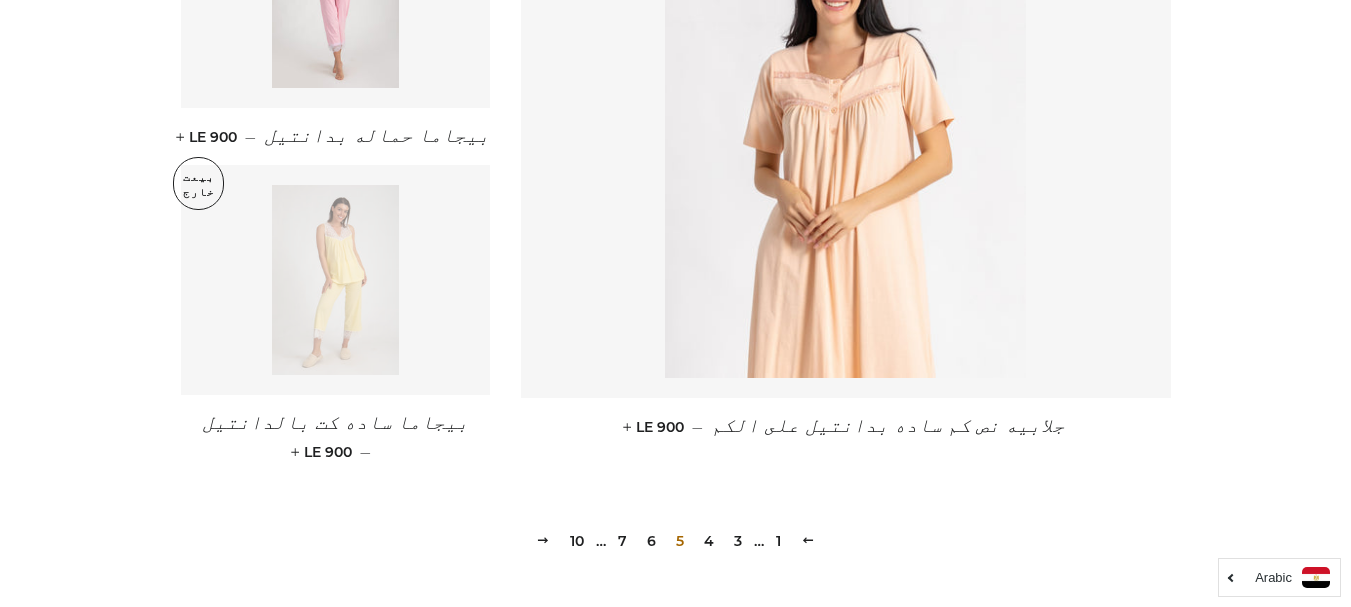 click on "6" at bounding box center (651, 541) 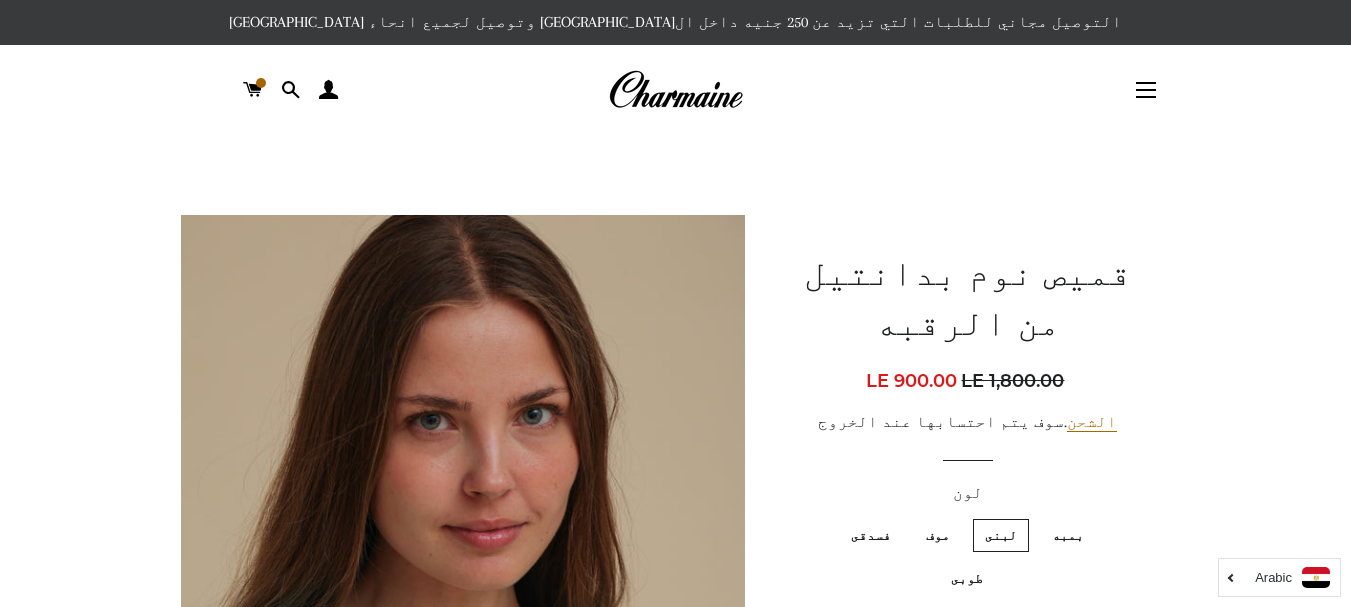 scroll, scrollTop: 79, scrollLeft: 0, axis: vertical 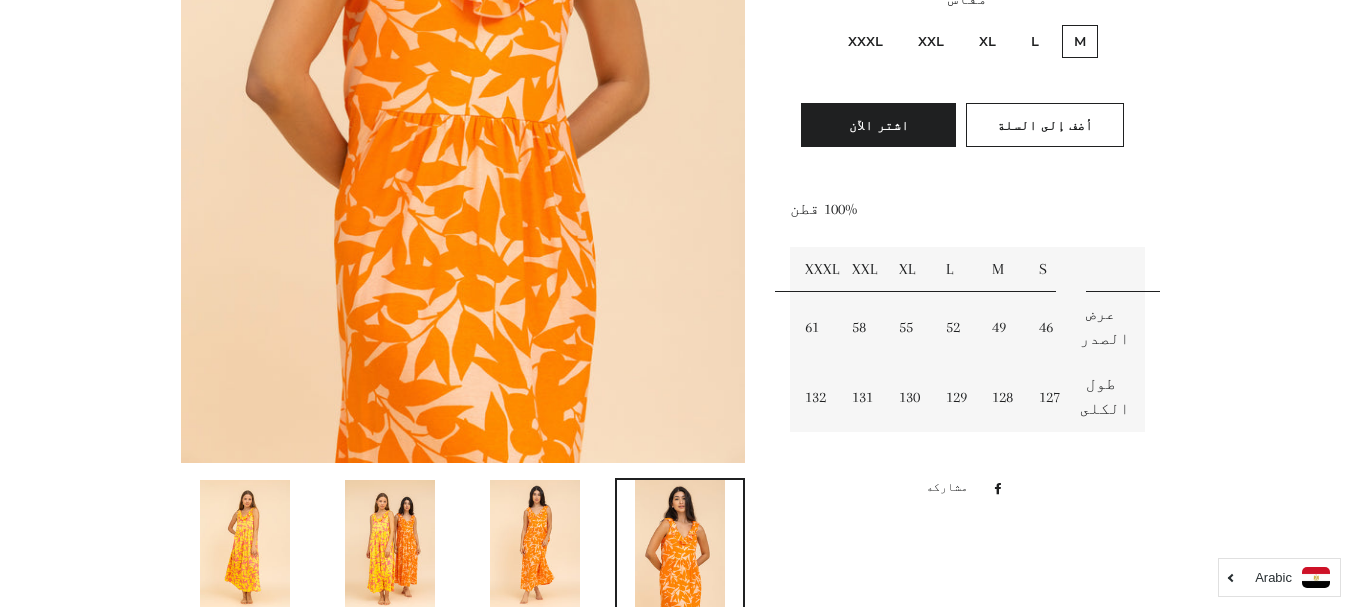 click on "XXXL" at bounding box center (865, 41) 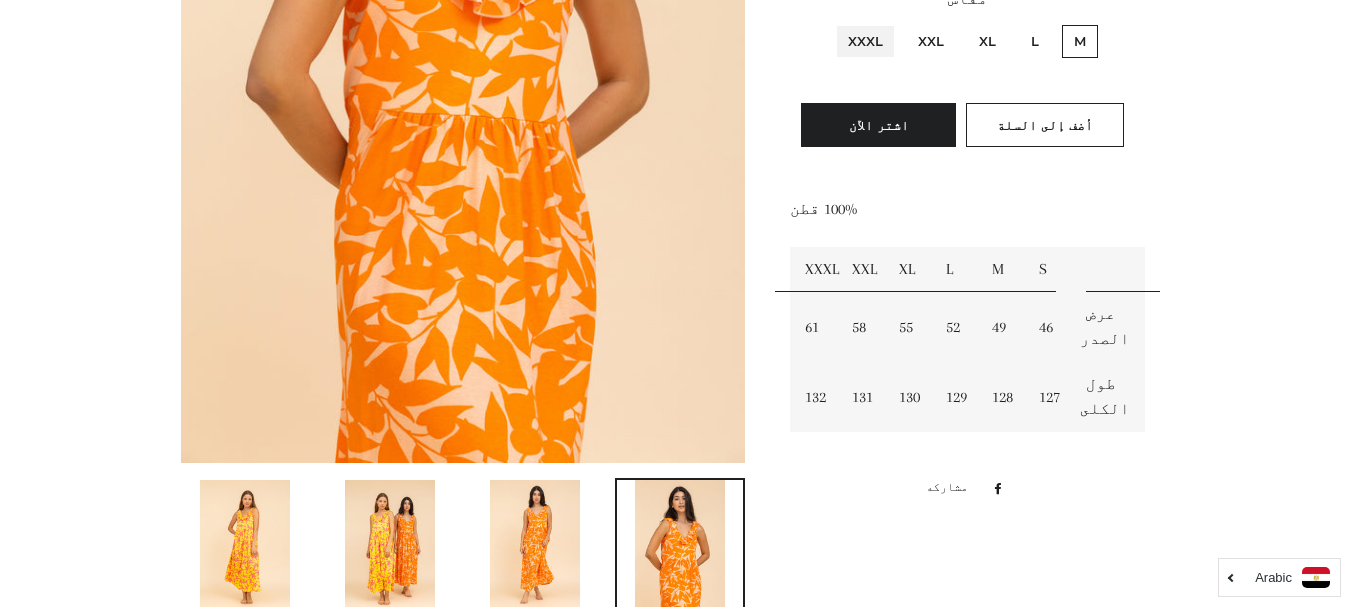 click on "XXXL" at bounding box center [888, 22] 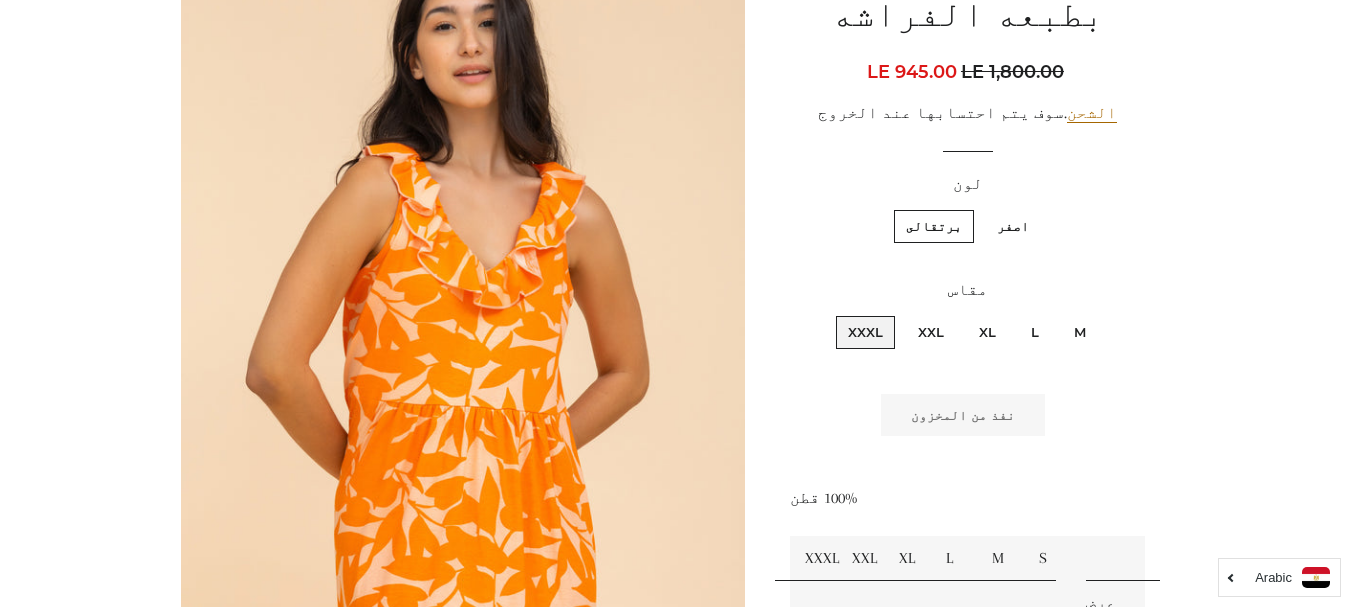 scroll, scrollTop: 300, scrollLeft: 0, axis: vertical 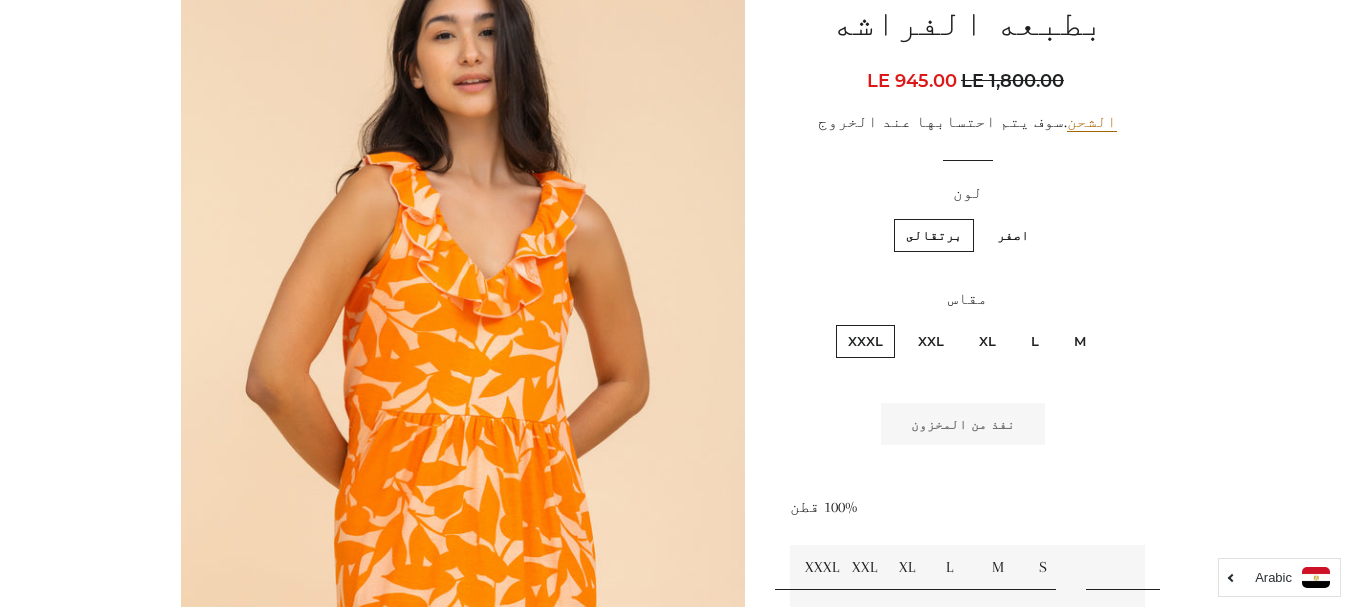 click on "اصفر" at bounding box center (1013, 235) 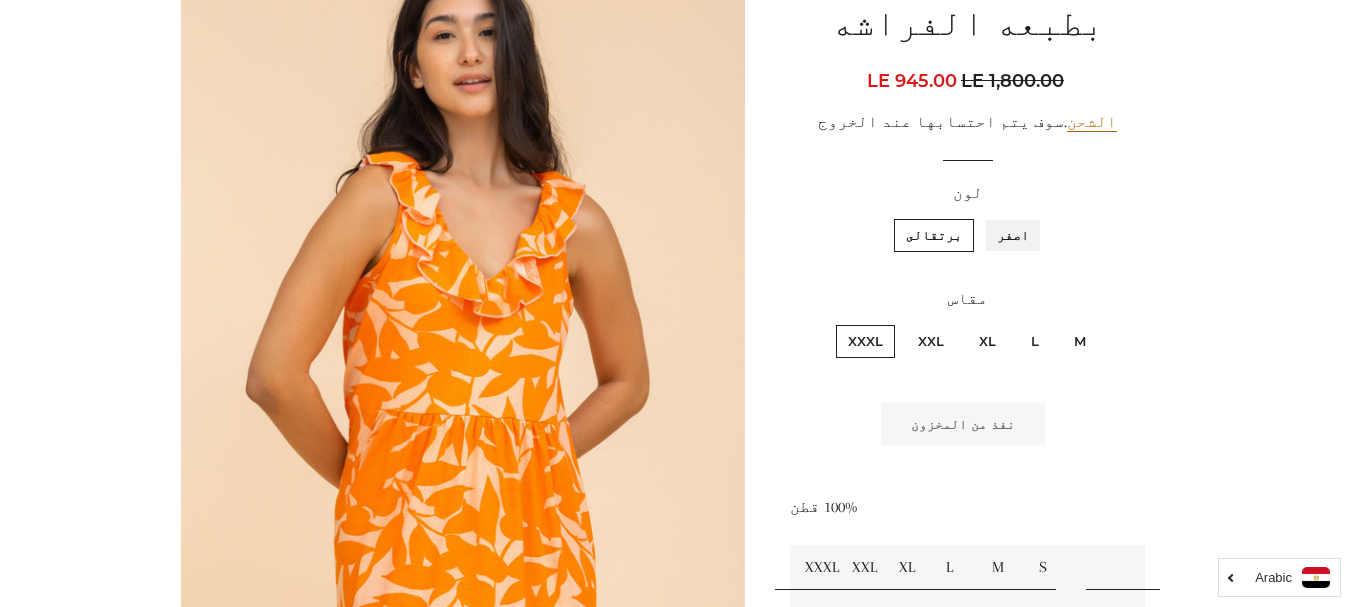 click on "اصفر" at bounding box center [1034, 216] 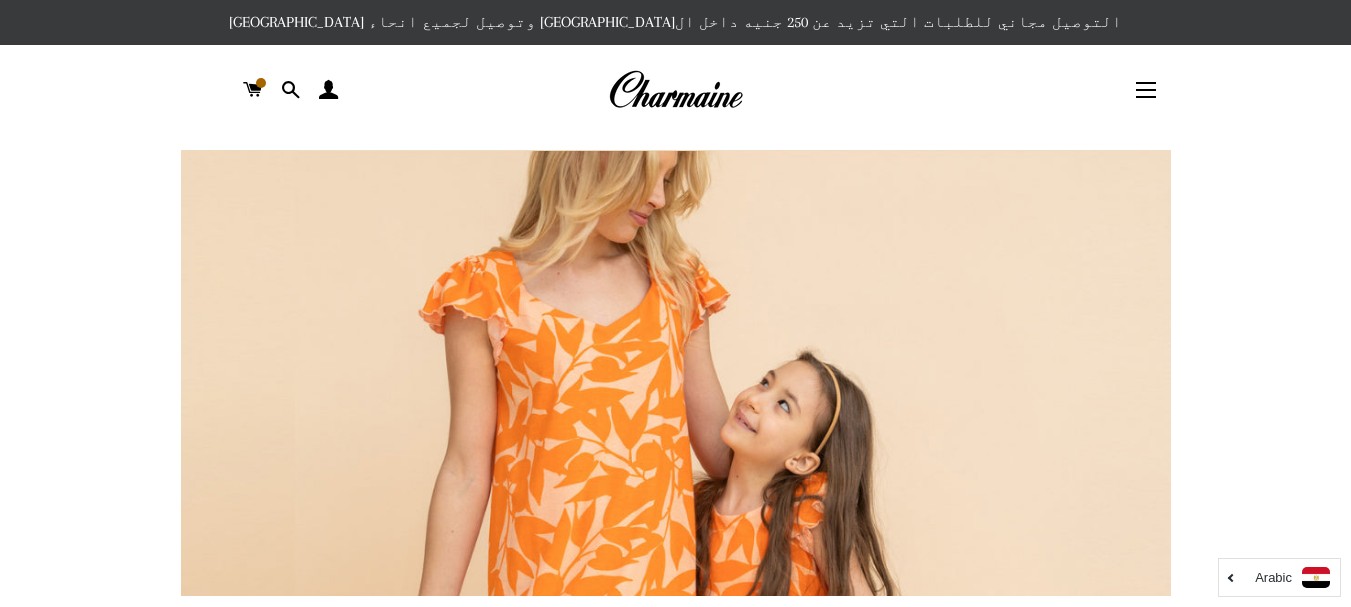scroll, scrollTop: 0, scrollLeft: 0, axis: both 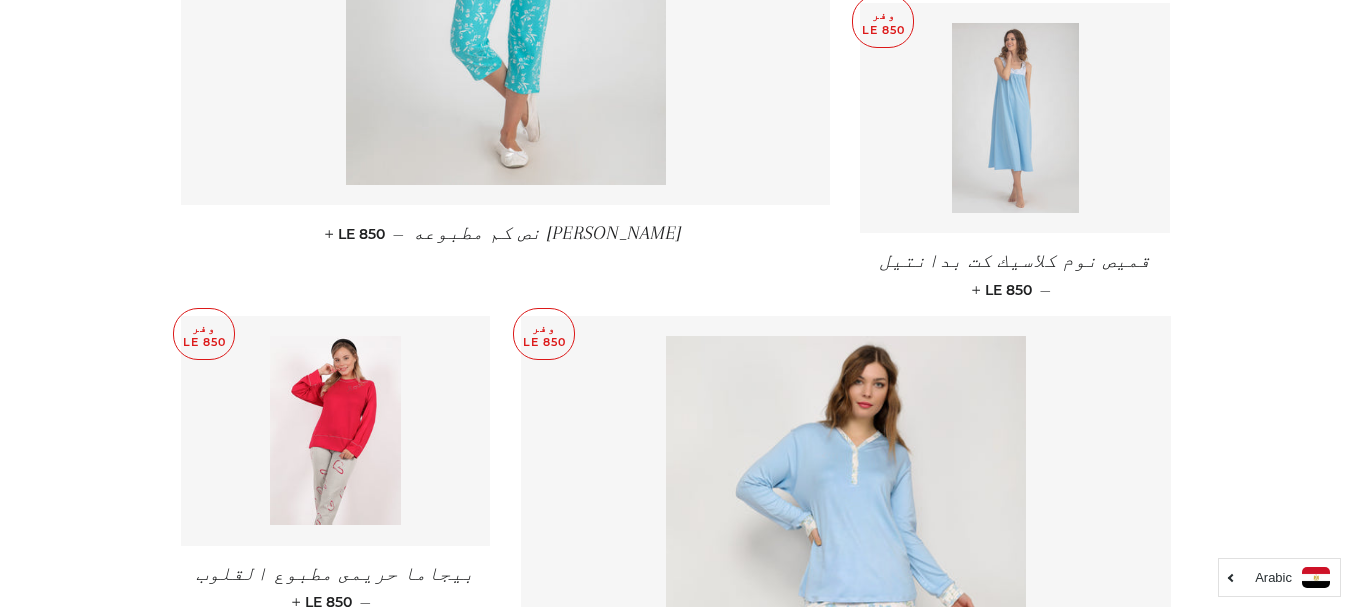 click at bounding box center [1015, 118] 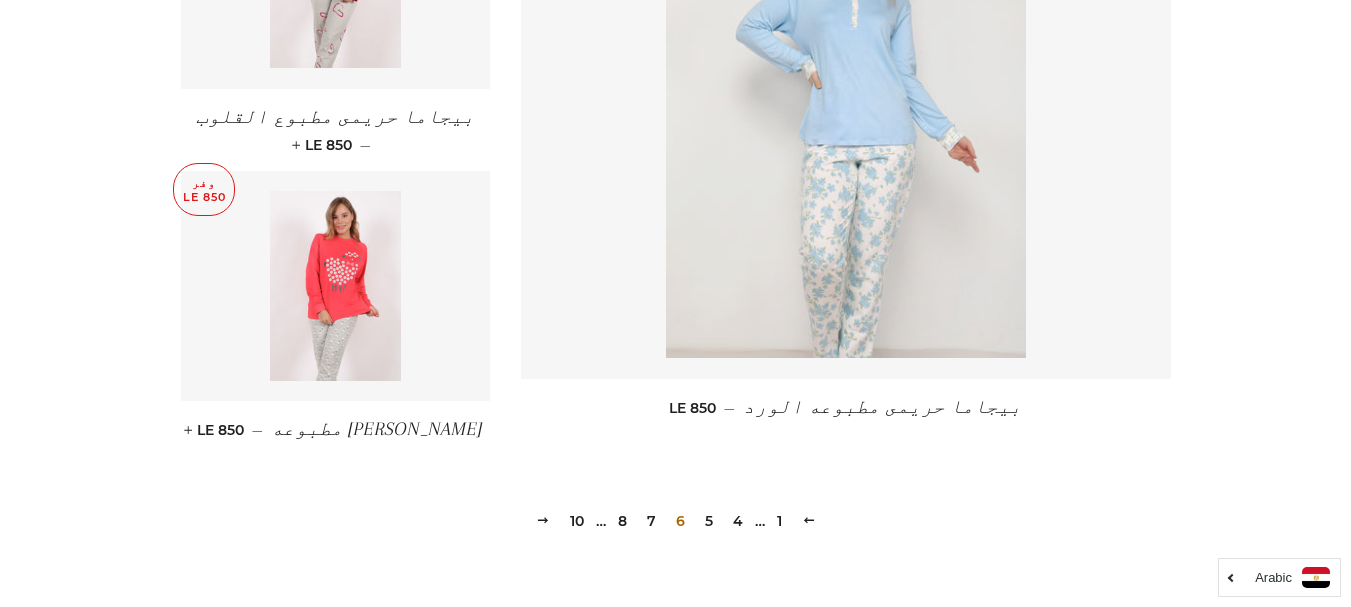 scroll, scrollTop: 3000, scrollLeft: 0, axis: vertical 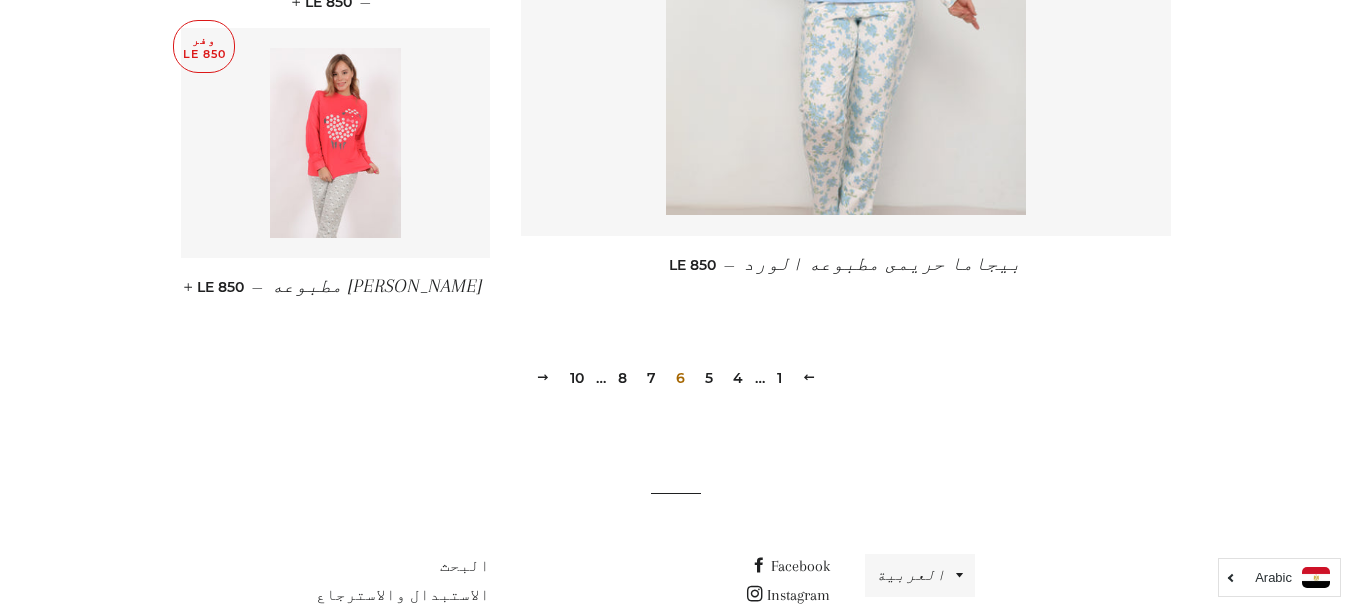 click on "7" at bounding box center (651, 378) 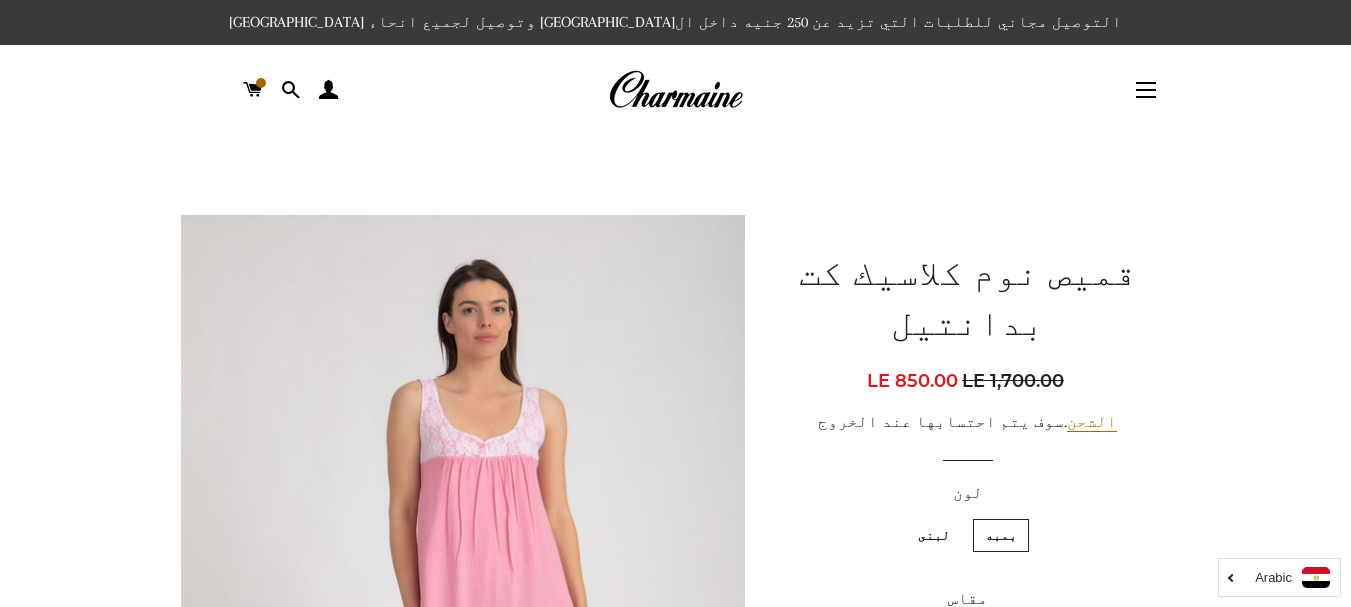 scroll, scrollTop: 300, scrollLeft: 0, axis: vertical 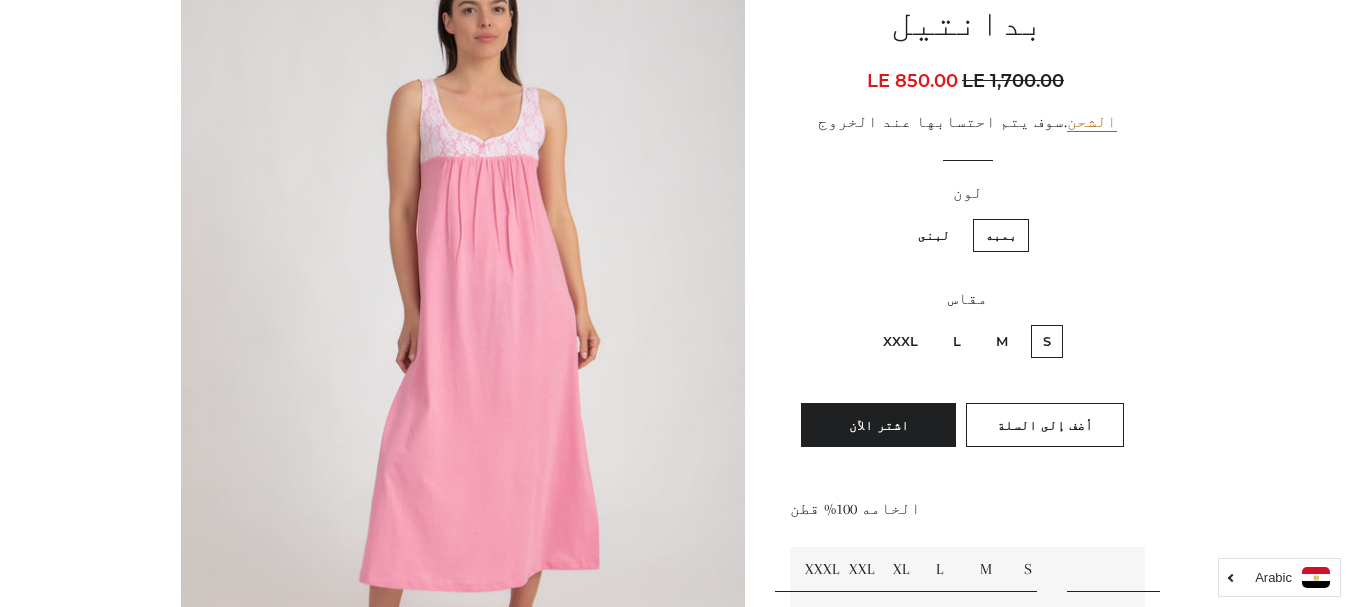 click on "XXXL" at bounding box center [900, 341] 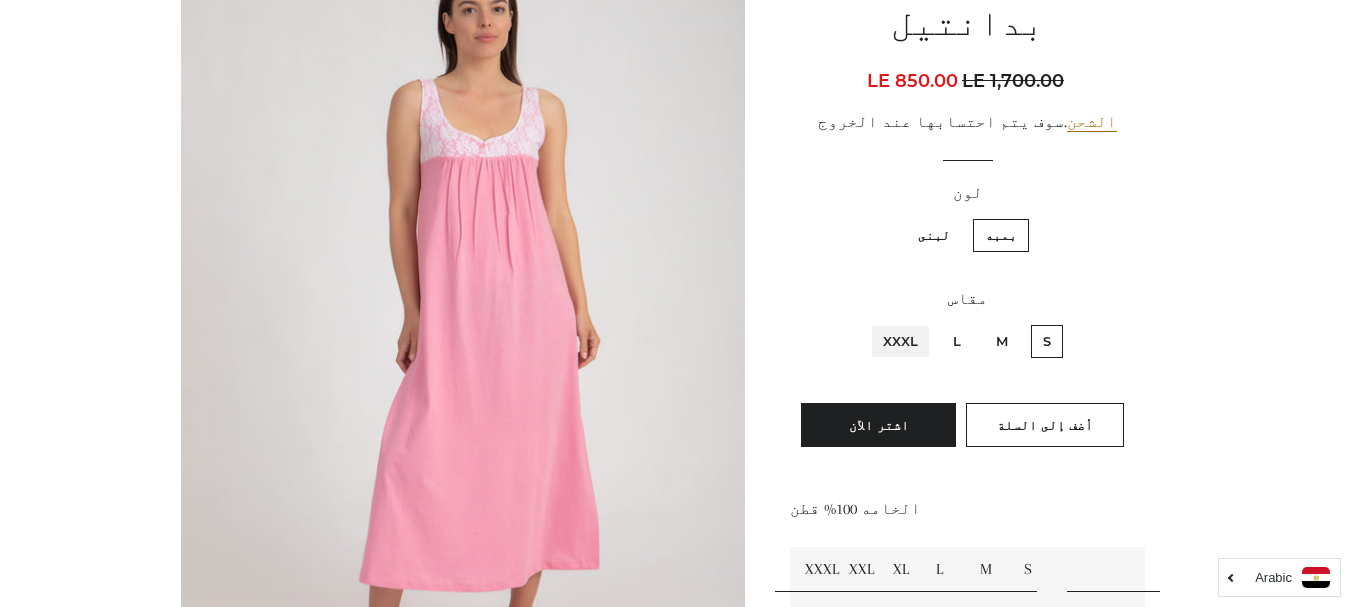 click on "XXXL" at bounding box center (923, 322) 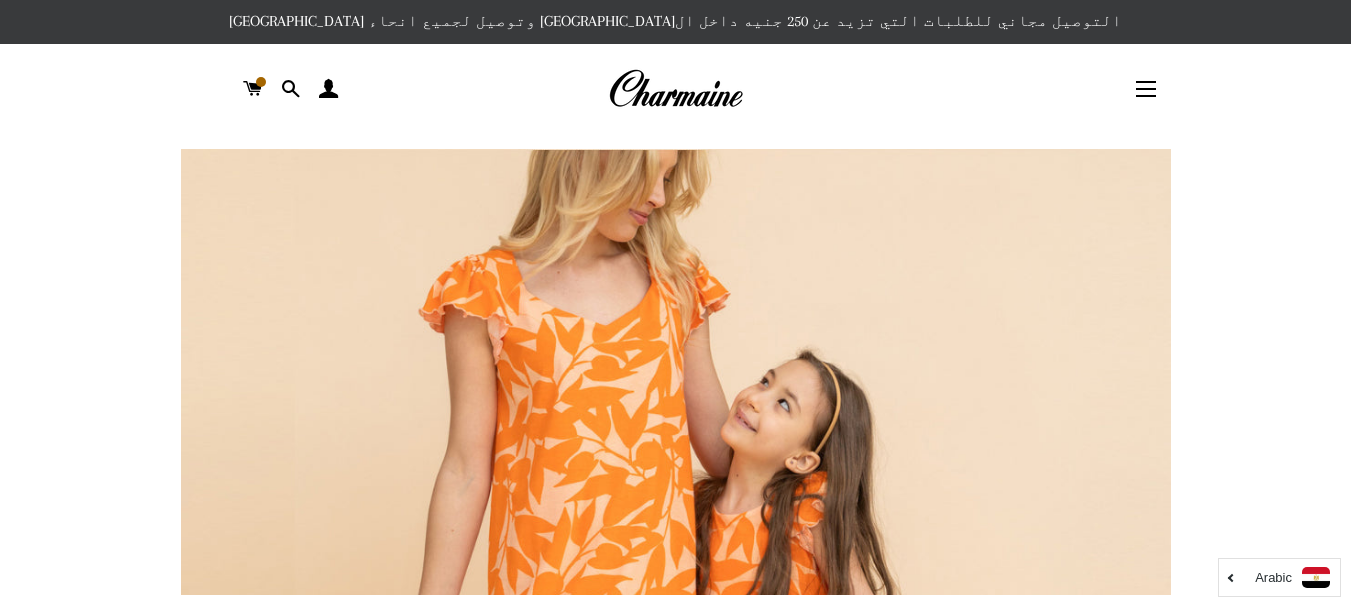 scroll, scrollTop: 0, scrollLeft: 0, axis: both 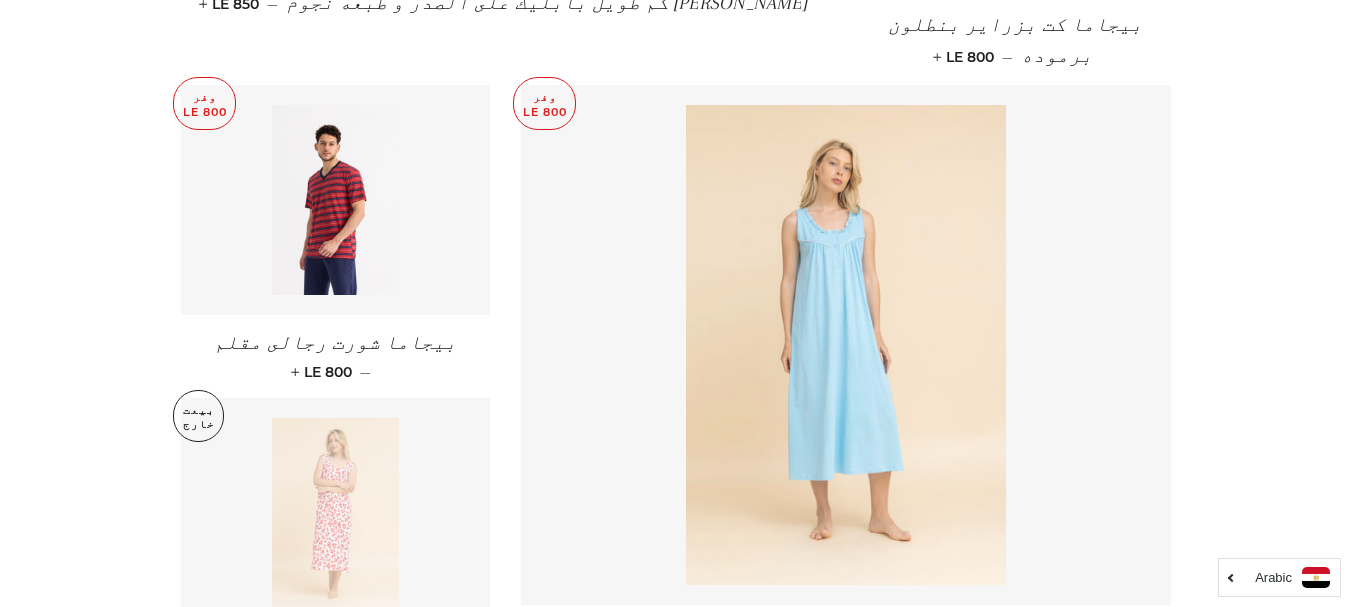 click at bounding box center (846, 345) 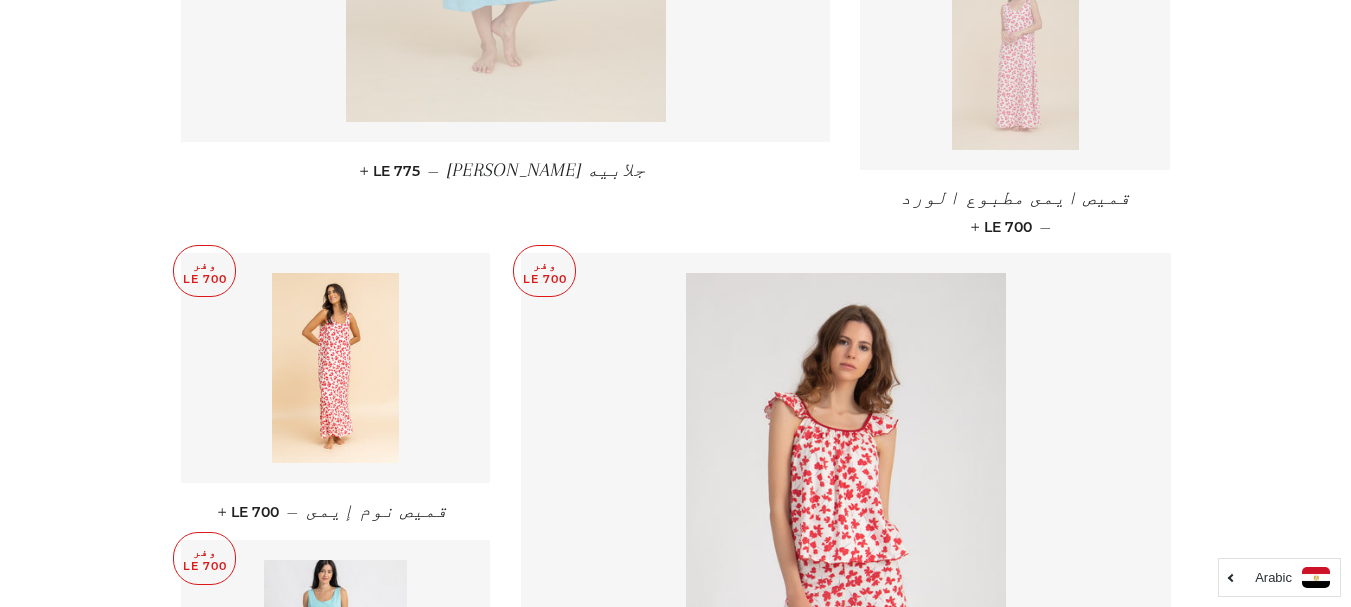 scroll, scrollTop: 2500, scrollLeft: 0, axis: vertical 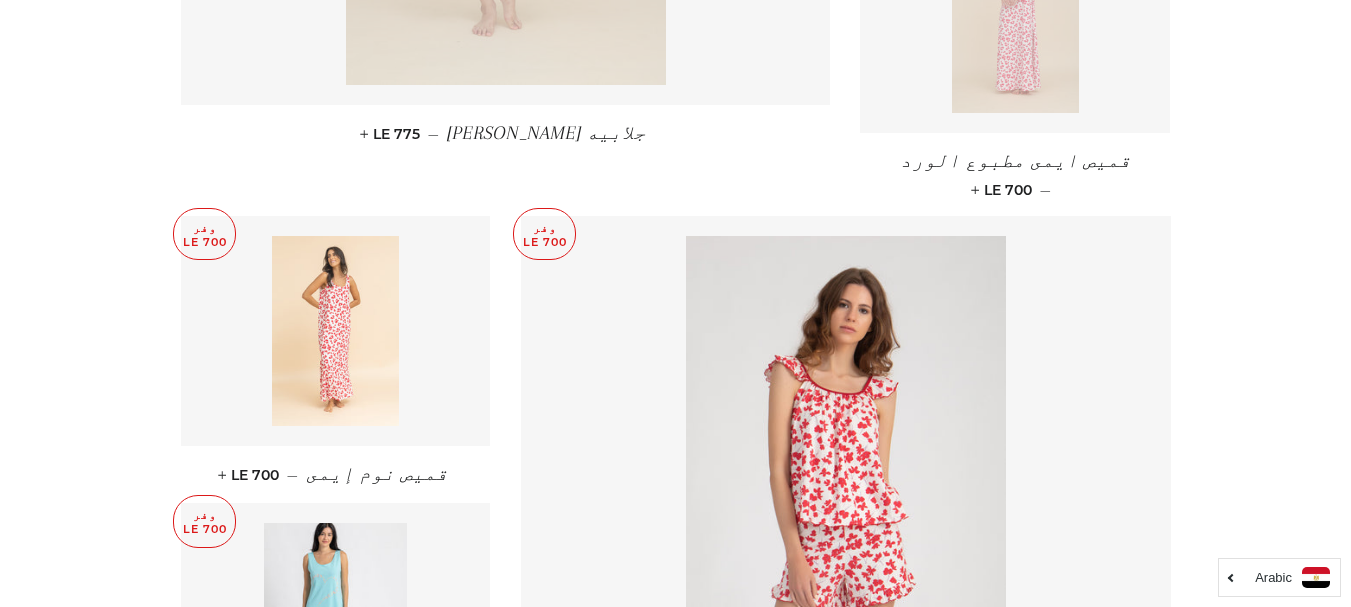 click at bounding box center (335, 331) 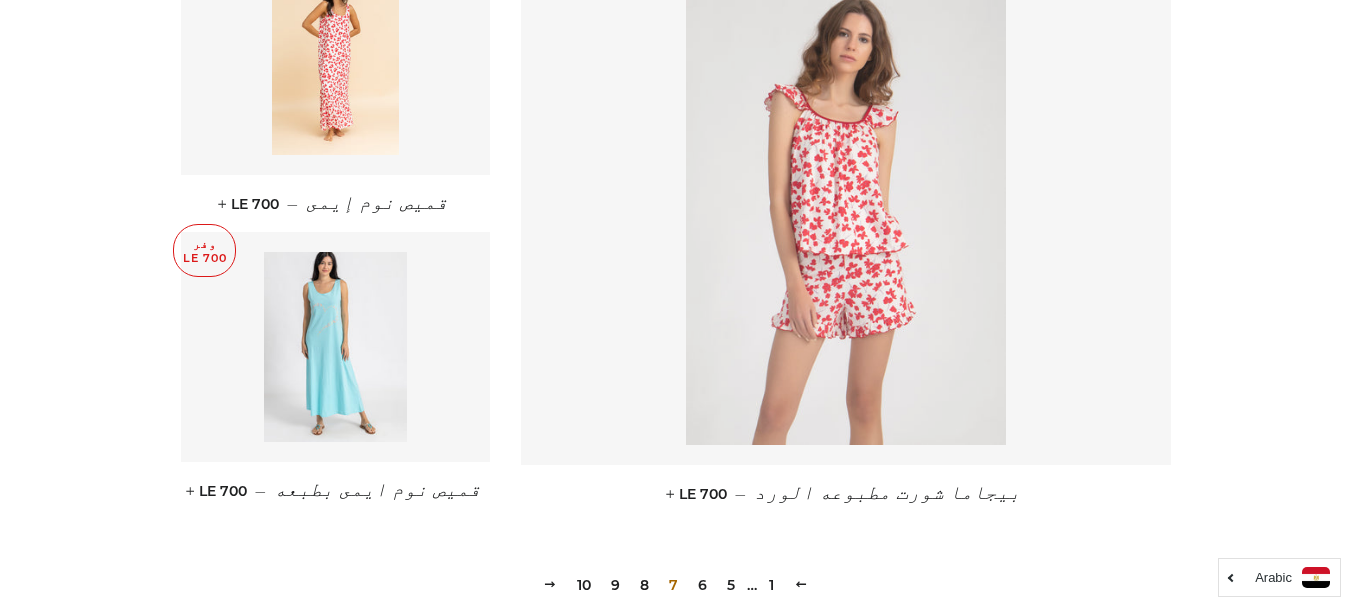 scroll, scrollTop: 2800, scrollLeft: 0, axis: vertical 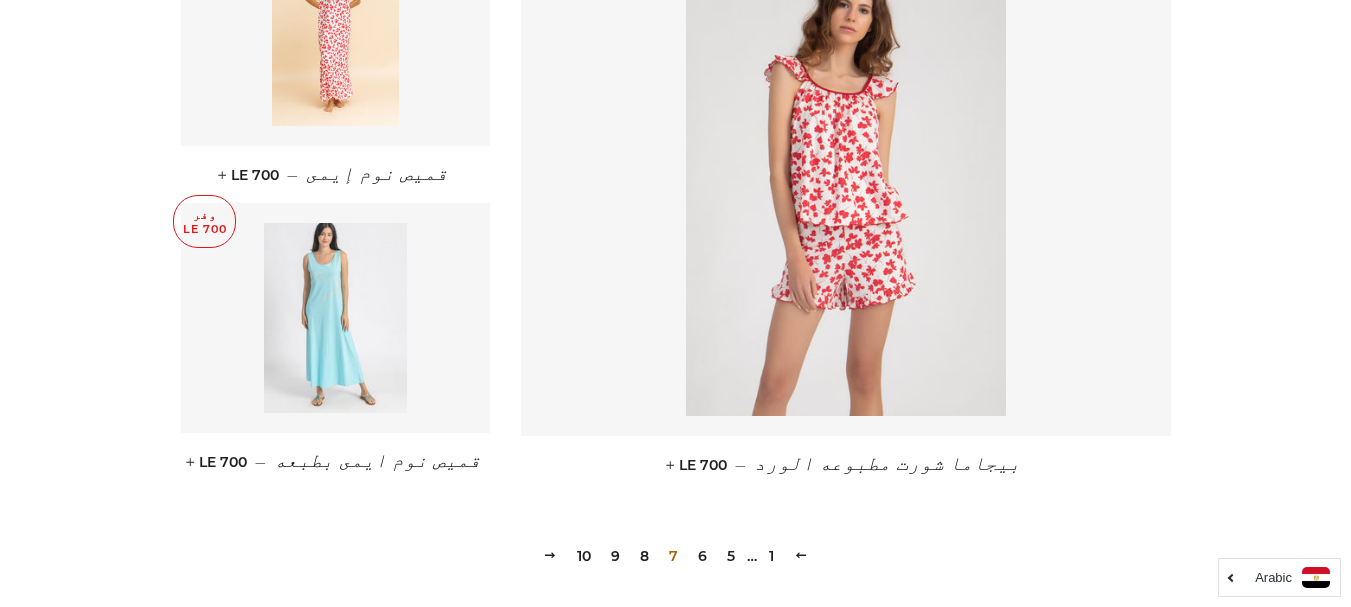 click at bounding box center [335, 318] 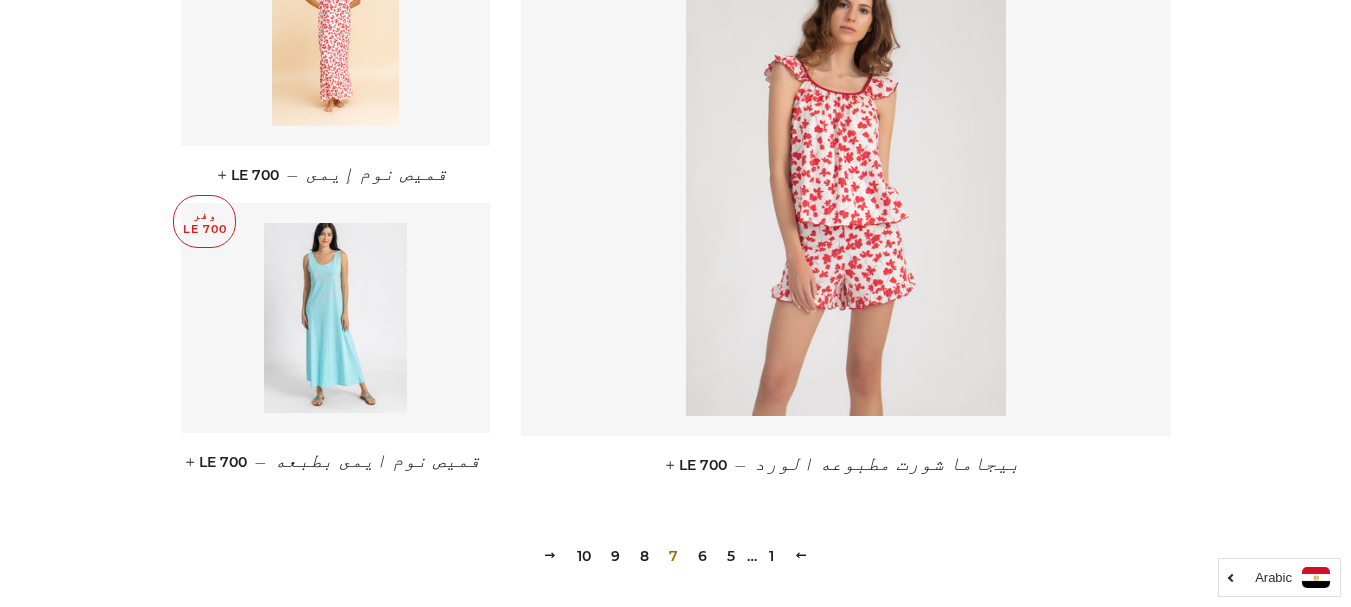 click on "8" at bounding box center [644, 556] 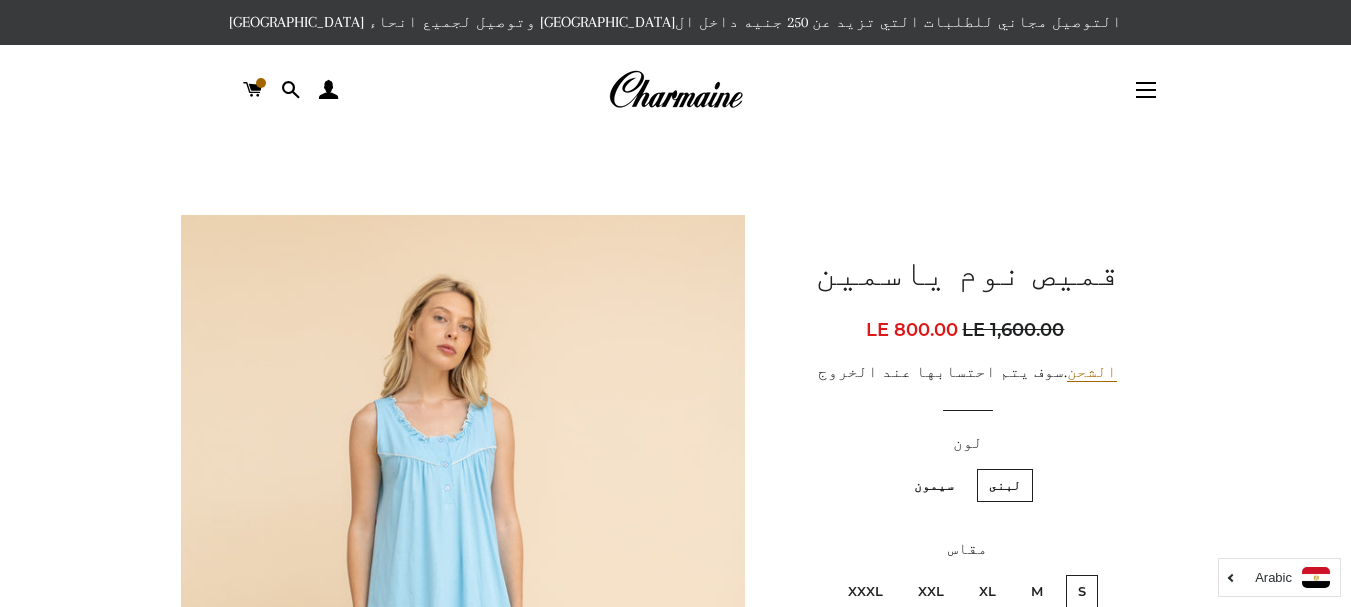 scroll, scrollTop: 300, scrollLeft: 0, axis: vertical 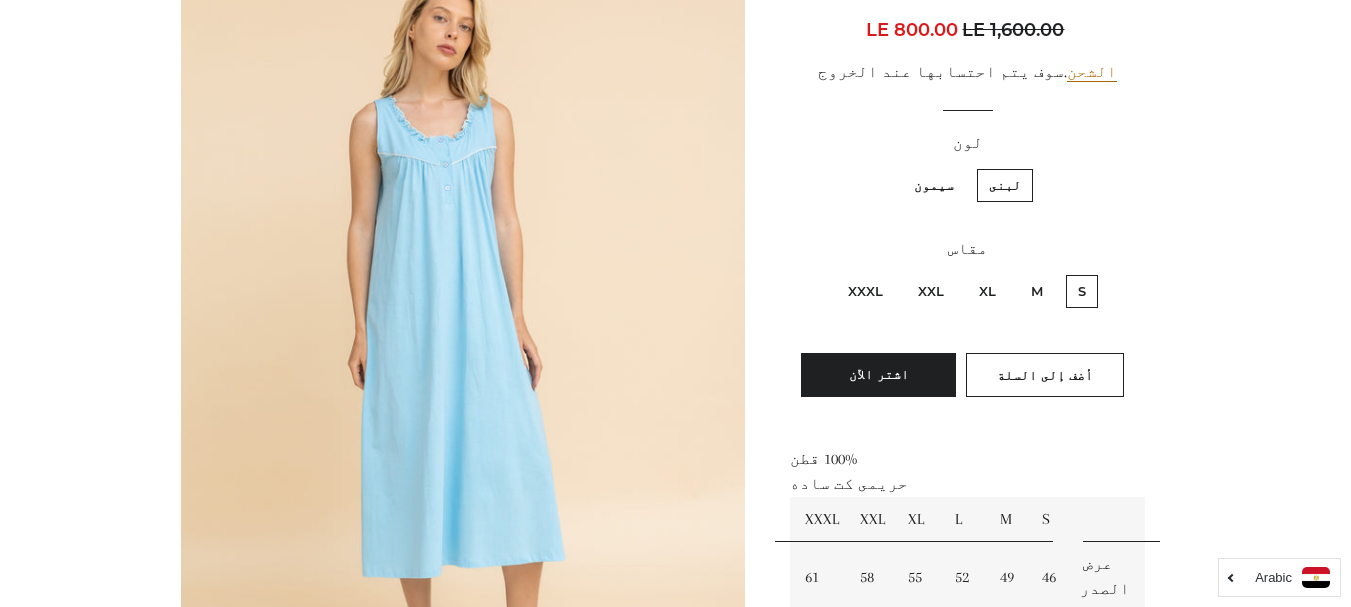 click on "سيمون" at bounding box center (934, 185) 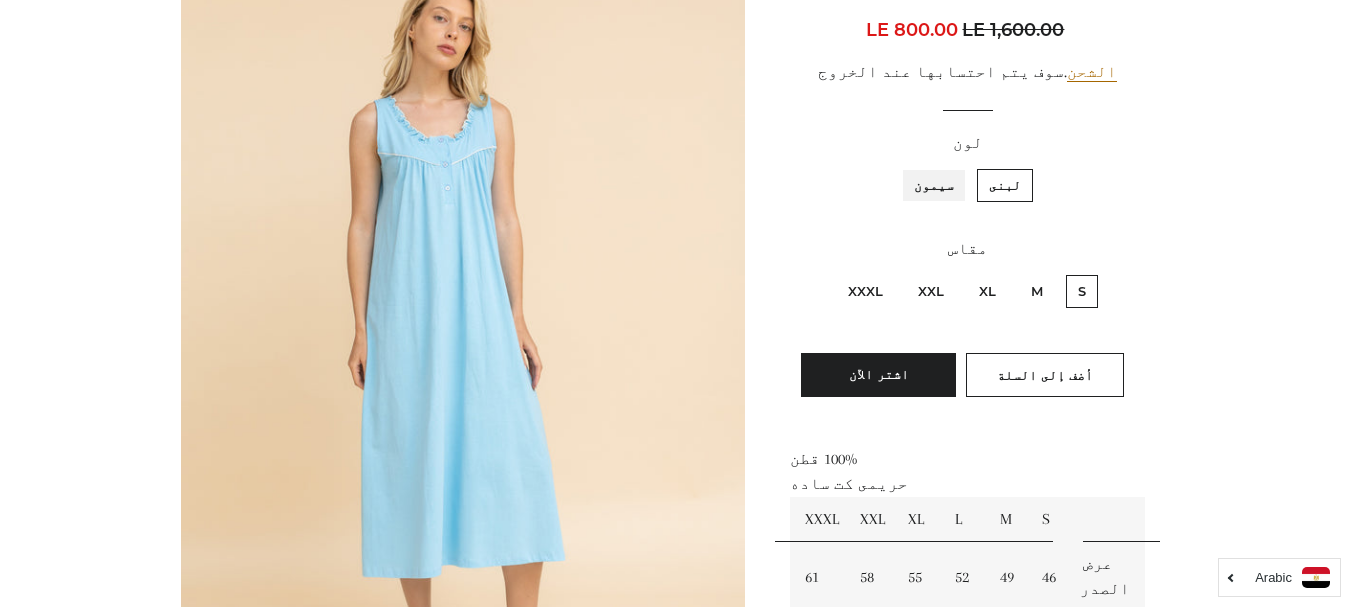 click on "سيمون" at bounding box center (959, 166) 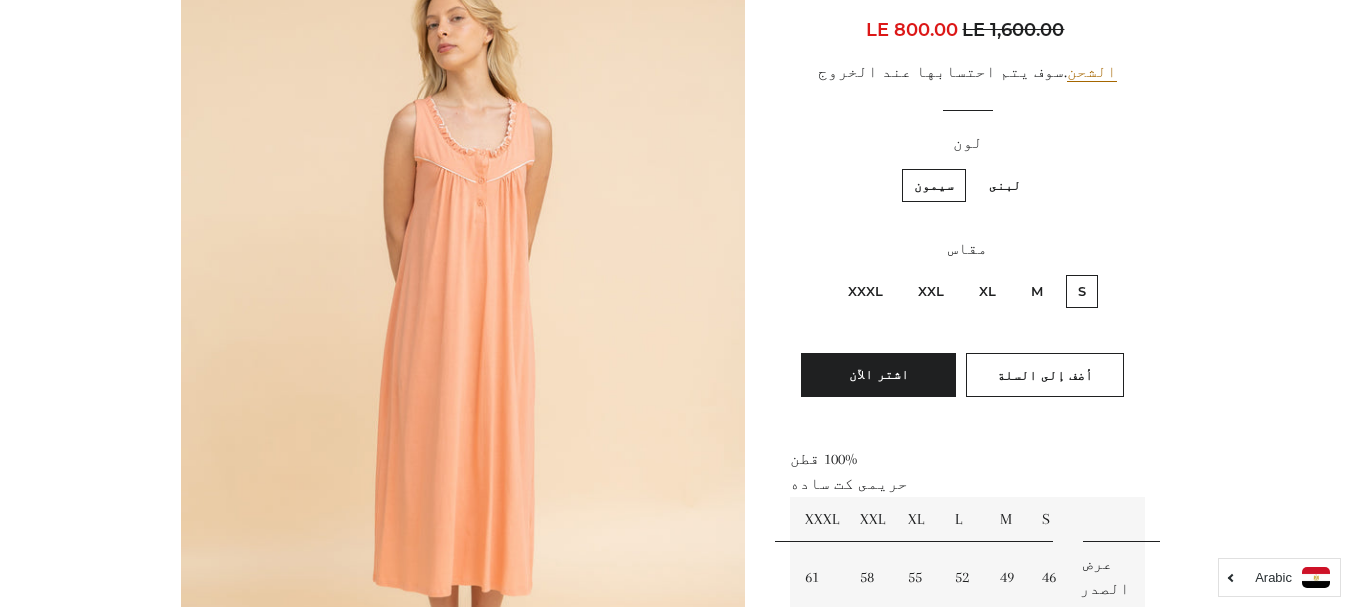 click on "XXXL" at bounding box center [865, 291] 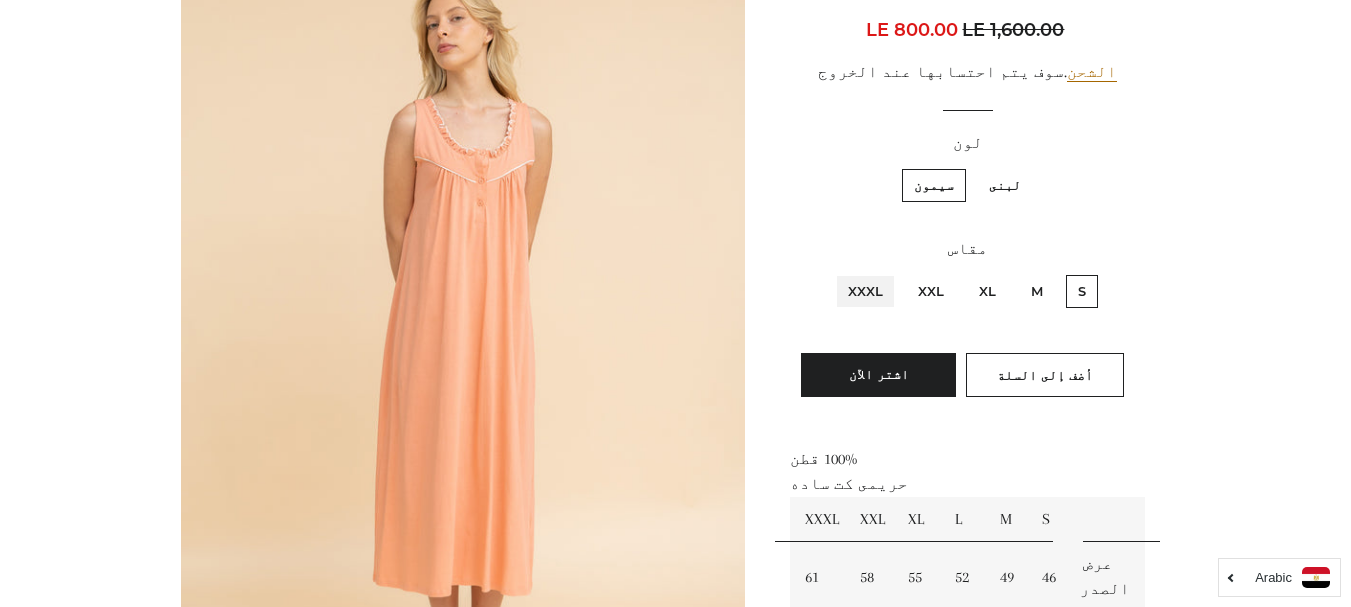 click on "XXXL" at bounding box center (888, 272) 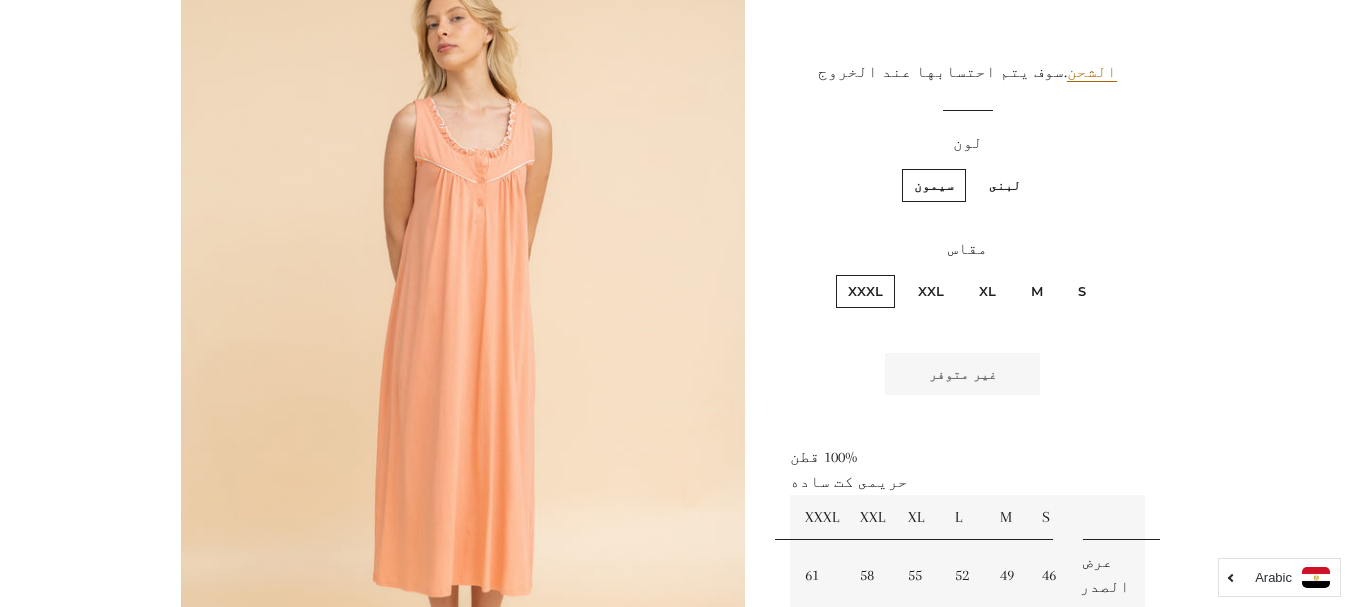 click on "لبنى" at bounding box center [1005, 185] 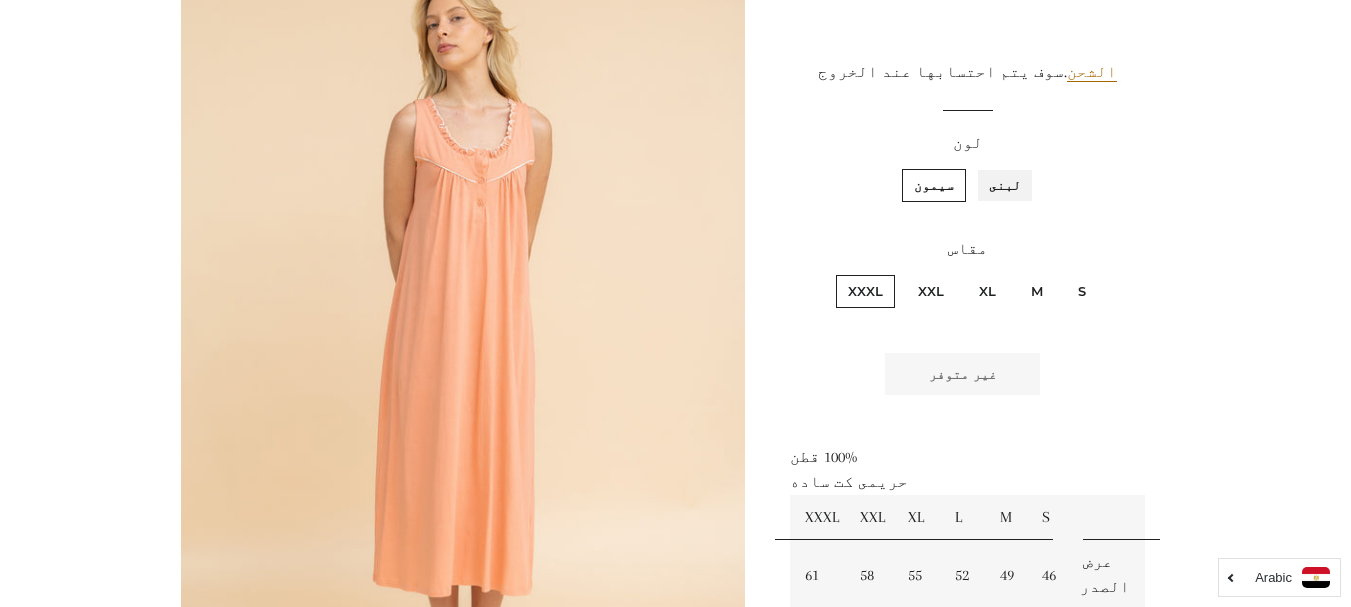 click on "لبنى" at bounding box center [1026, 166] 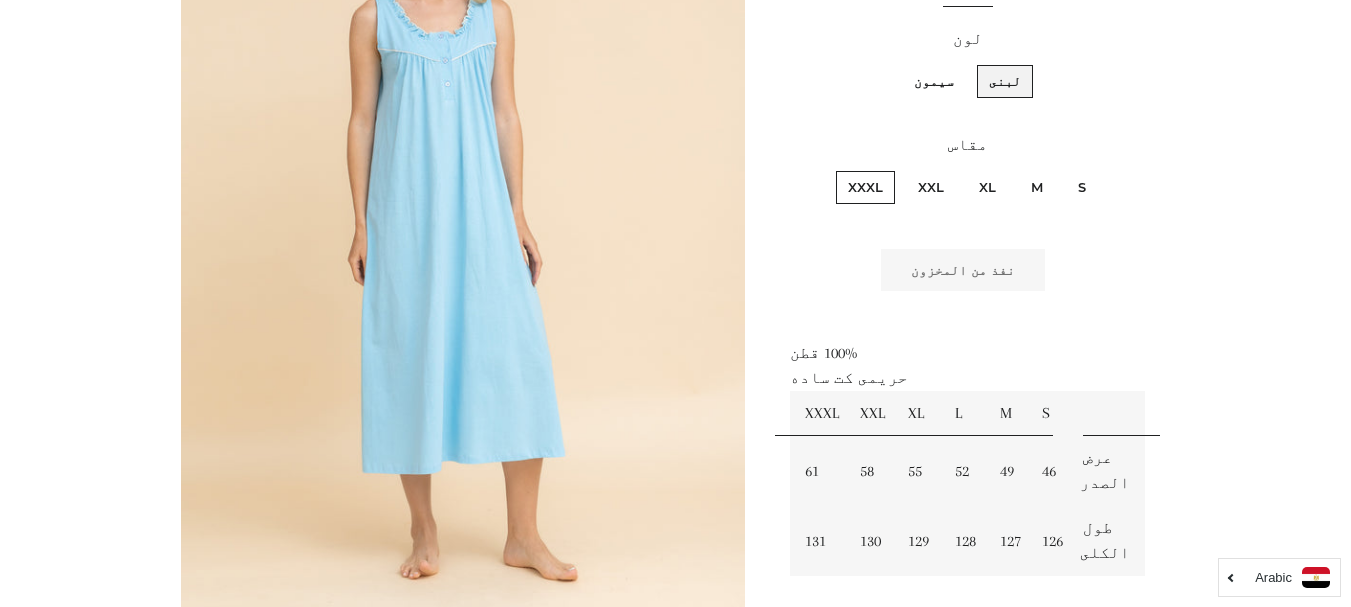 scroll, scrollTop: 448, scrollLeft: 0, axis: vertical 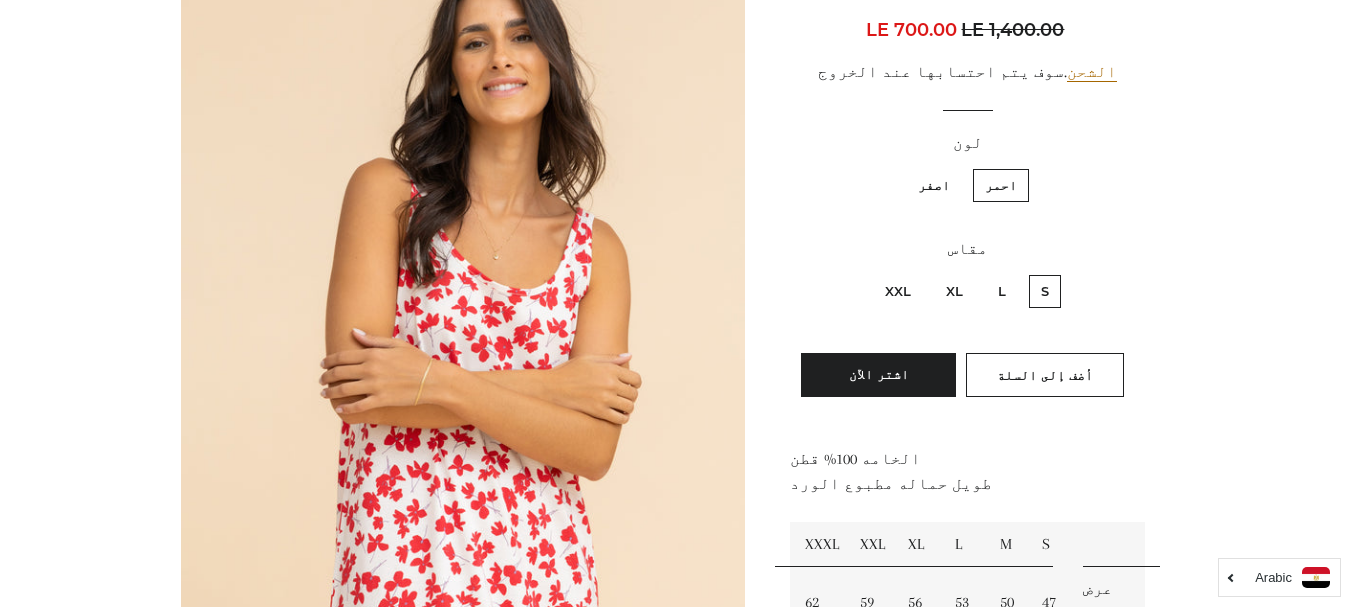 click on "XXL" at bounding box center [898, 291] 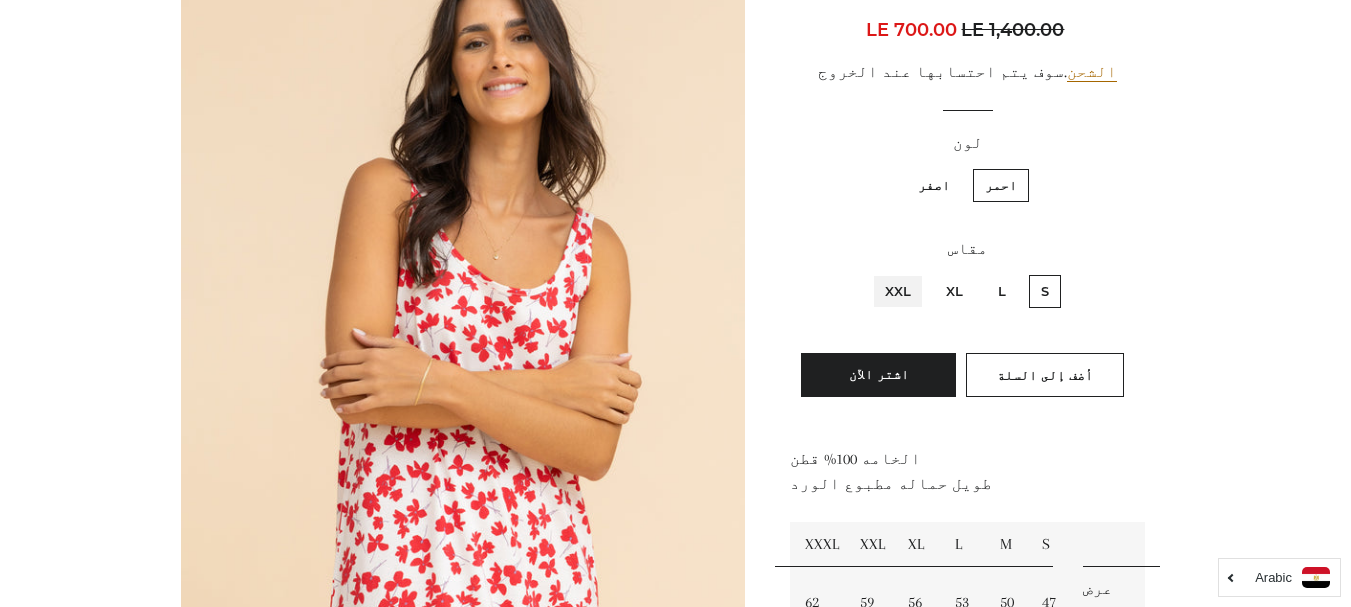 click on "XXL" at bounding box center (916, 272) 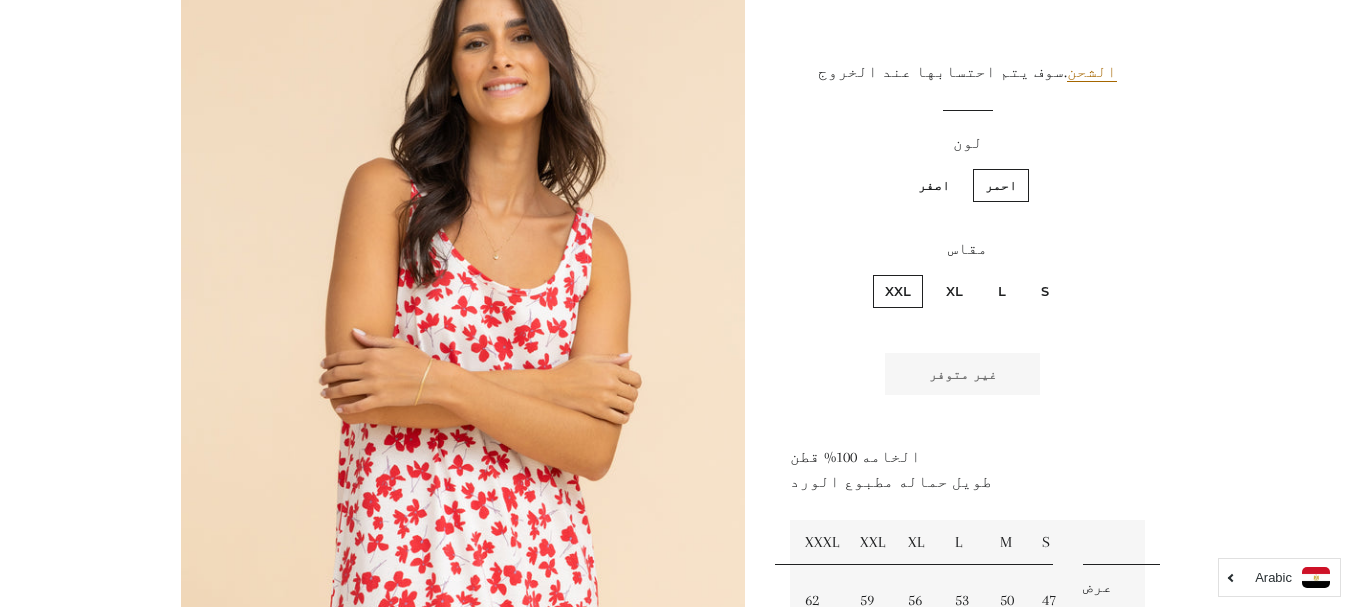 click on "اصفر" at bounding box center [934, 185] 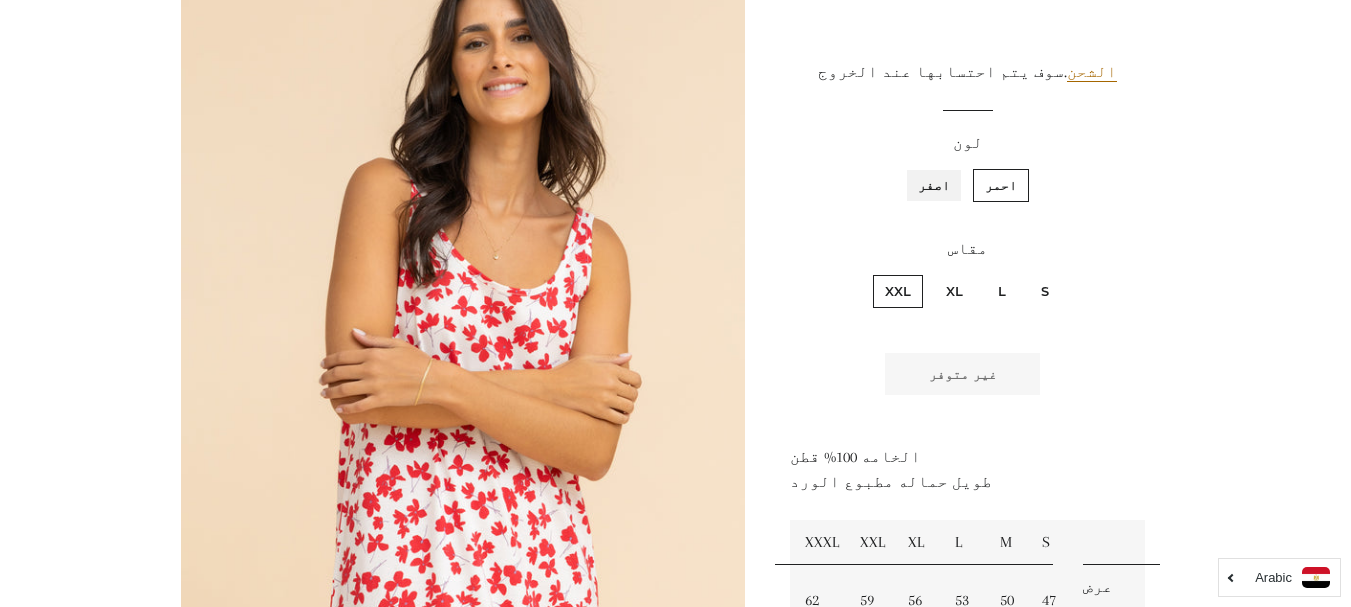 click on "اصفر" at bounding box center (955, 166) 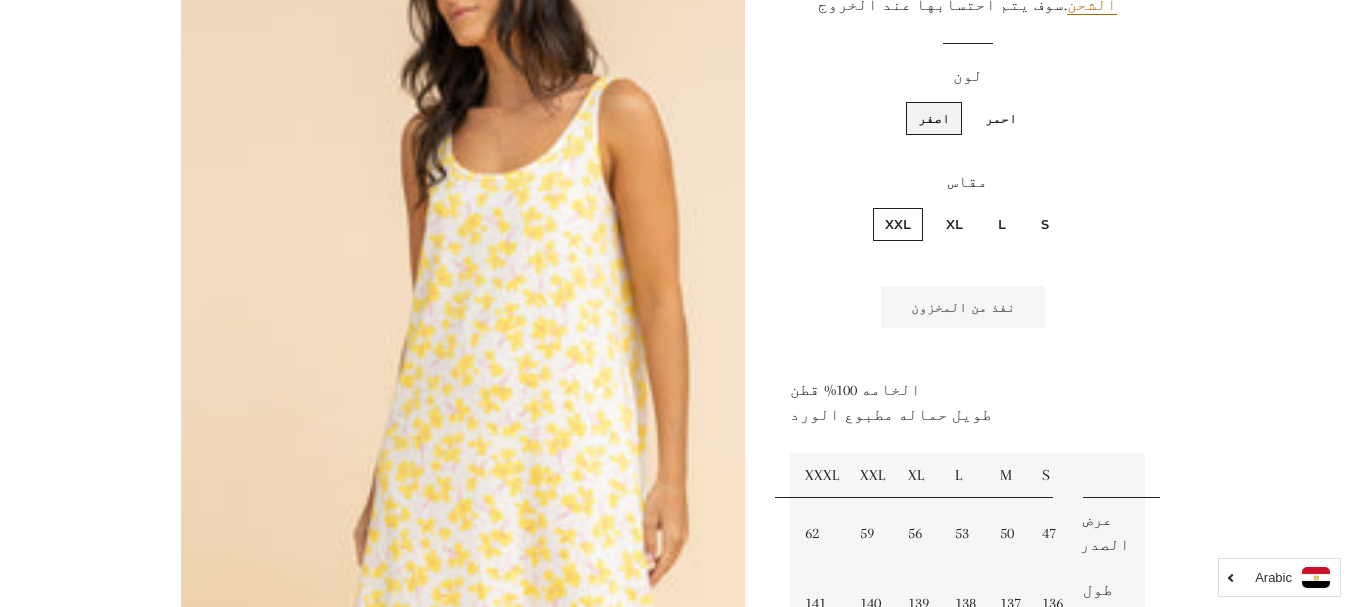 scroll, scrollTop: 348, scrollLeft: 0, axis: vertical 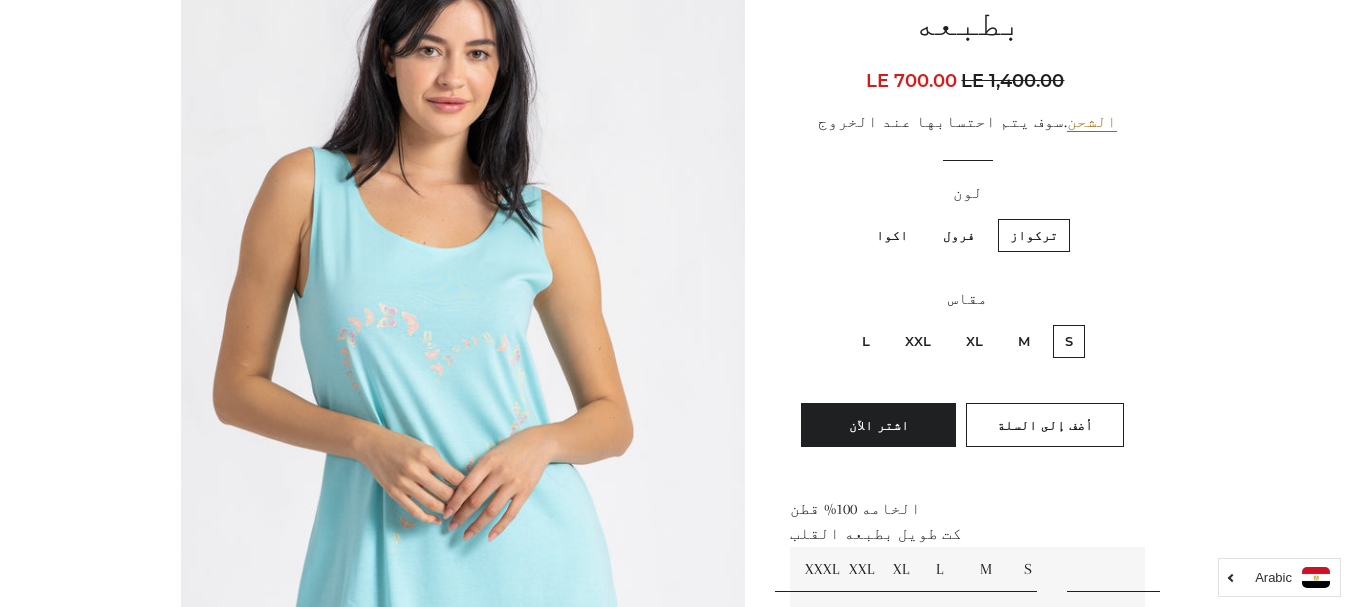 click on "XXL" at bounding box center [918, 341] 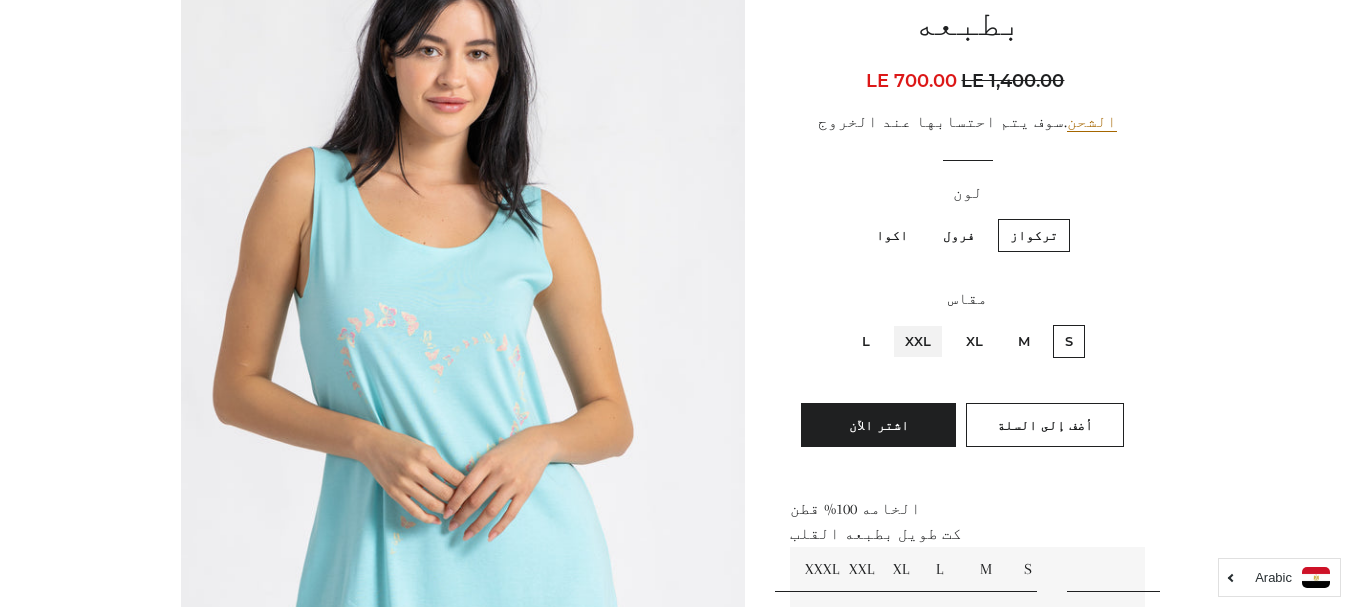 click on "XXL" at bounding box center (936, 322) 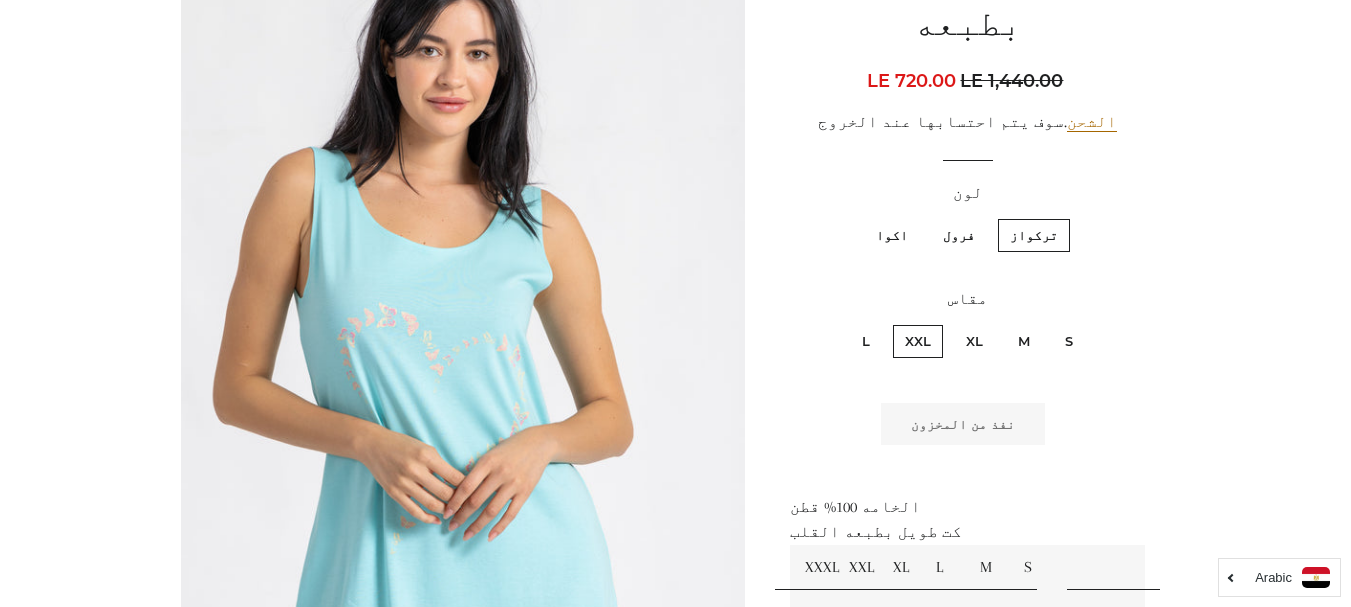 click on "فرول" at bounding box center [959, 235] 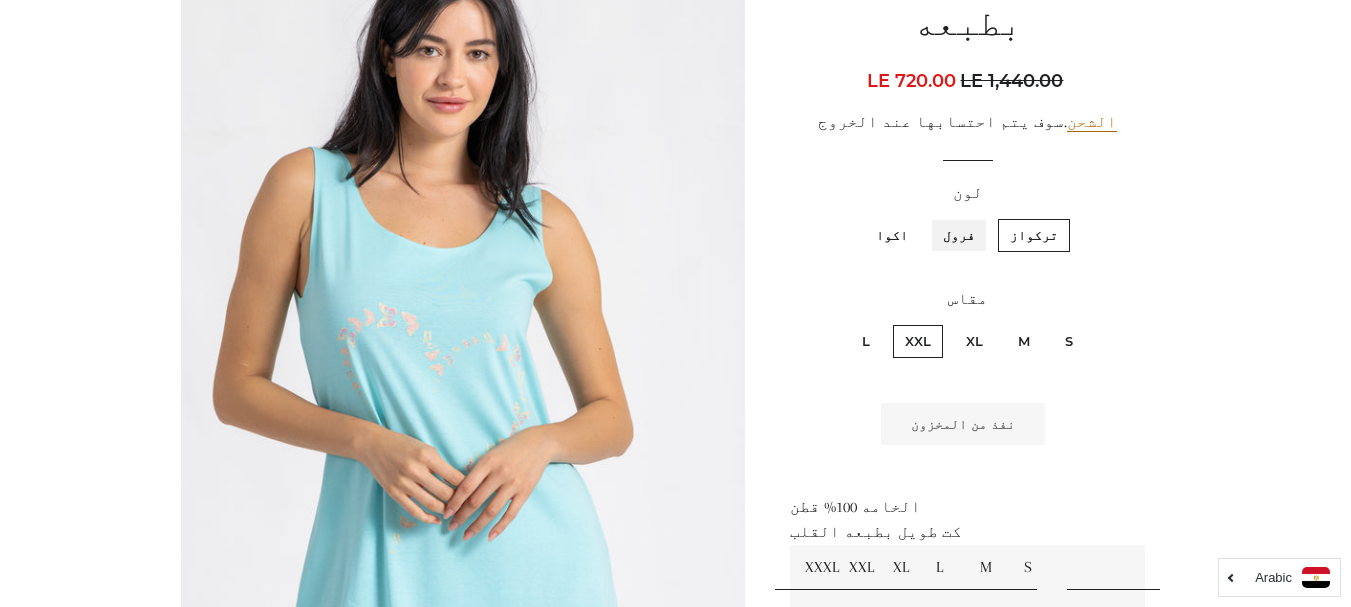click on "فرول" at bounding box center (980, 216) 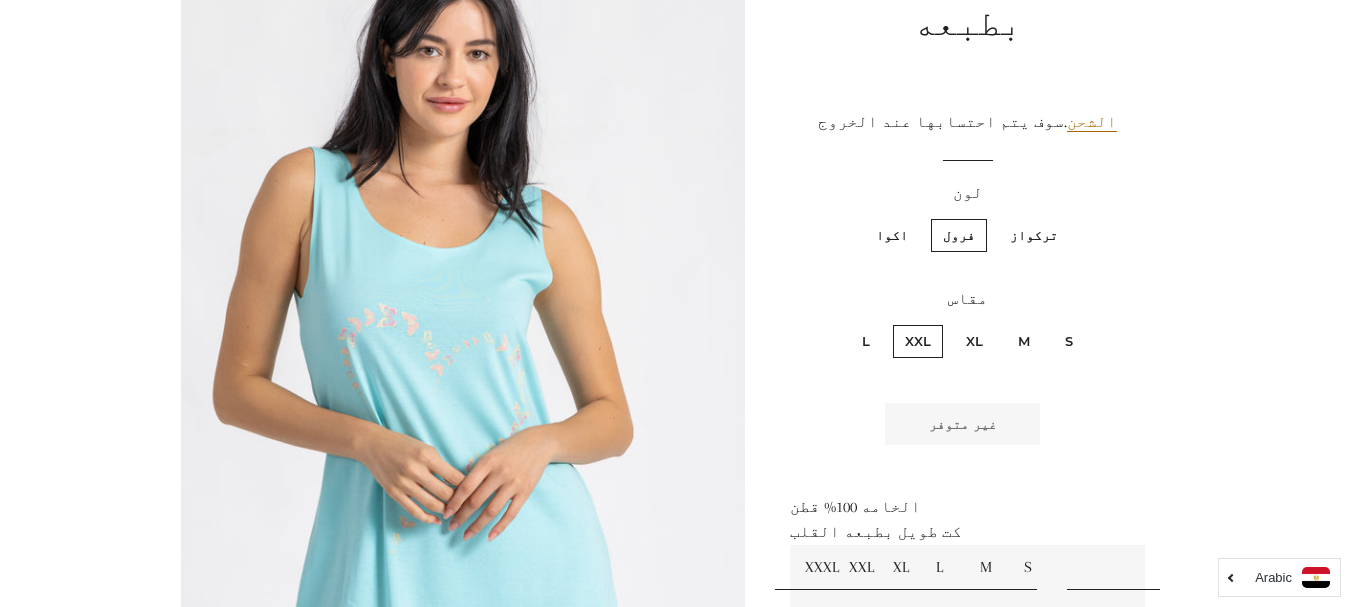 click on "اكوا" at bounding box center (892, 235) 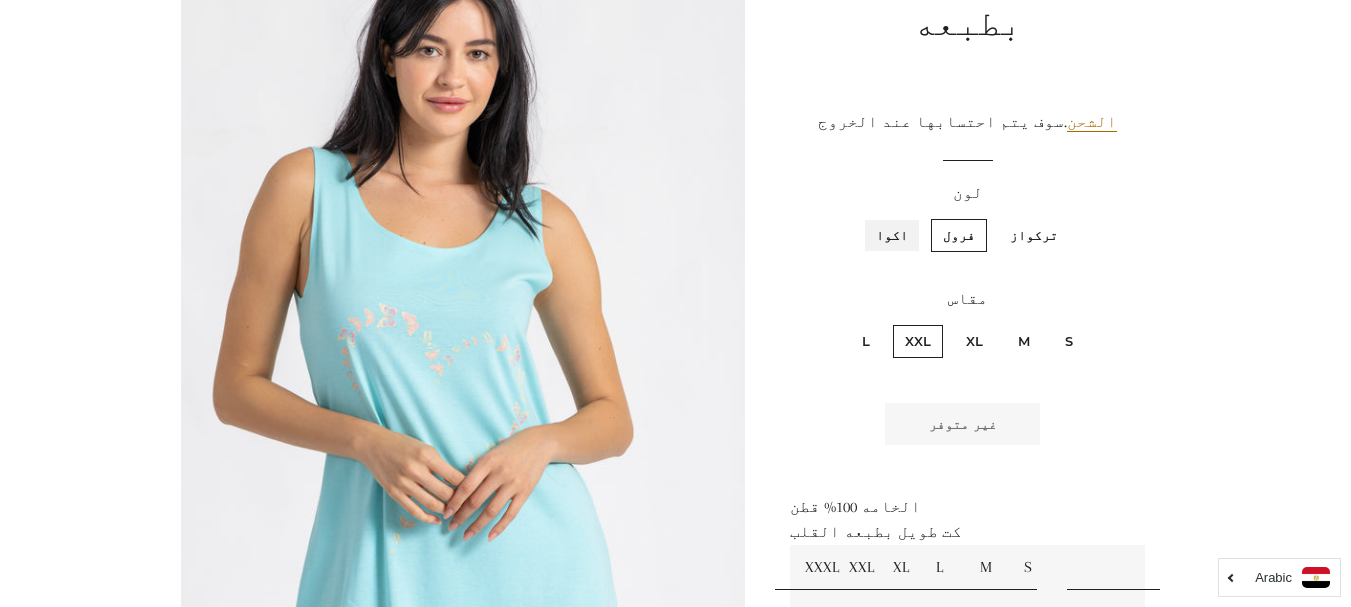 click on "اكوا" at bounding box center (913, 216) 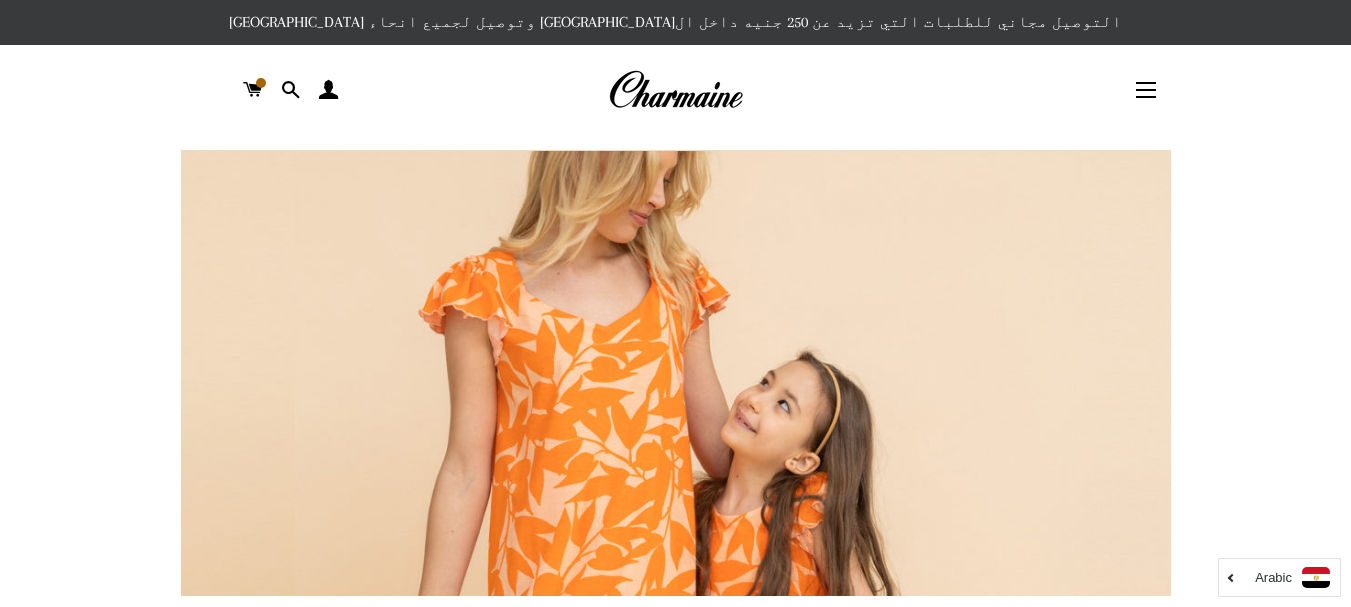 scroll, scrollTop: 0, scrollLeft: 0, axis: both 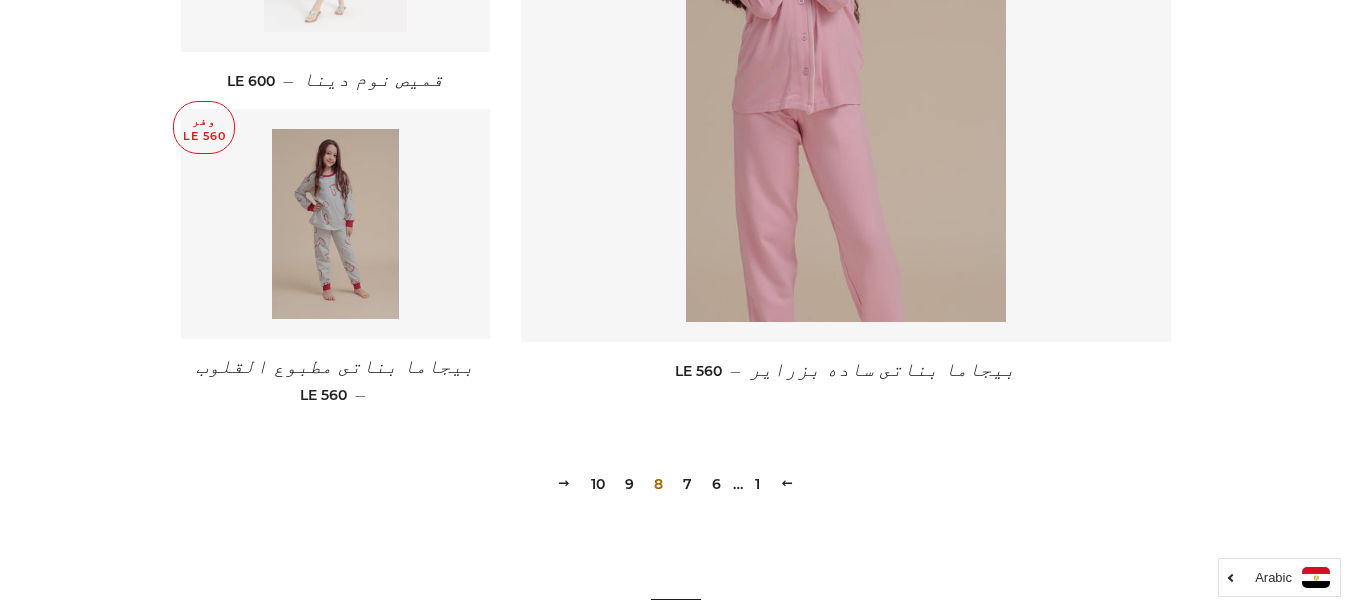 click on "9" at bounding box center (629, 484) 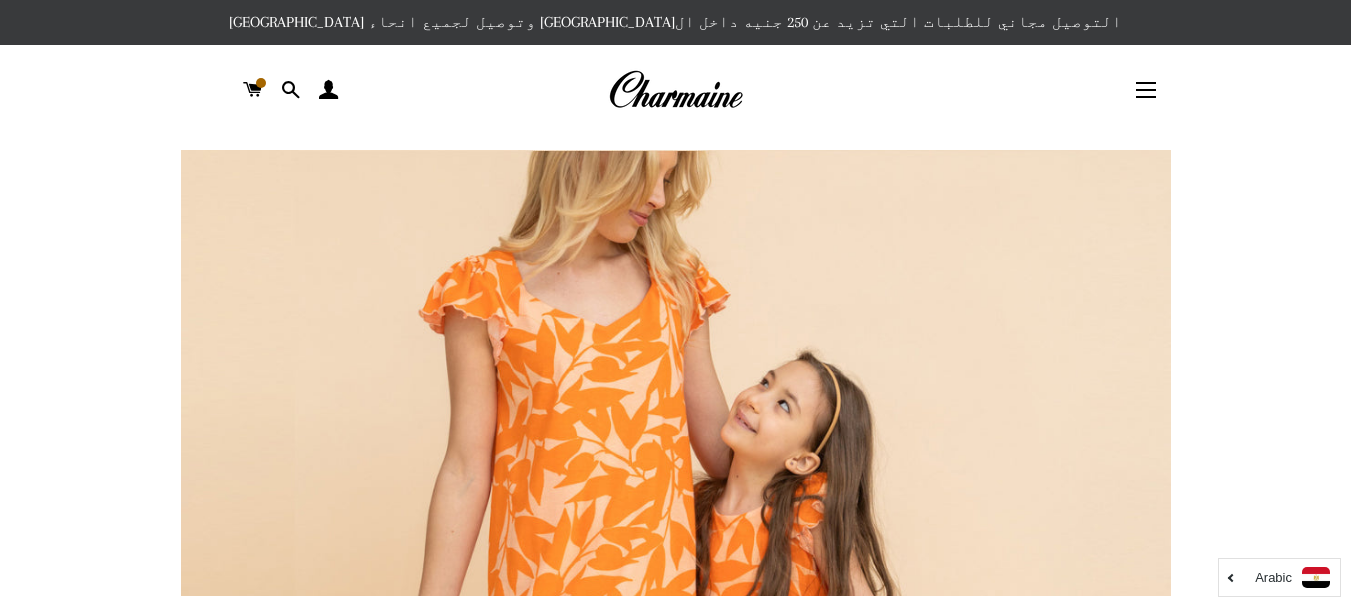 scroll, scrollTop: 0, scrollLeft: 0, axis: both 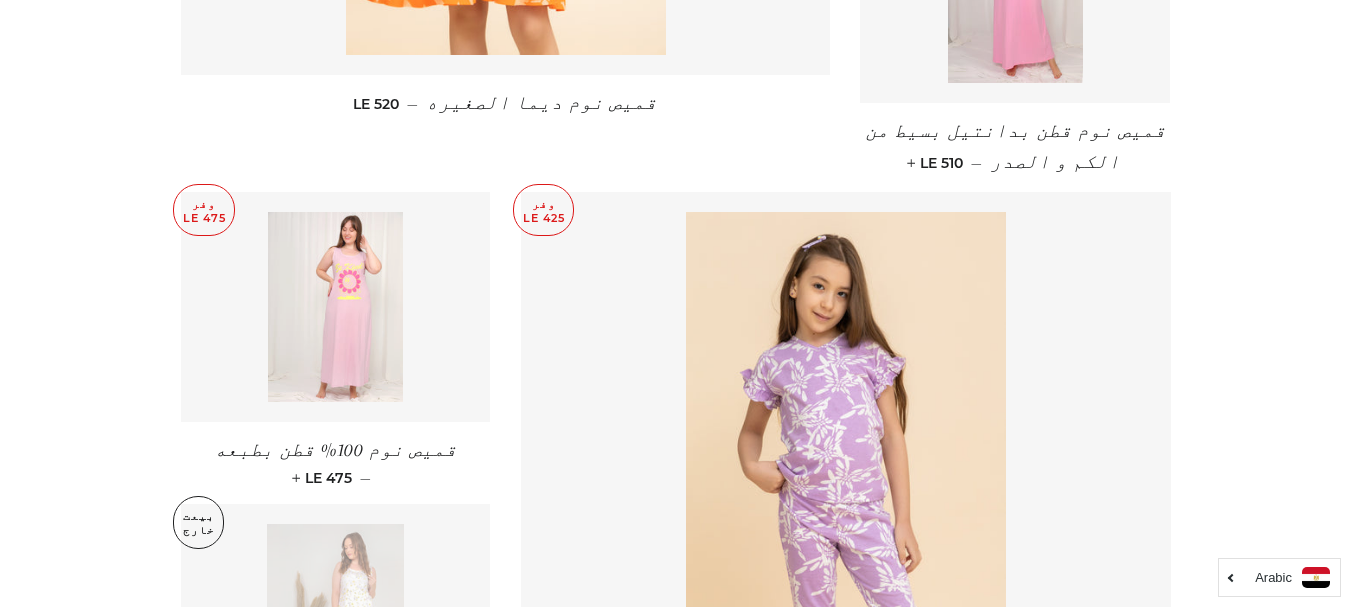 click at bounding box center [335, 307] 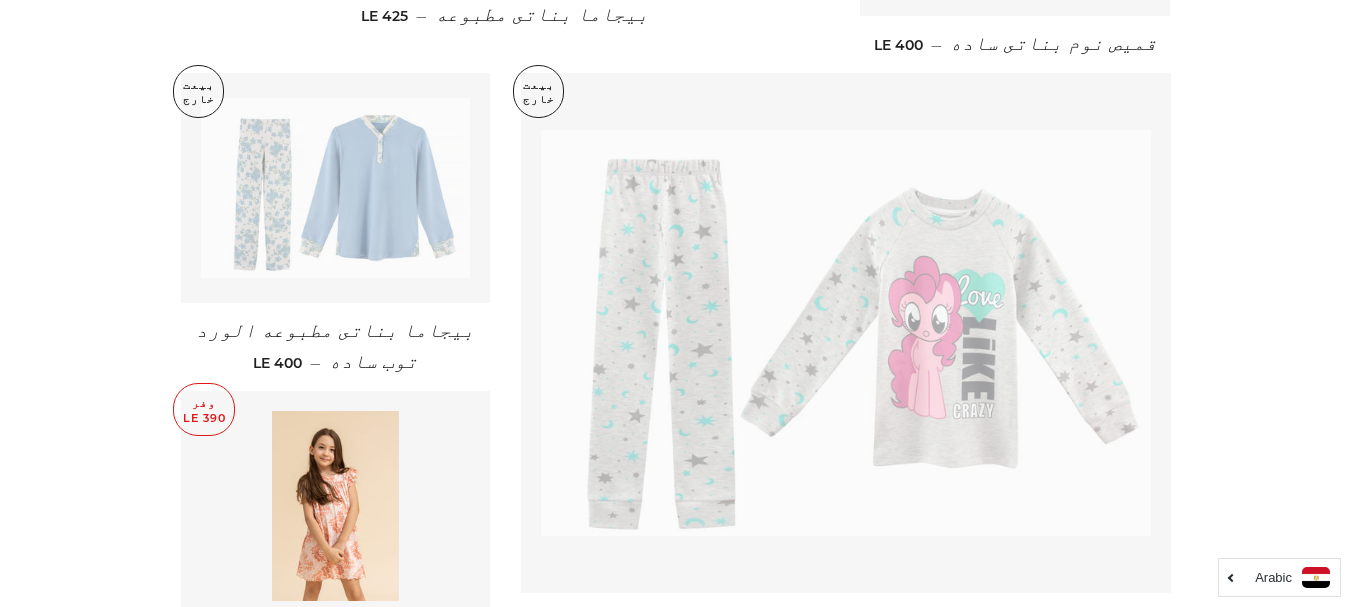 scroll, scrollTop: 3079, scrollLeft: 0, axis: vertical 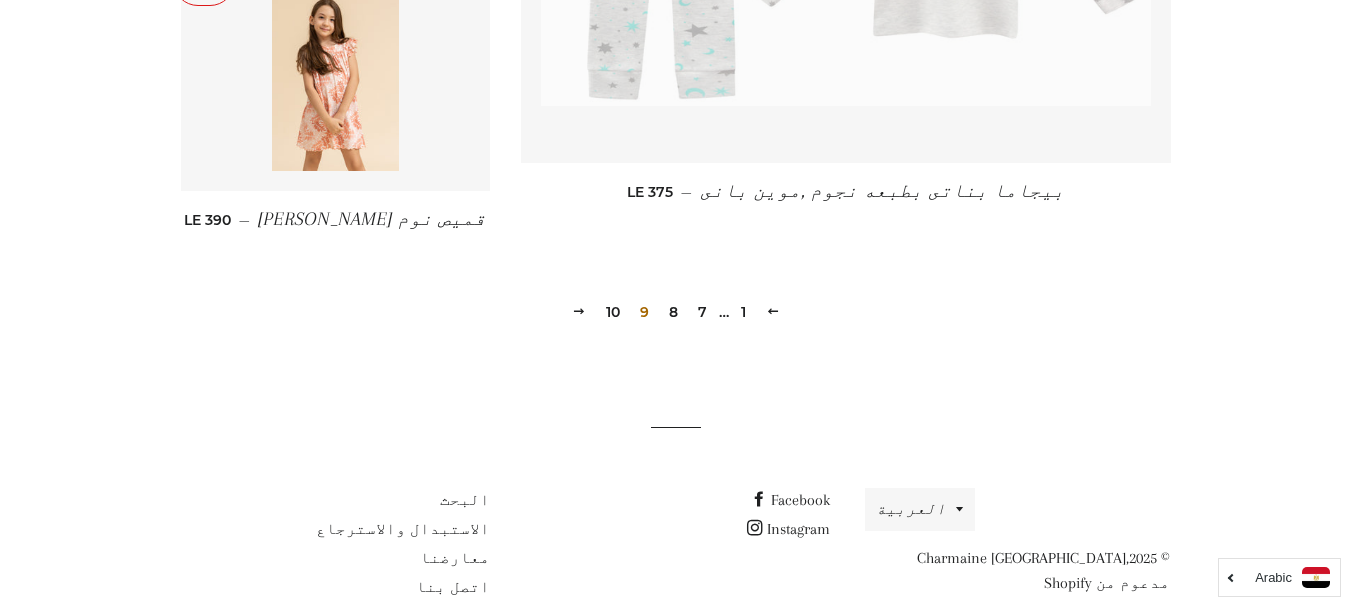 click on "10" at bounding box center (613, 312) 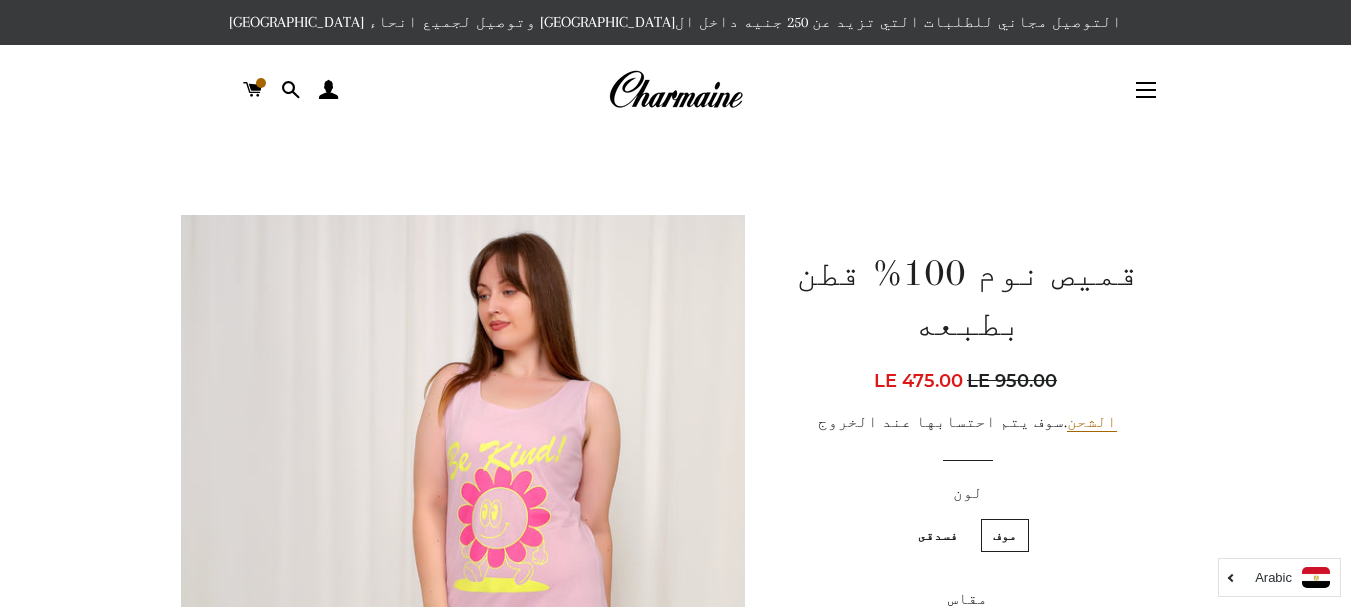 scroll, scrollTop: 0, scrollLeft: 0, axis: both 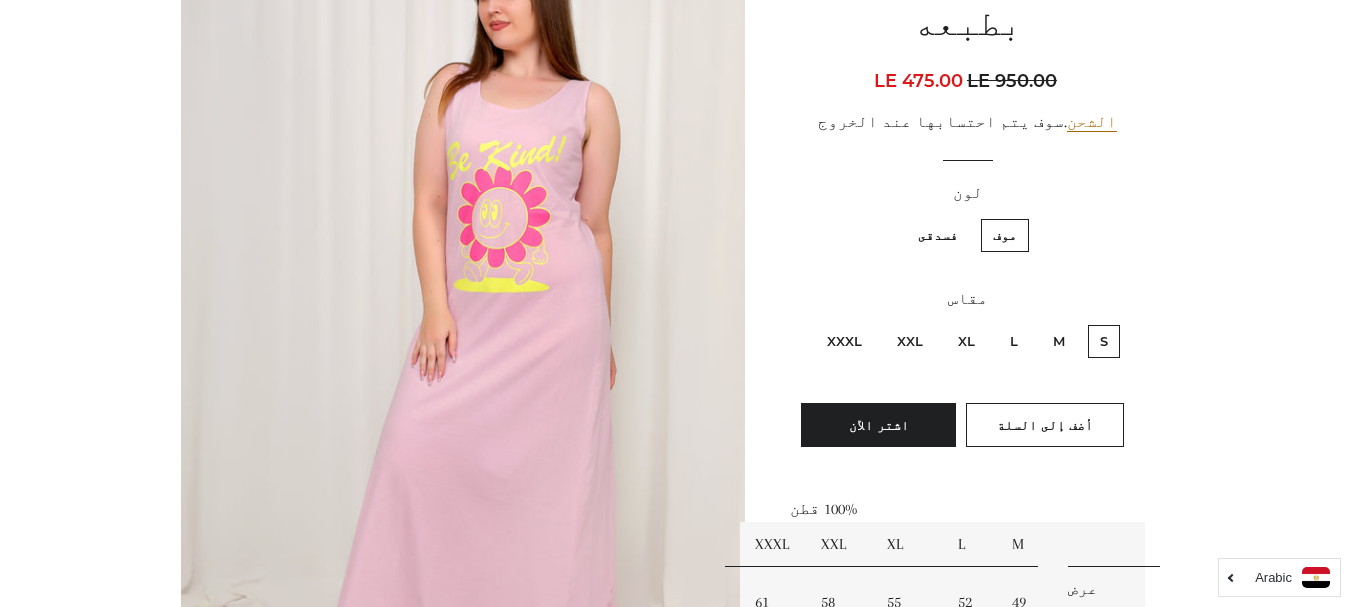 click on "XXXL" at bounding box center (844, 341) 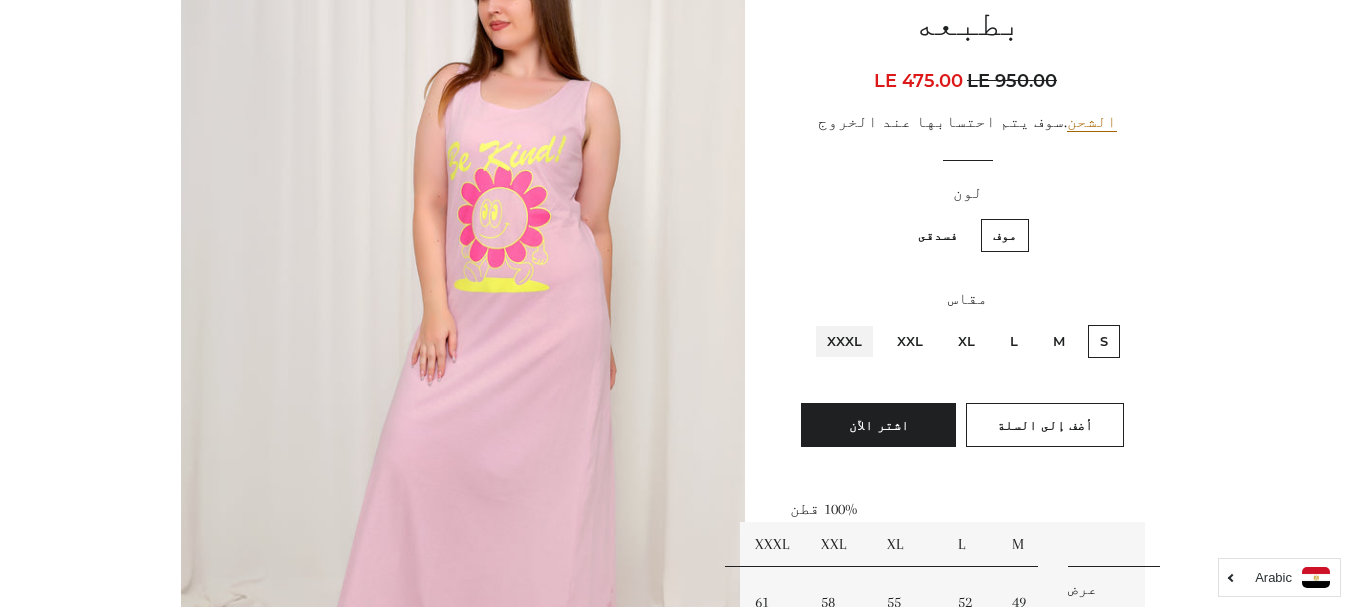 click on "XXXL" at bounding box center (867, 322) 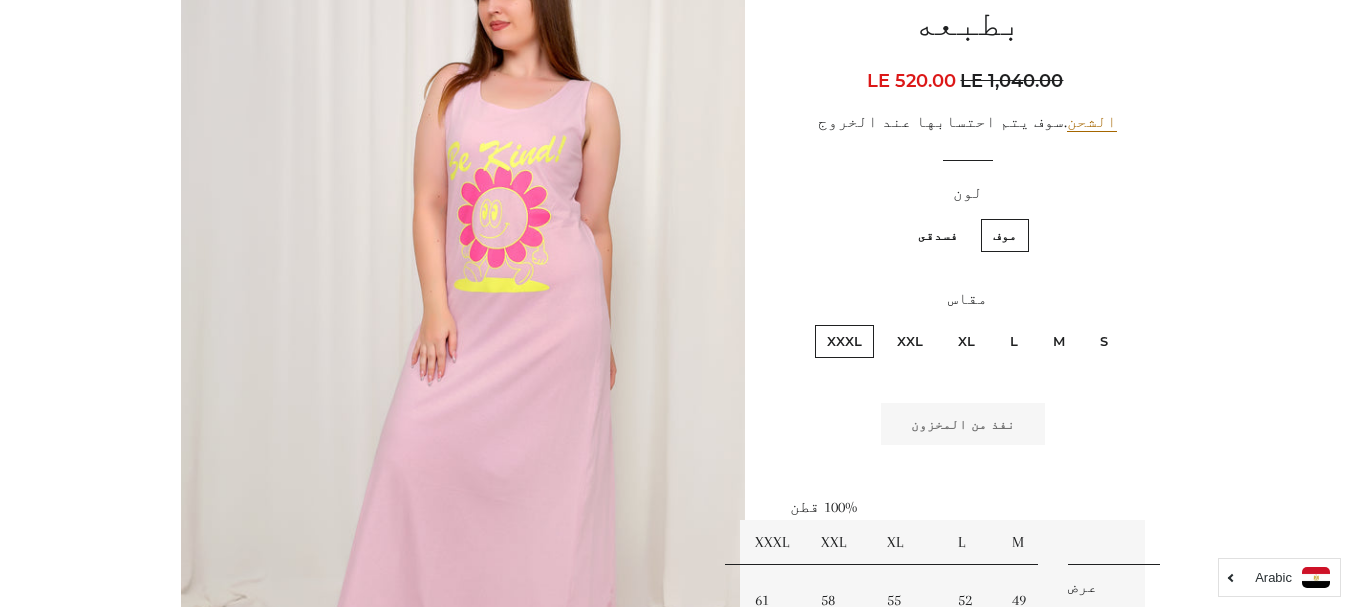 click on "فسدقى" at bounding box center [938, 235] 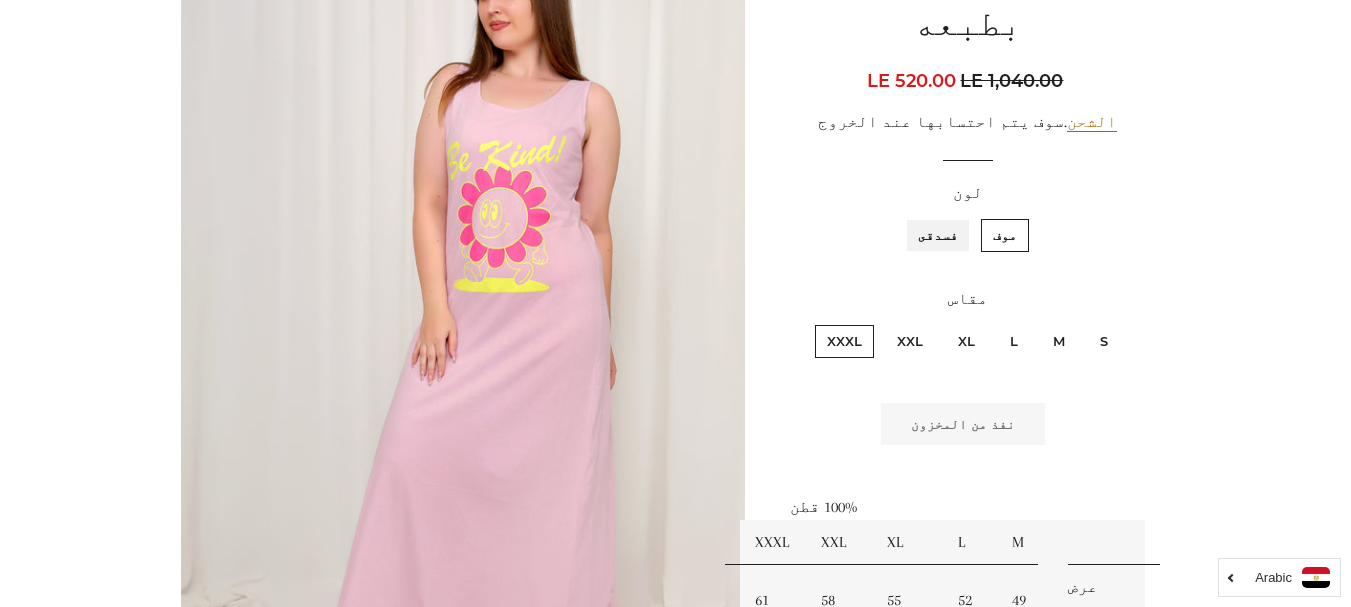 click on "فسدقى" at bounding box center [963, 216] 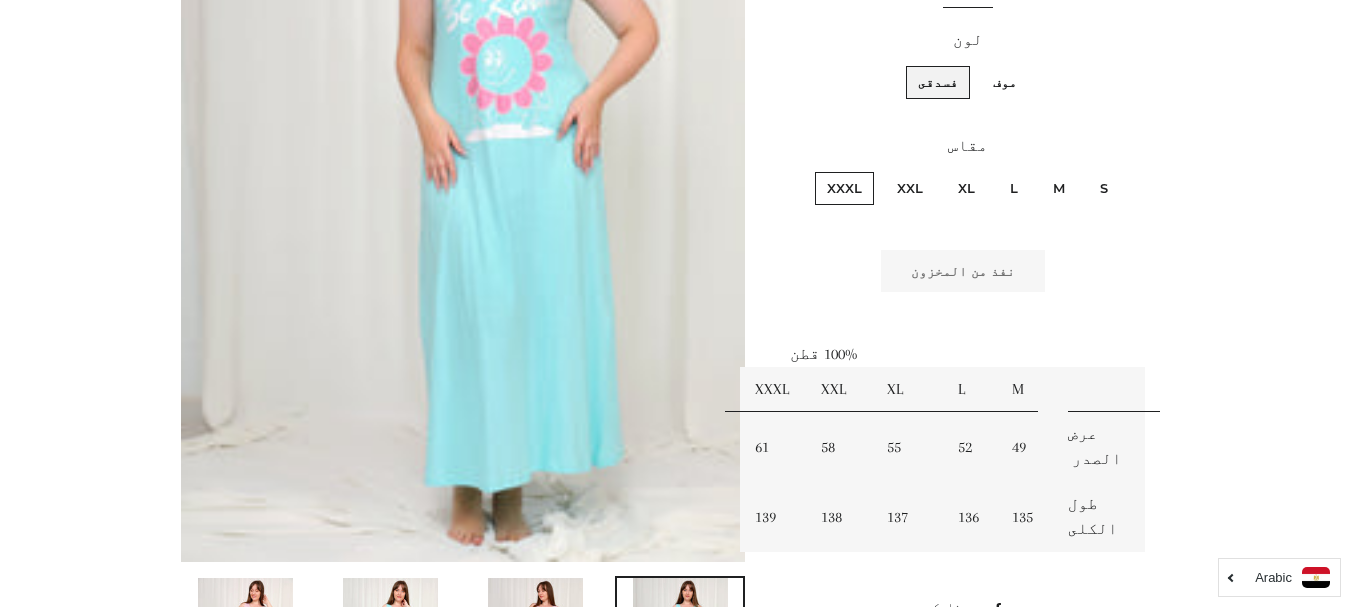 scroll, scrollTop: 400, scrollLeft: 0, axis: vertical 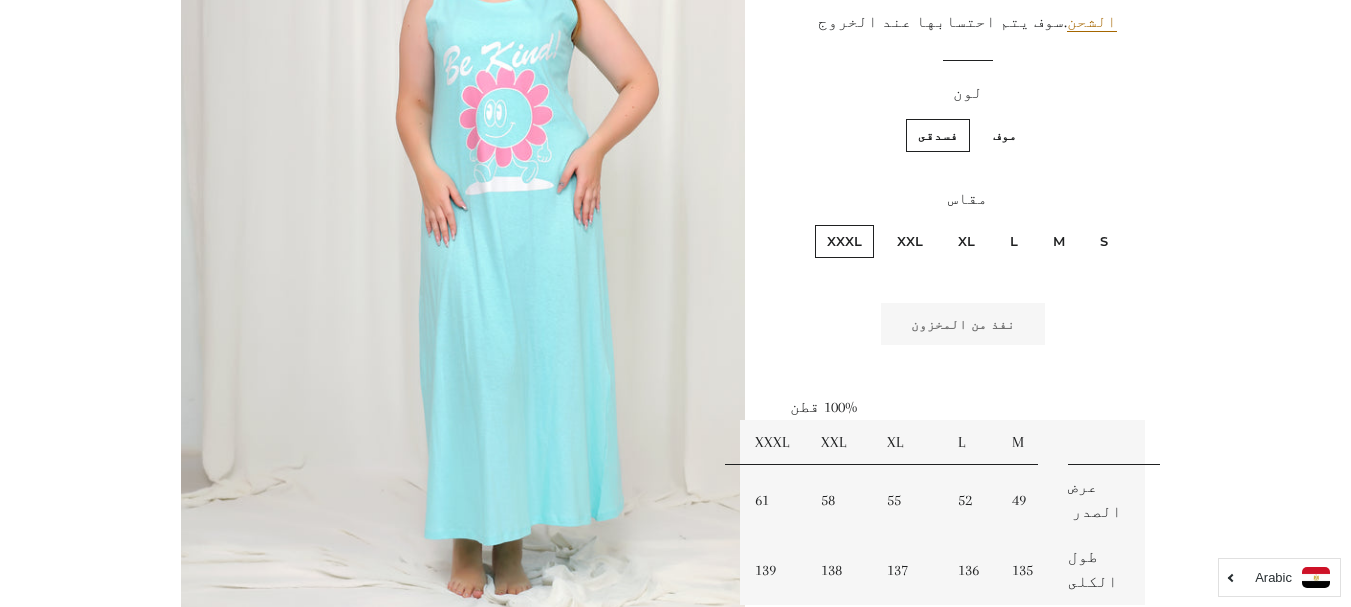 click on "موف" at bounding box center [1005, 135] 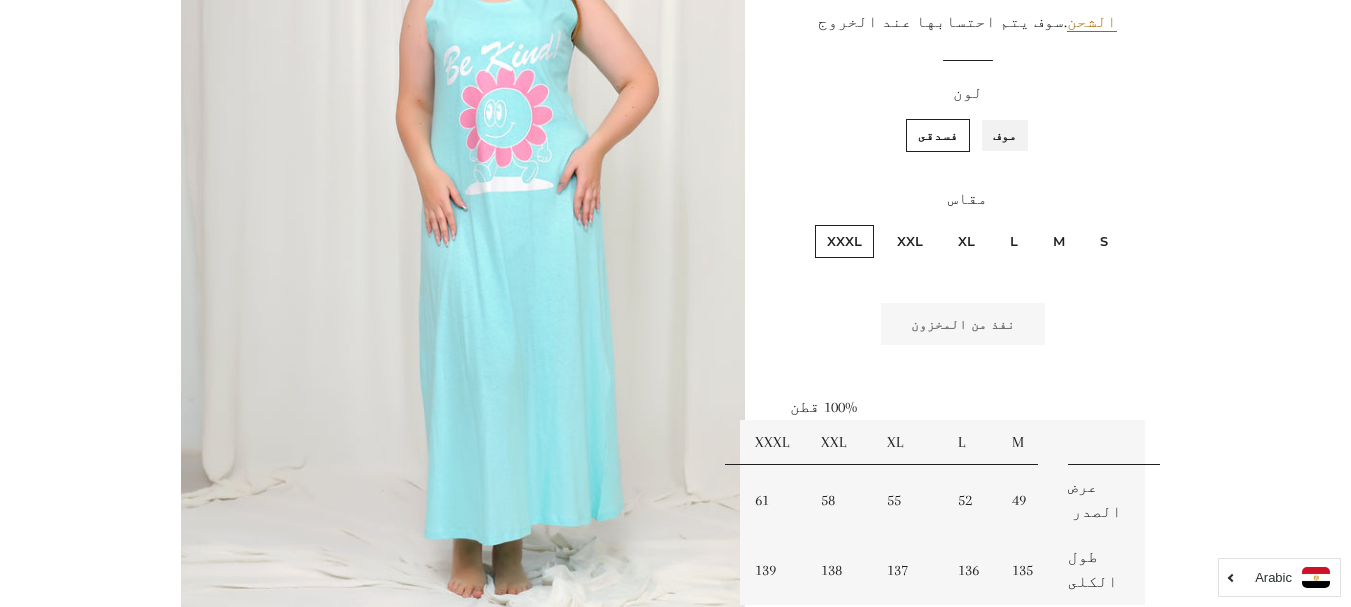click on "موف" at bounding box center (1022, 116) 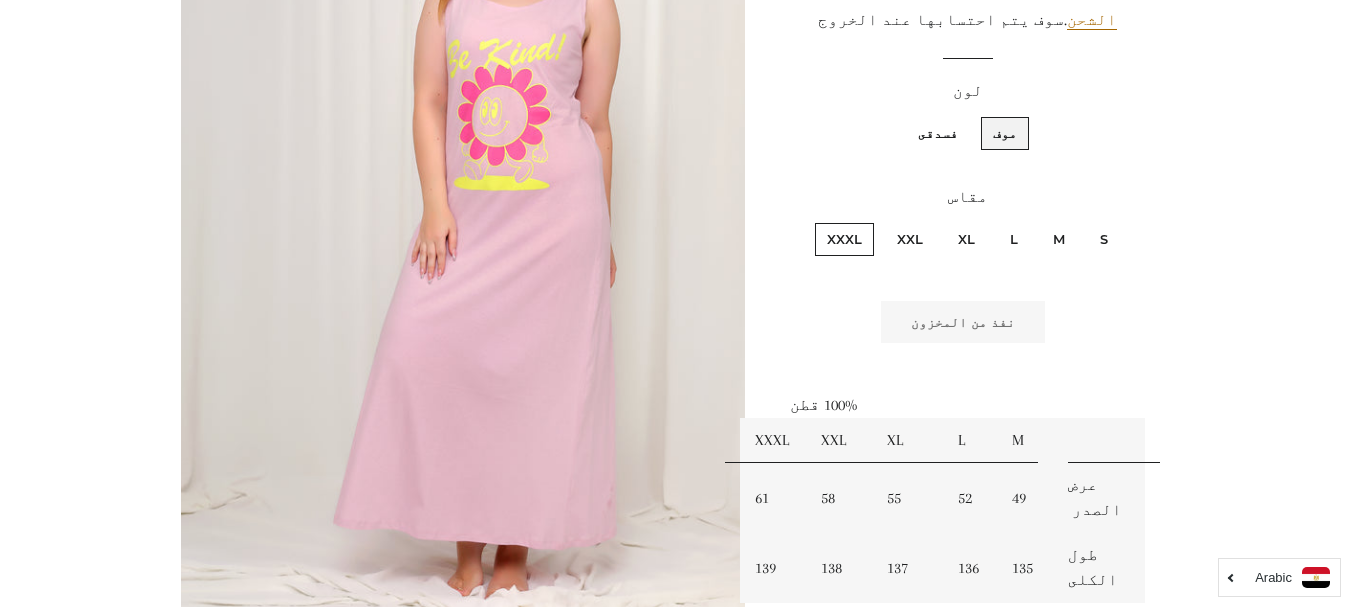 scroll, scrollTop: 399, scrollLeft: 0, axis: vertical 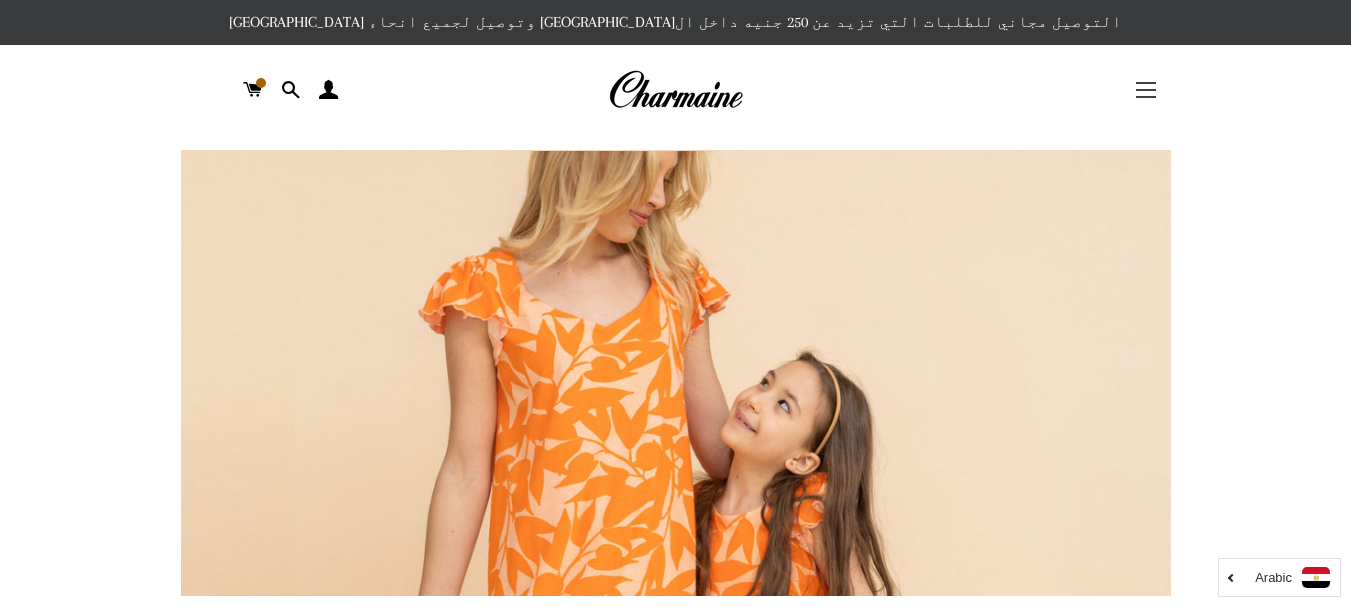 click on "التنقل في الموقع" at bounding box center (1146, 90) 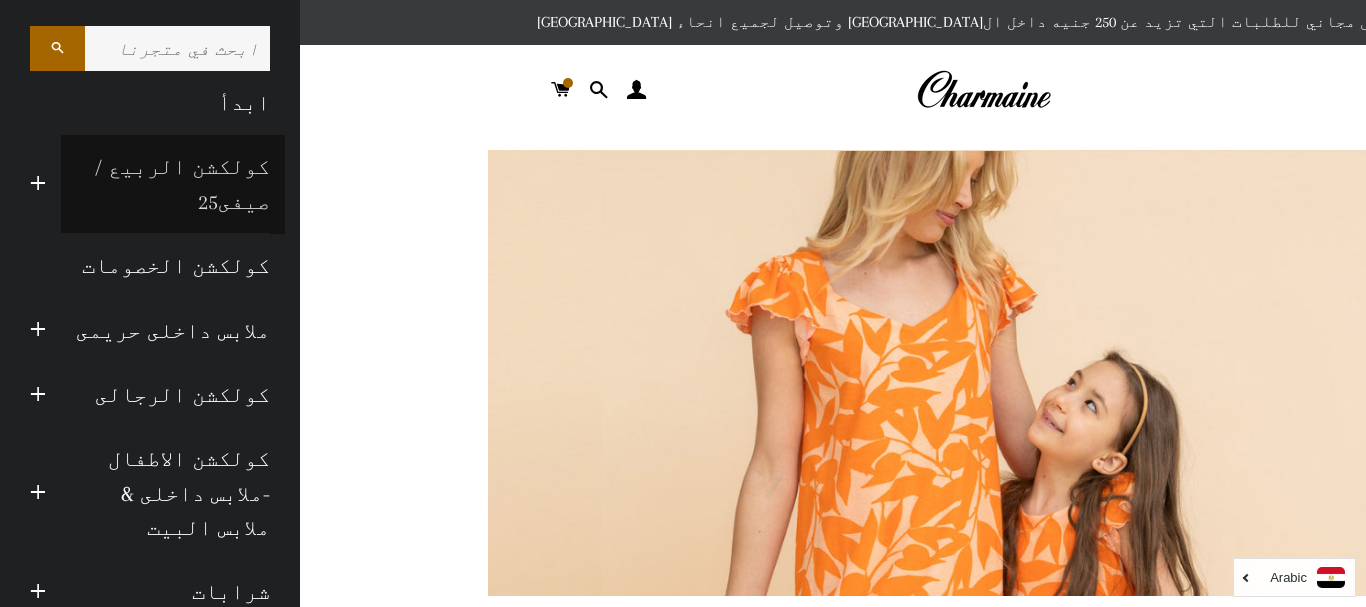 click on "كولكشن الربيع / صيفى25" at bounding box center [173, 184] 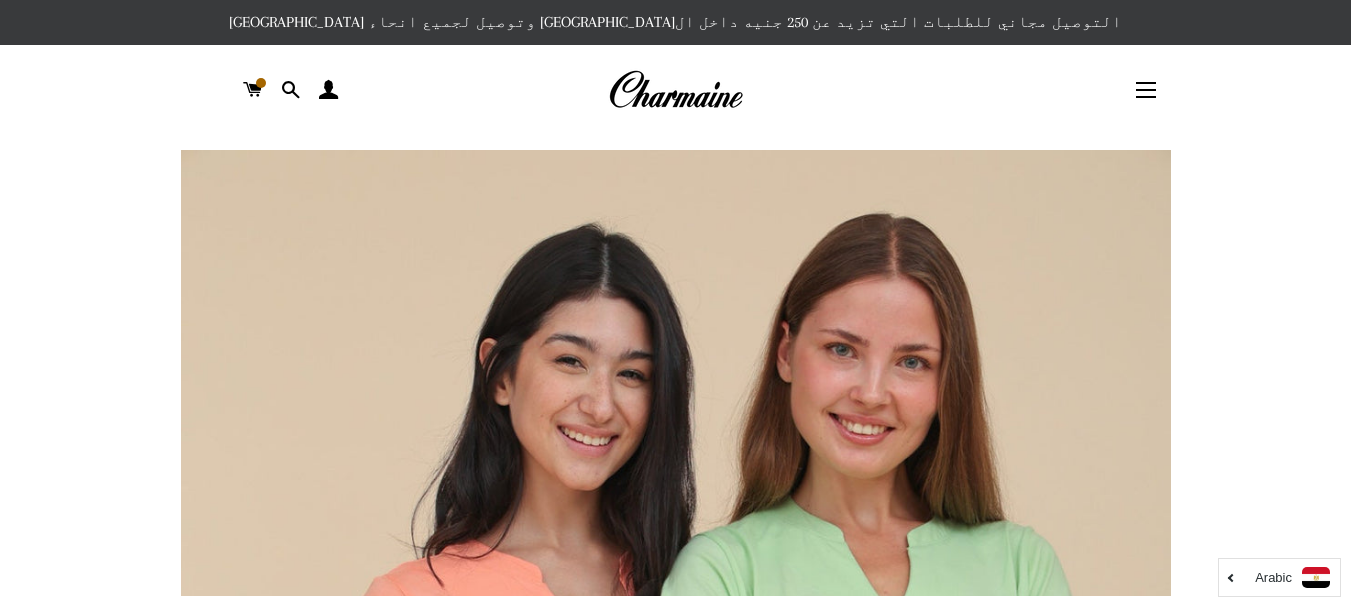 scroll, scrollTop: 0, scrollLeft: 0, axis: both 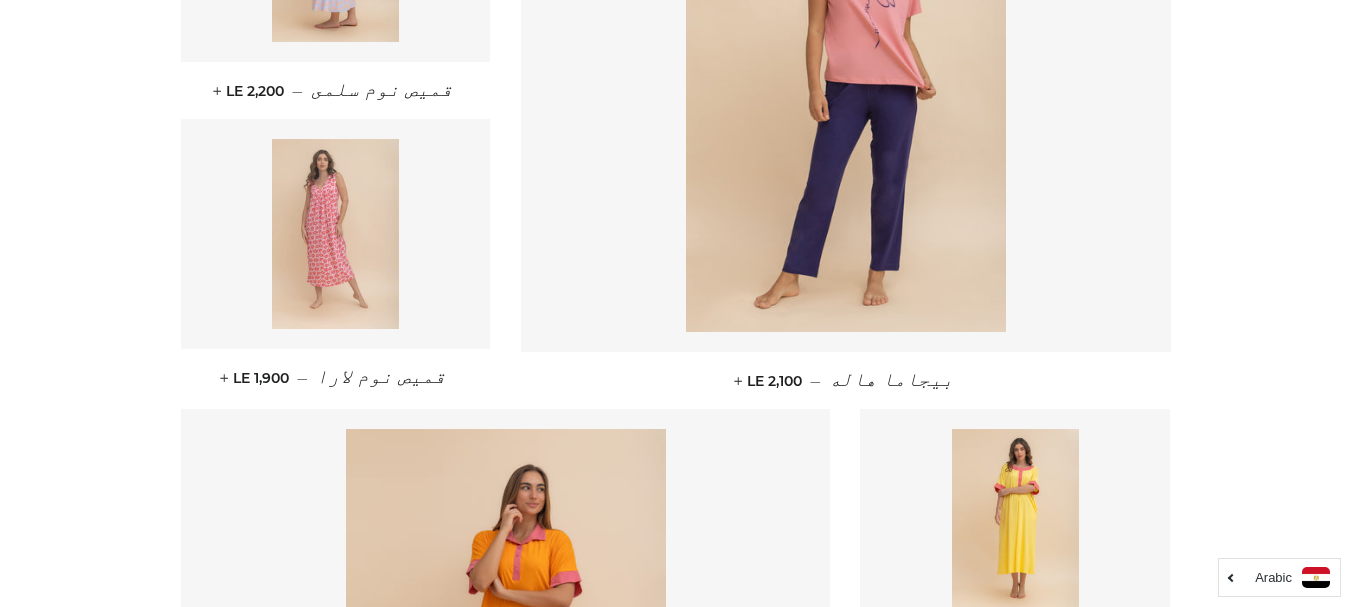 click at bounding box center (335, 234) 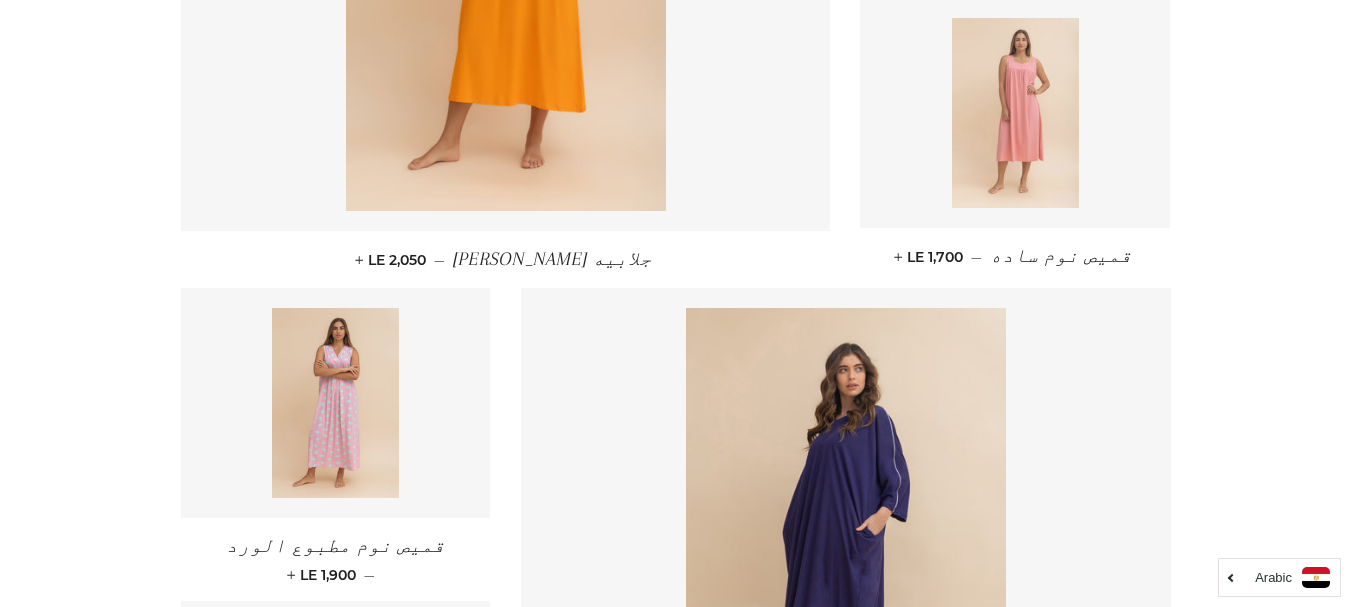 scroll, scrollTop: 2300, scrollLeft: 0, axis: vertical 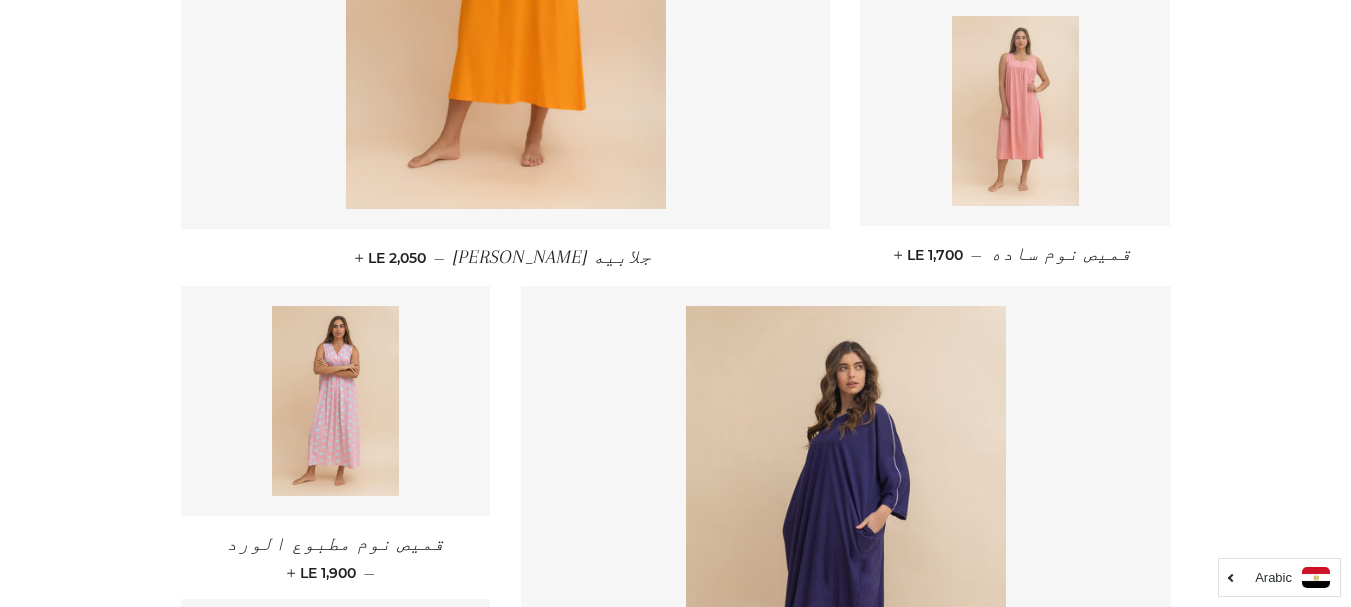click at bounding box center (1015, 111) 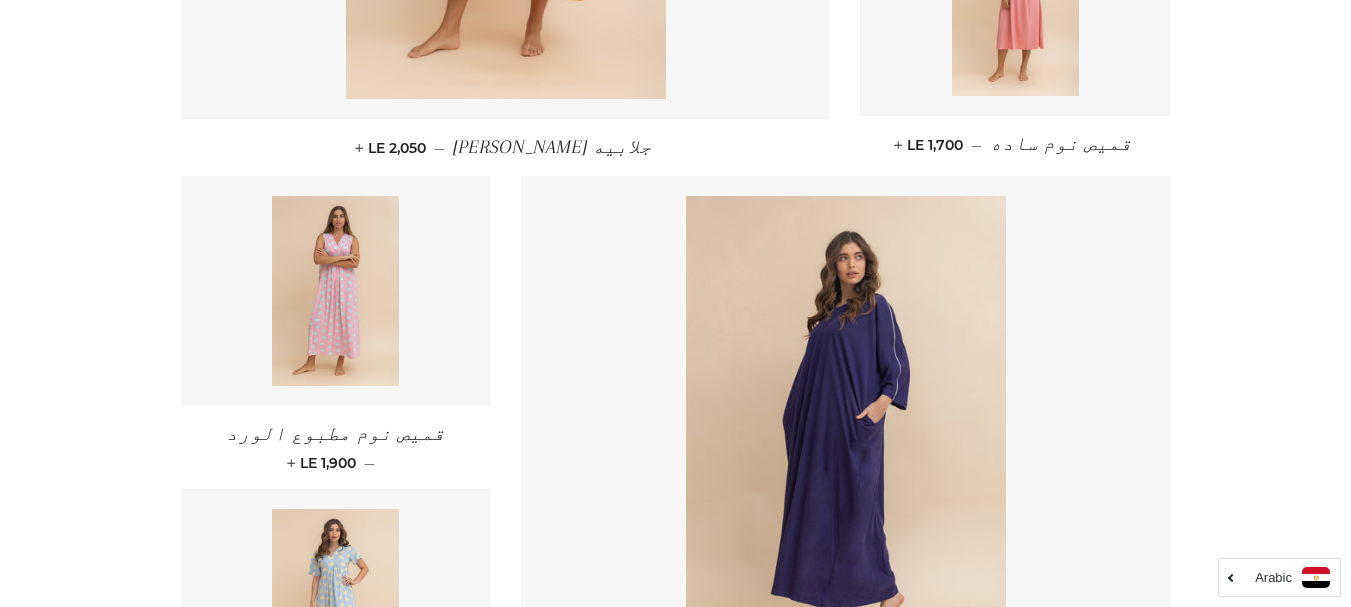 scroll, scrollTop: 2600, scrollLeft: 0, axis: vertical 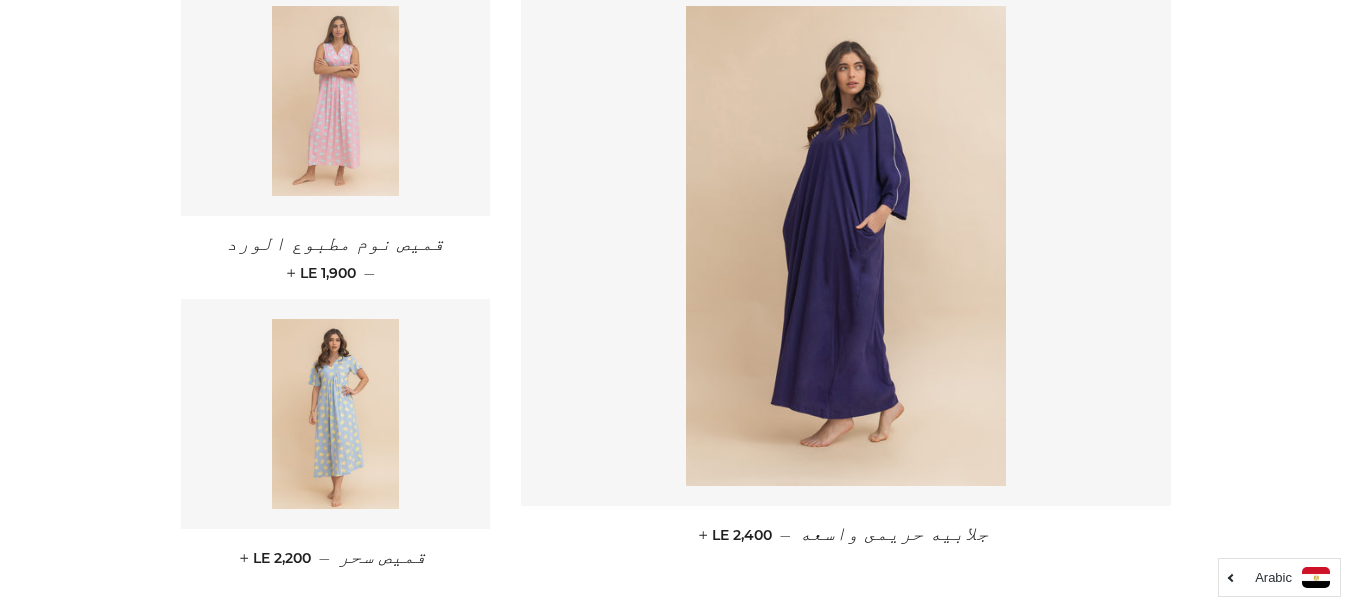 click at bounding box center (335, 101) 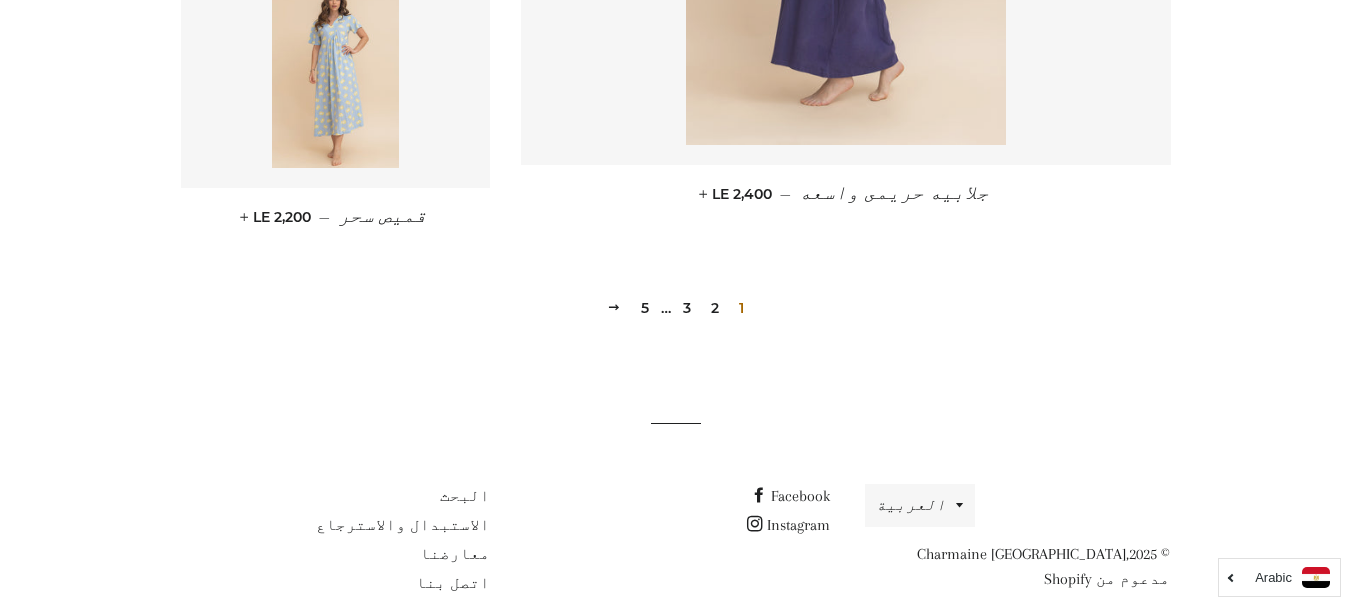 scroll, scrollTop: 2953, scrollLeft: 0, axis: vertical 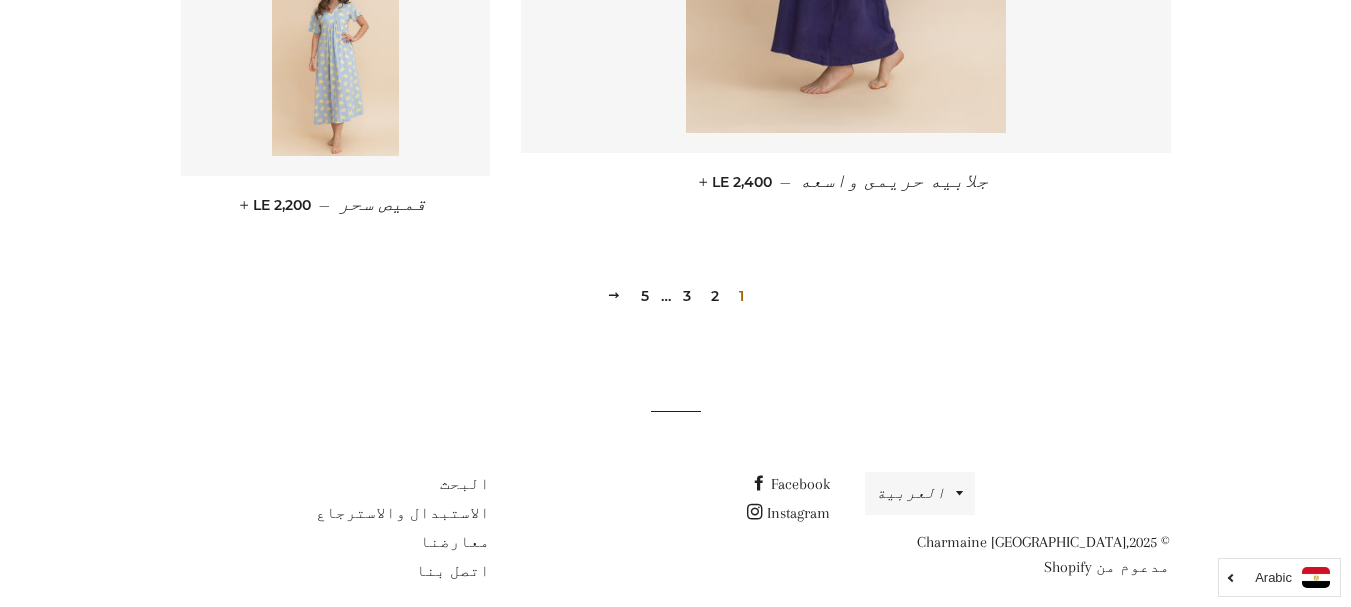 click on "2" at bounding box center [715, 296] 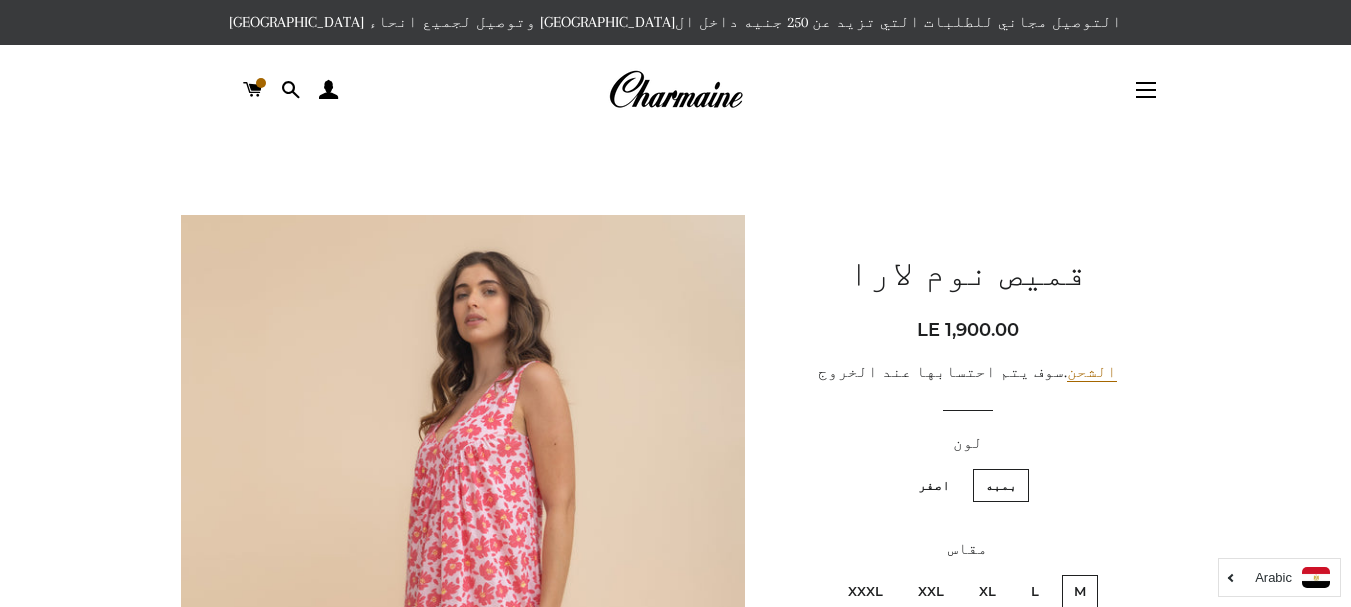 scroll, scrollTop: 0, scrollLeft: 0, axis: both 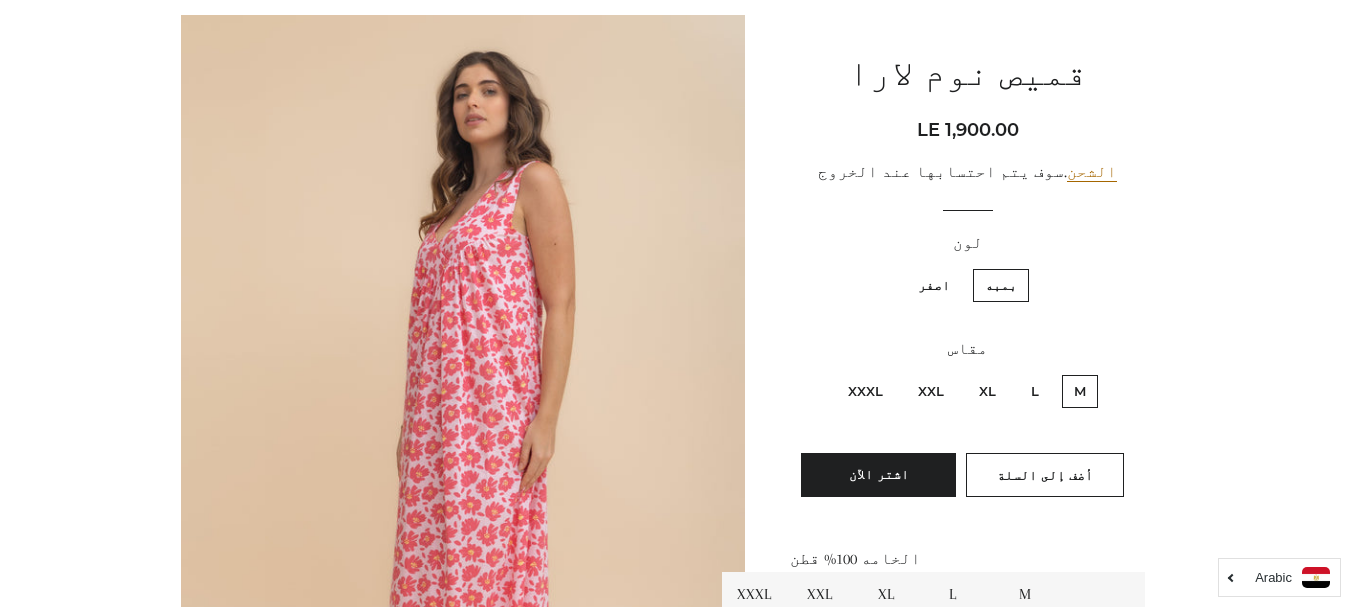 click on "اصفر" at bounding box center [934, 285] 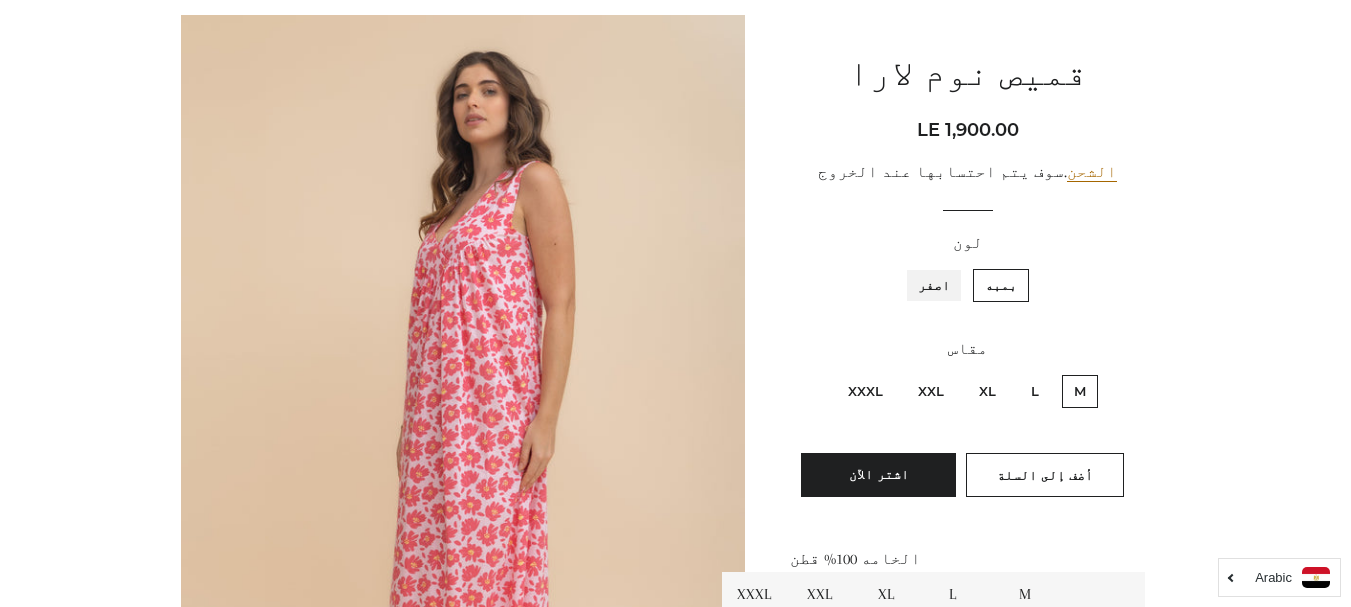 click on "اصفر" at bounding box center [955, 266] 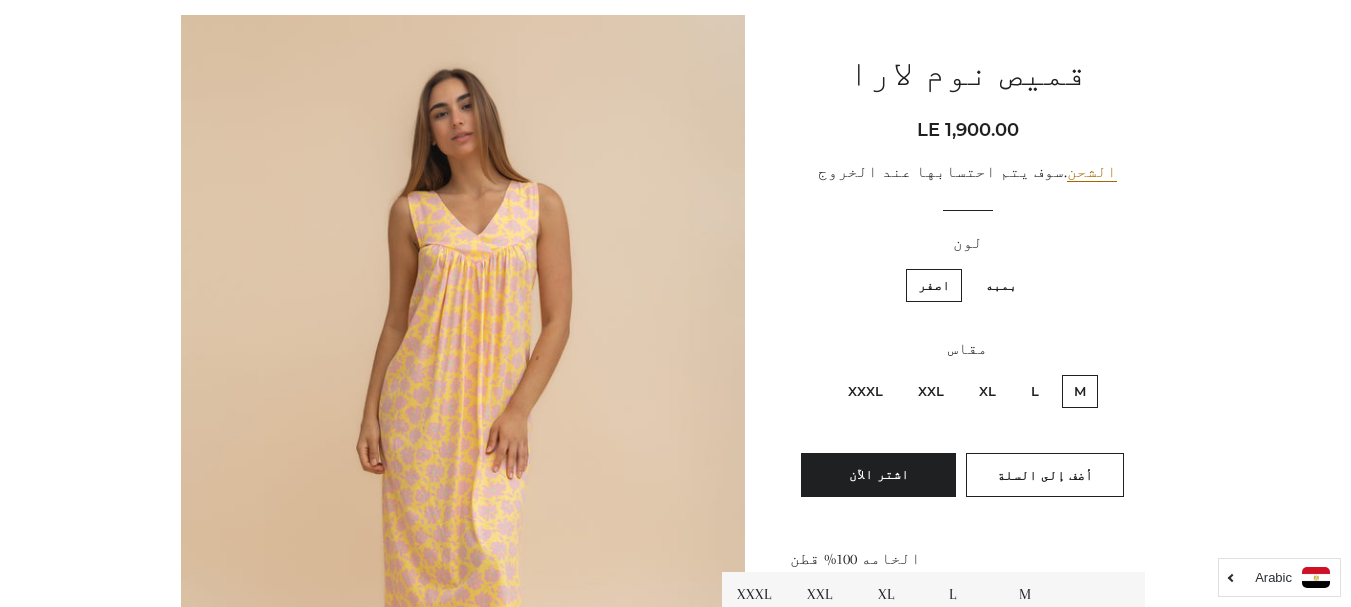 click on "XXXL" at bounding box center (865, 391) 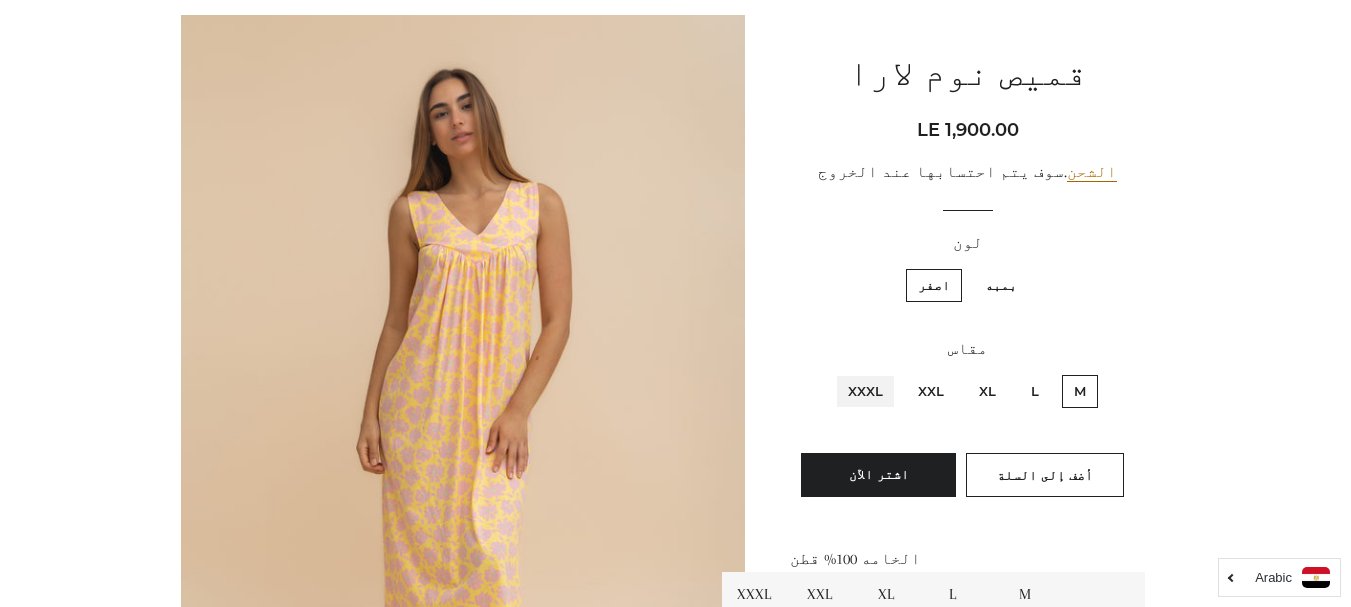click on "XXXL" at bounding box center (888, 372) 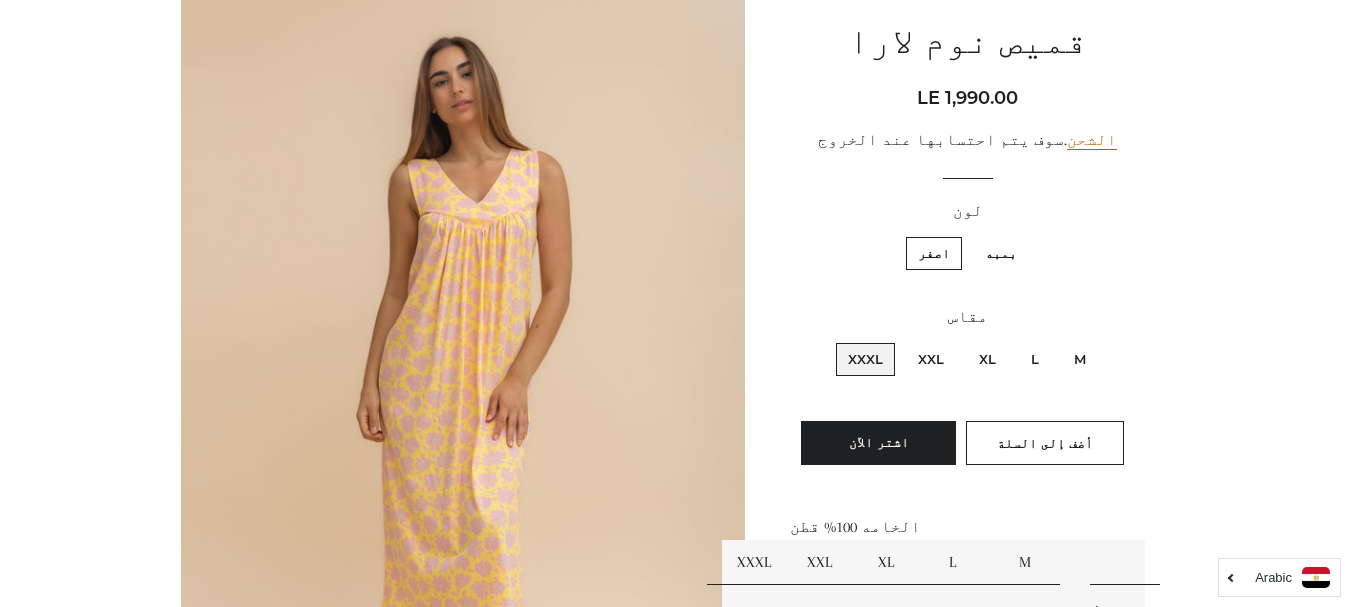 scroll, scrollTop: 200, scrollLeft: 0, axis: vertical 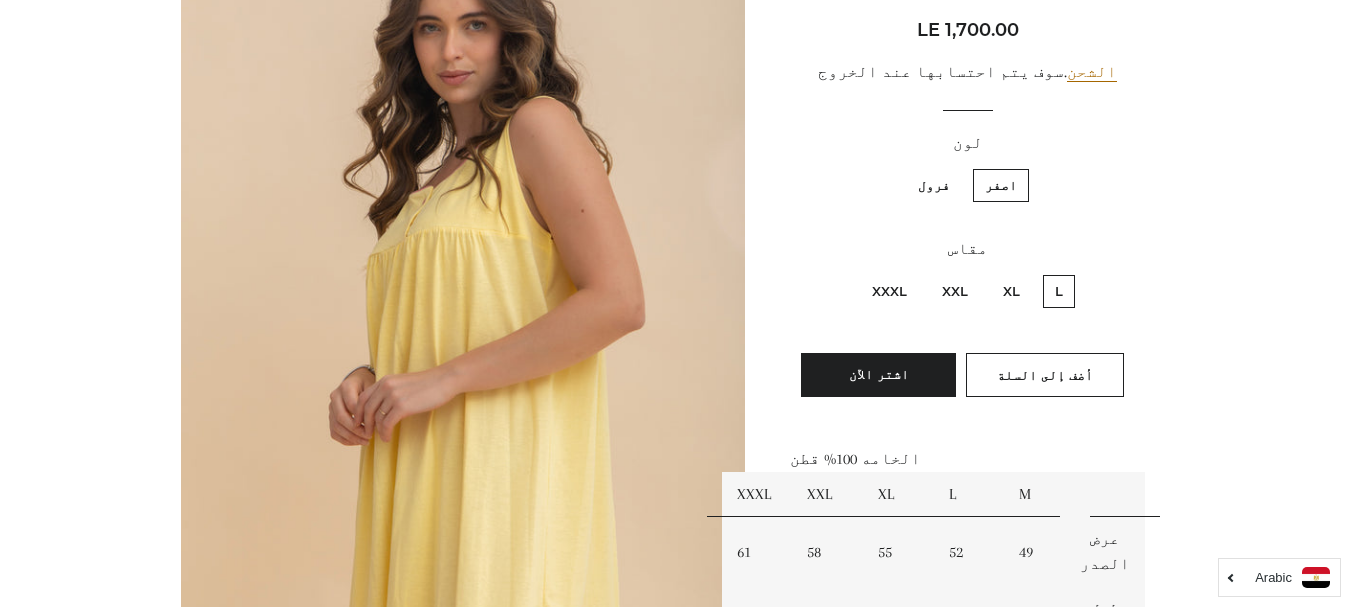 click on "XXXL" at bounding box center [889, 291] 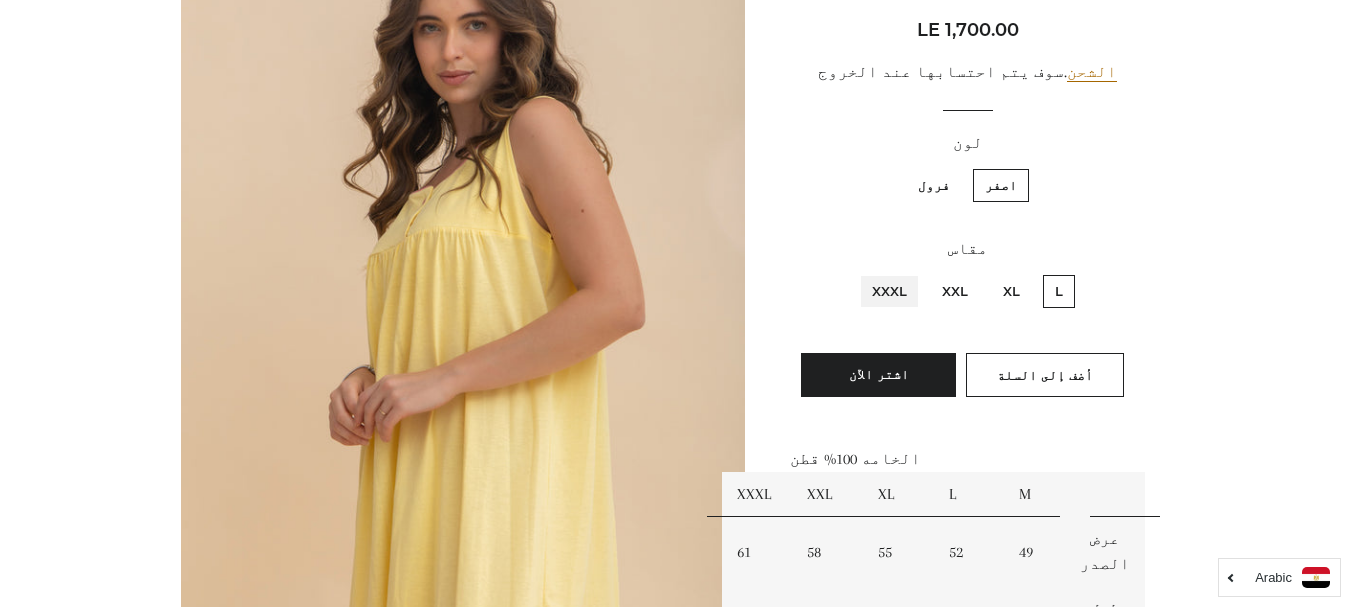 click on "XXXL" at bounding box center (912, 272) 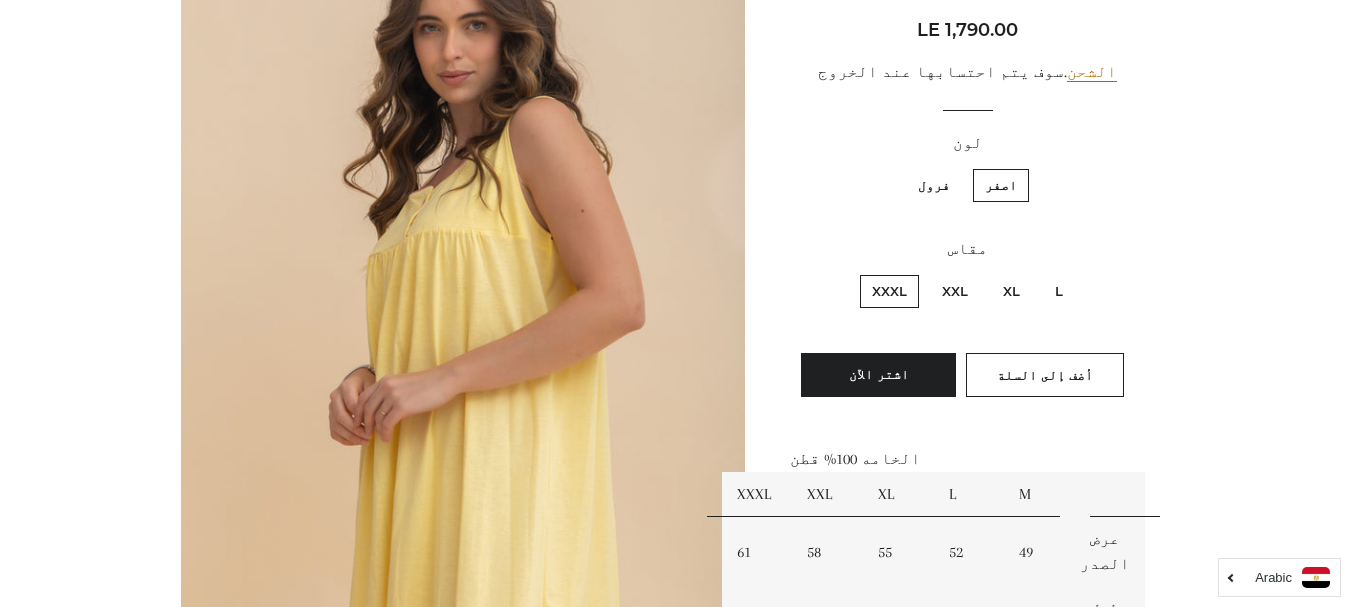 click on "فرول" at bounding box center [934, 185] 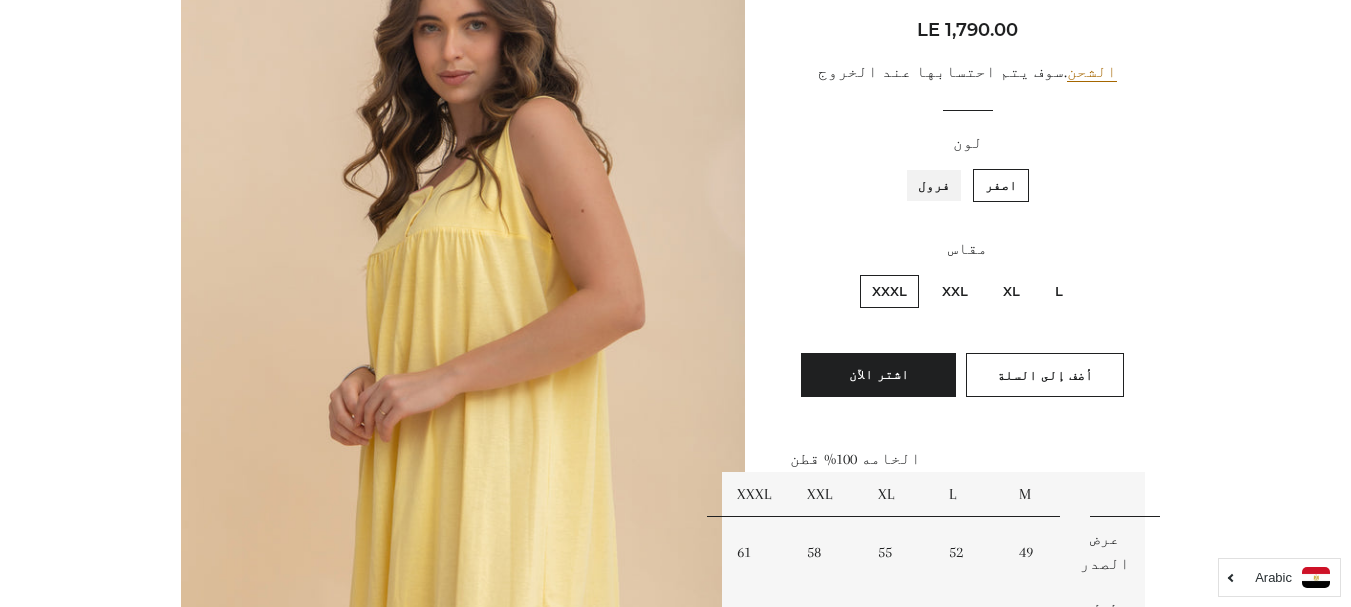 click on "فرول" at bounding box center (955, 166) 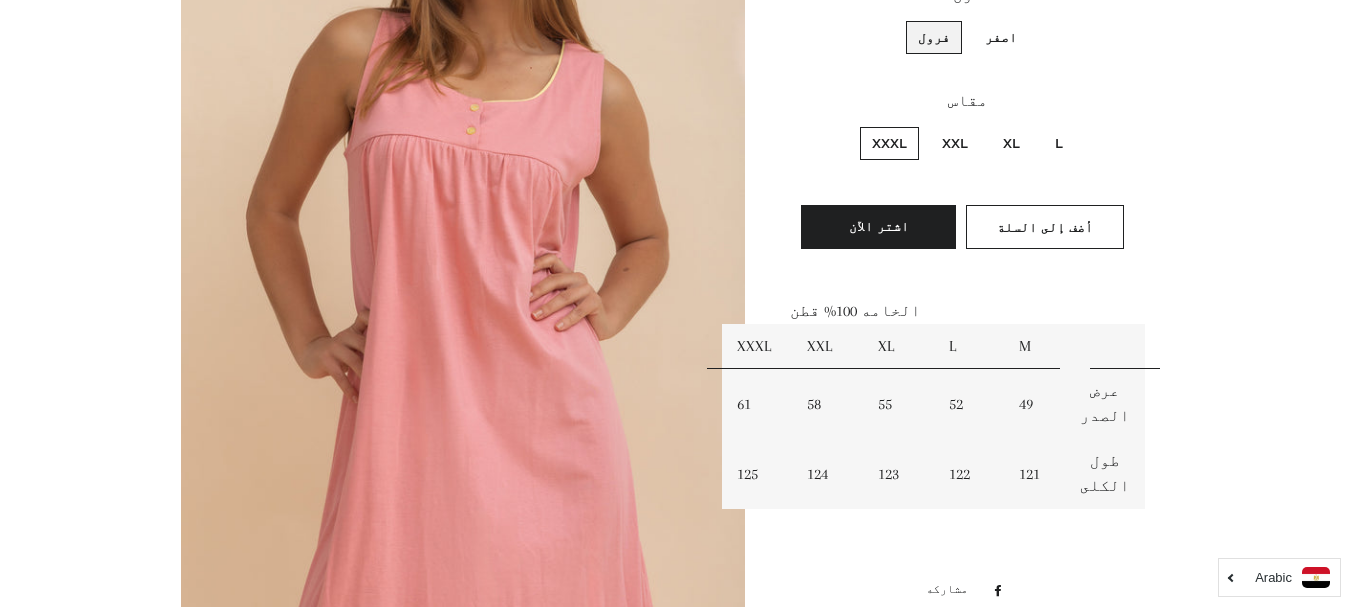 scroll, scrollTop: 648, scrollLeft: 0, axis: vertical 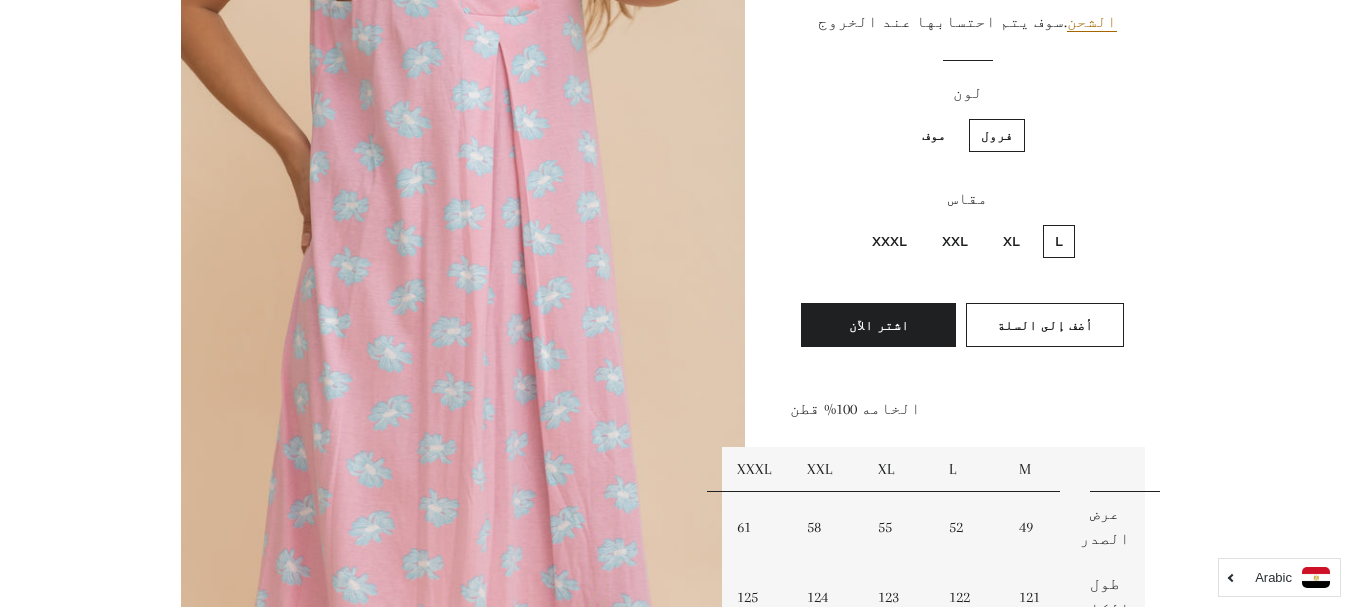 click on "XXXL" at bounding box center (889, 241) 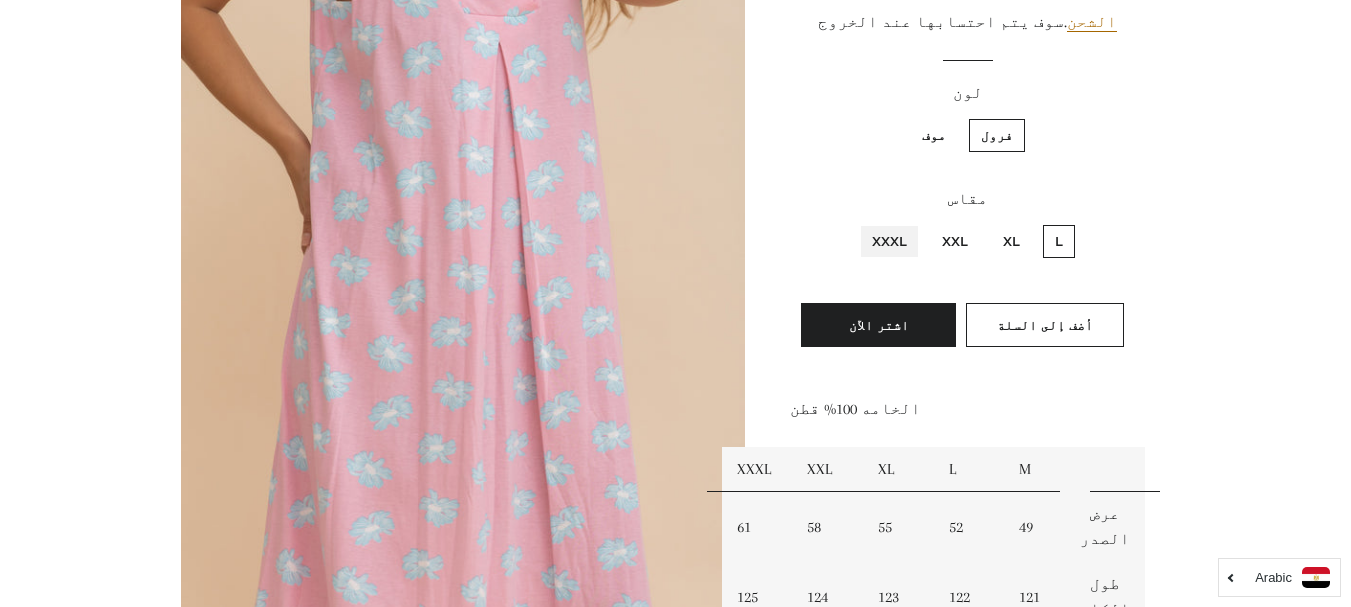 click on "XXXL" at bounding box center [912, 222] 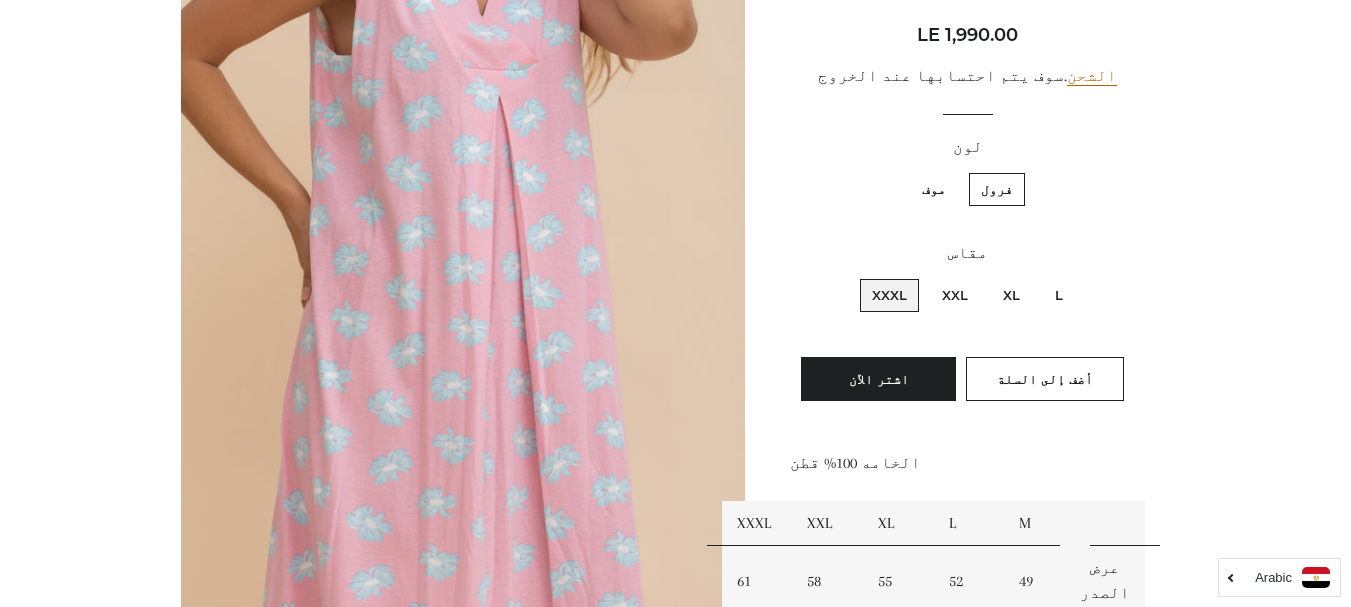 scroll, scrollTop: 300, scrollLeft: 0, axis: vertical 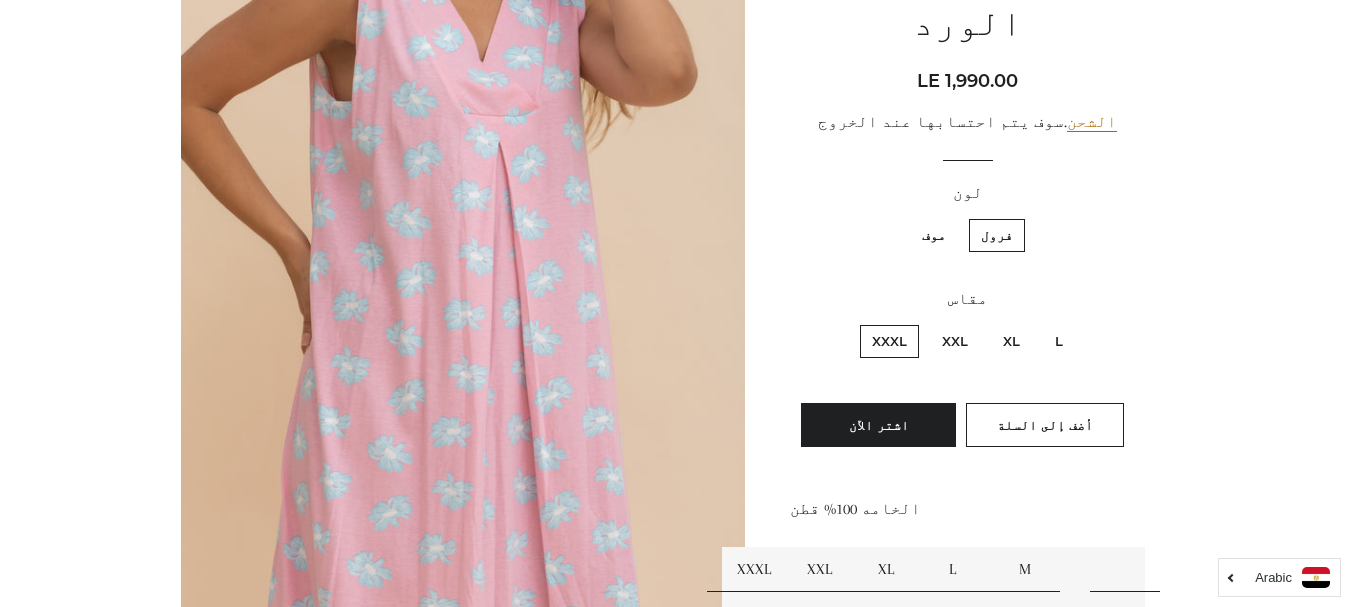 click on "موف" at bounding box center [934, 235] 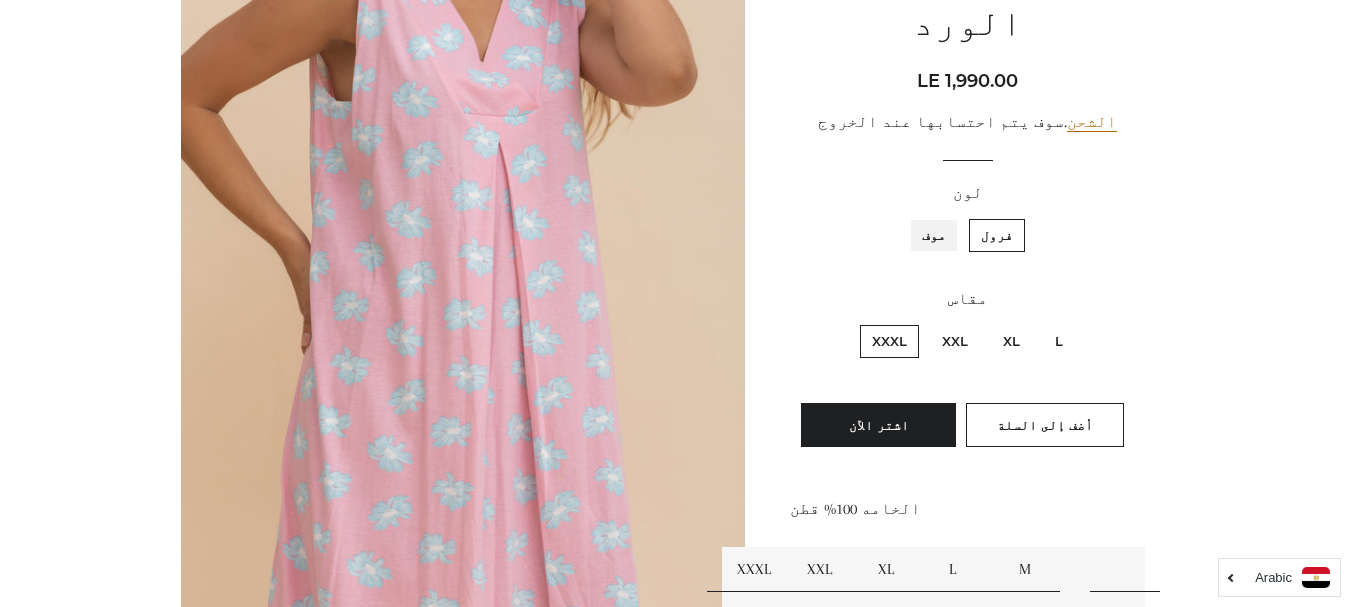 click on "موف" at bounding box center (951, 216) 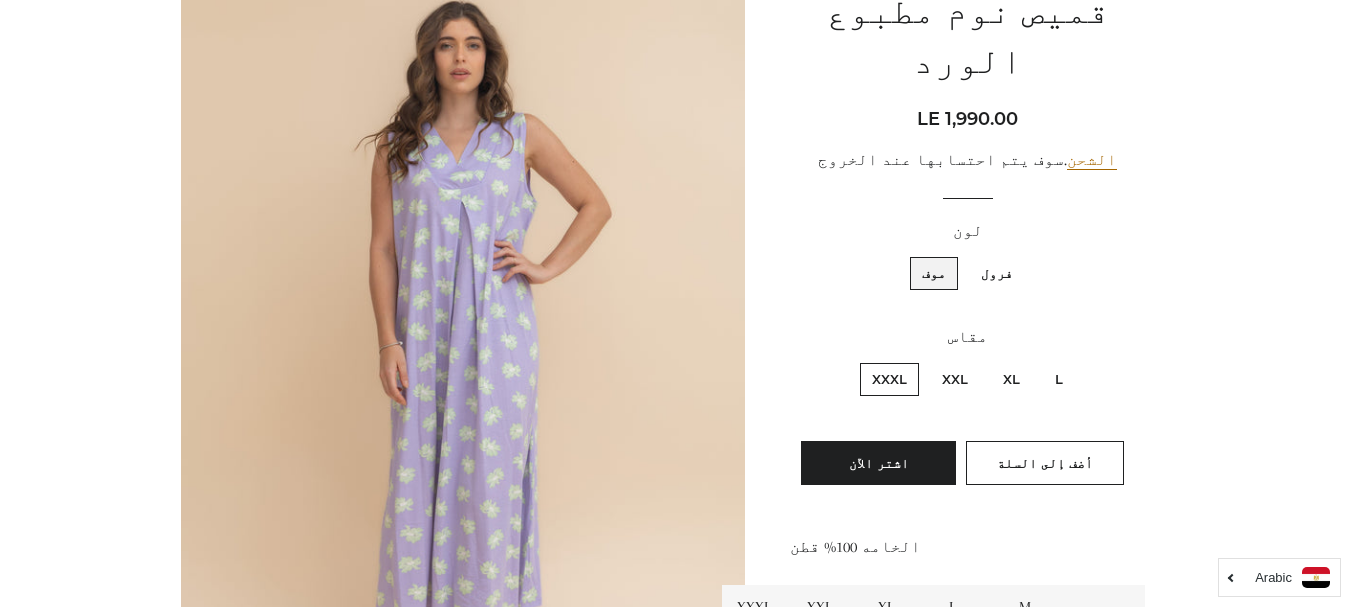 scroll, scrollTop: 200, scrollLeft: 0, axis: vertical 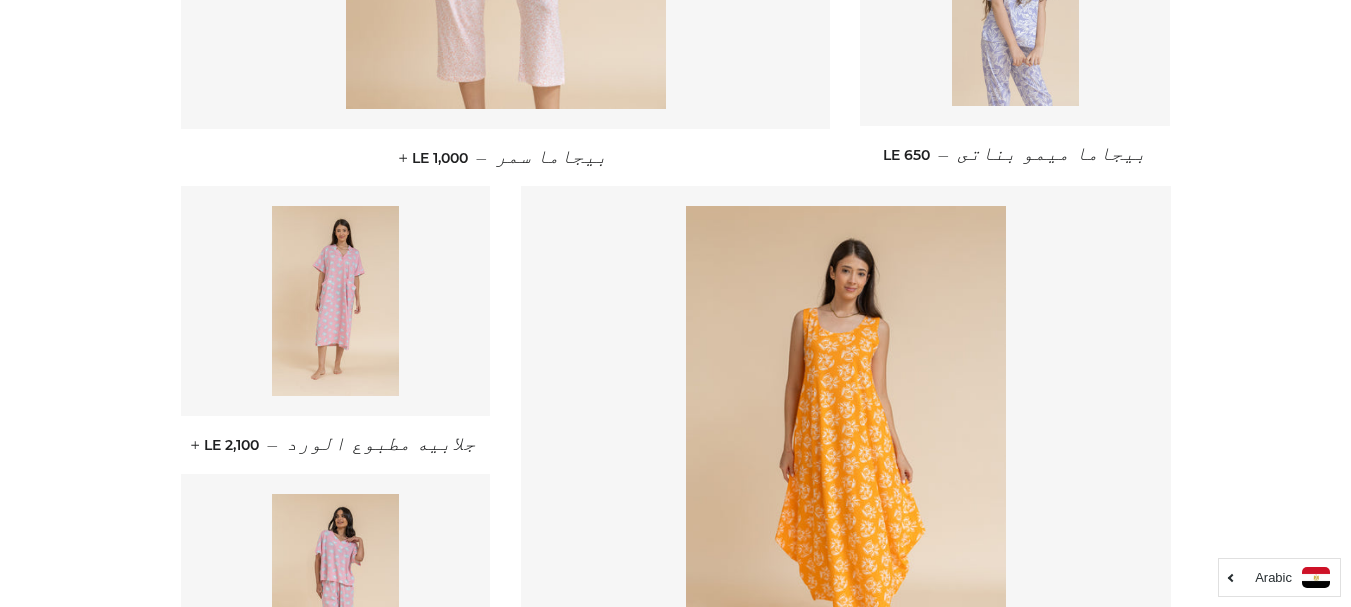 click at bounding box center (1015, 11) 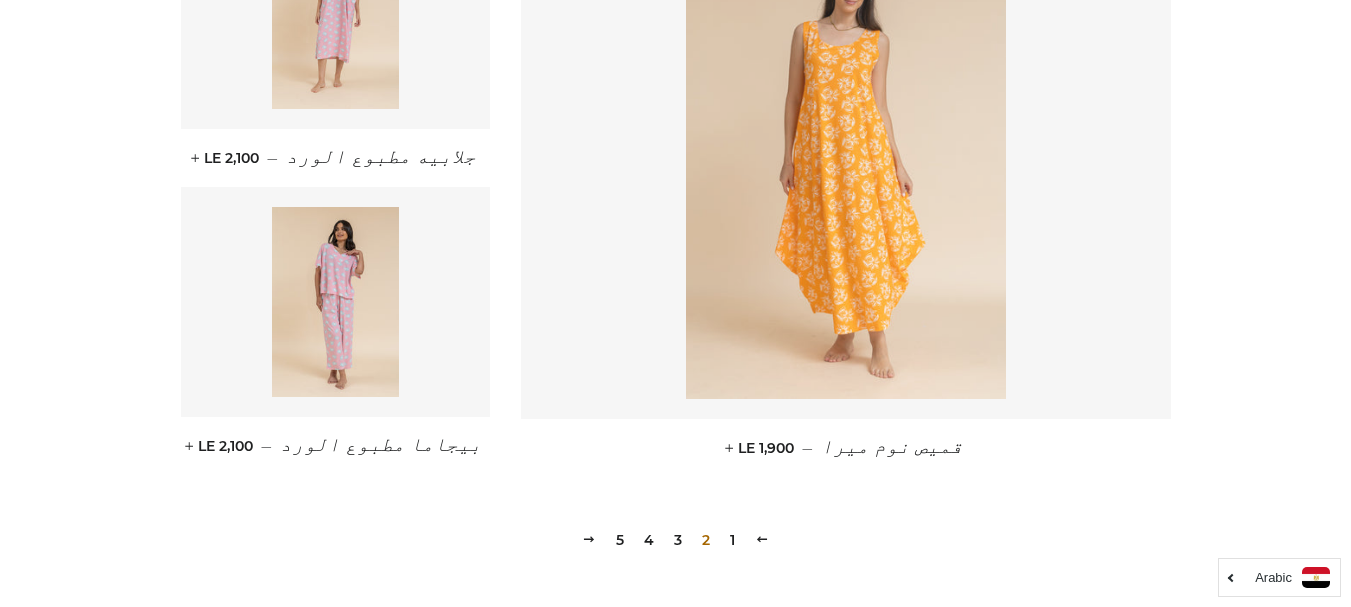 scroll, scrollTop: 2700, scrollLeft: 0, axis: vertical 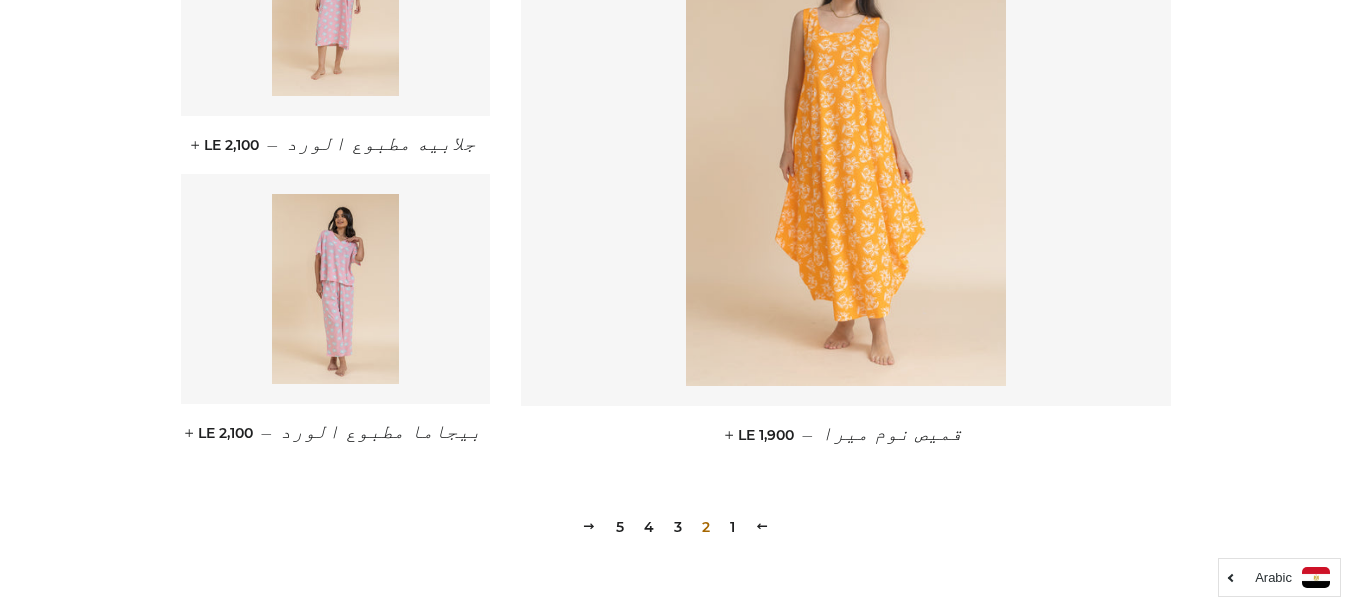 click at bounding box center (846, 146) 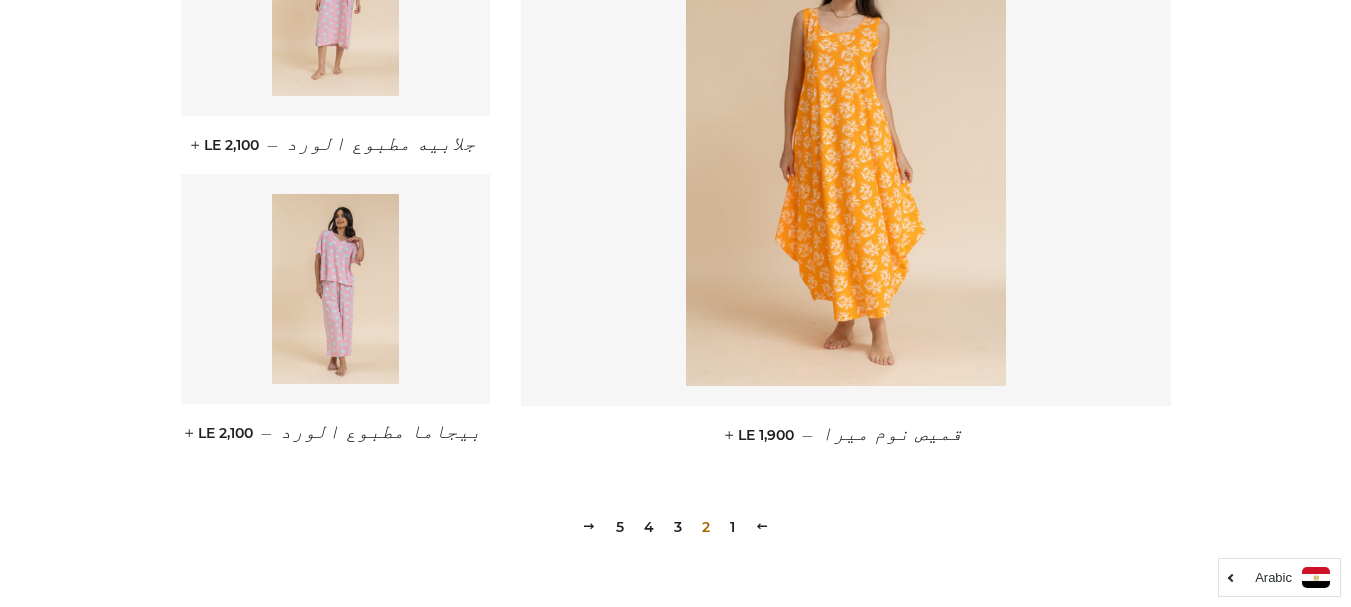 click on "3" at bounding box center [678, 527] 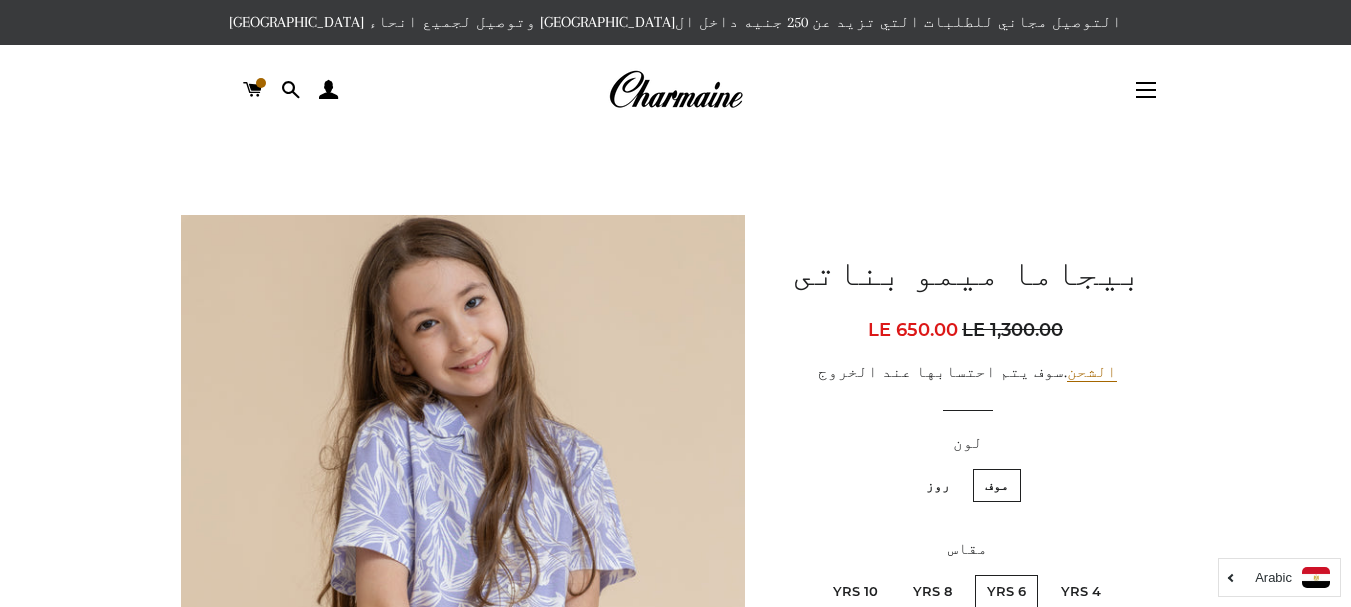 scroll, scrollTop: 200, scrollLeft: 0, axis: vertical 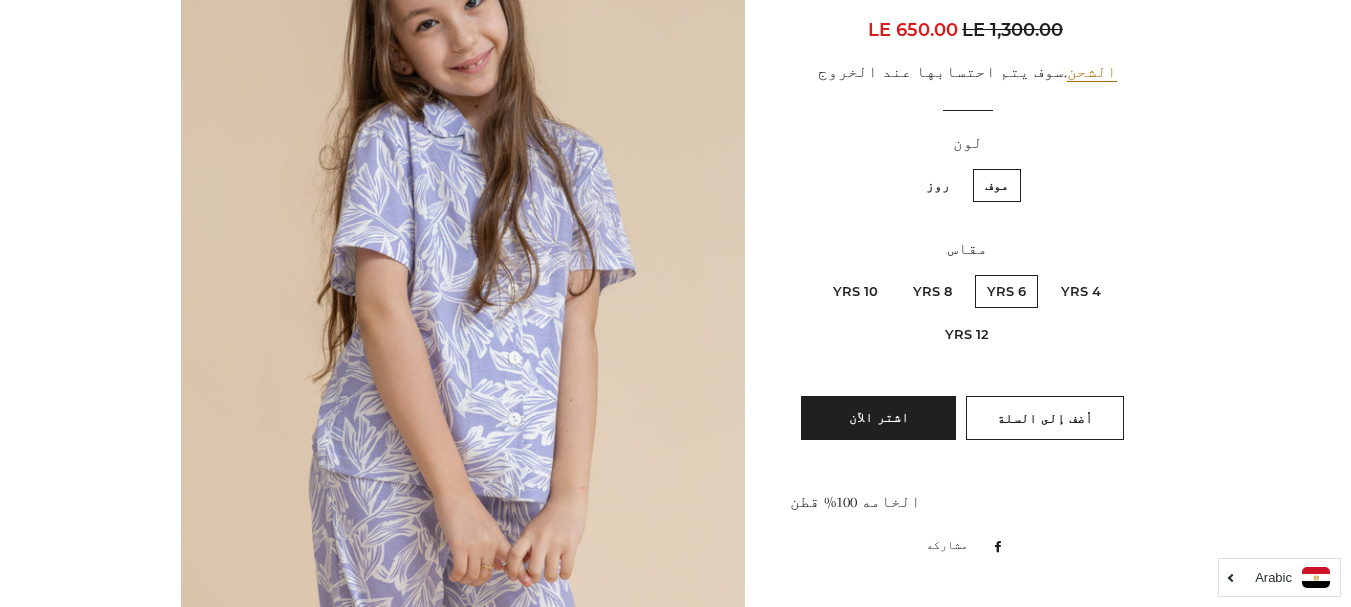 click on "12 Yrs" at bounding box center (967, 334) 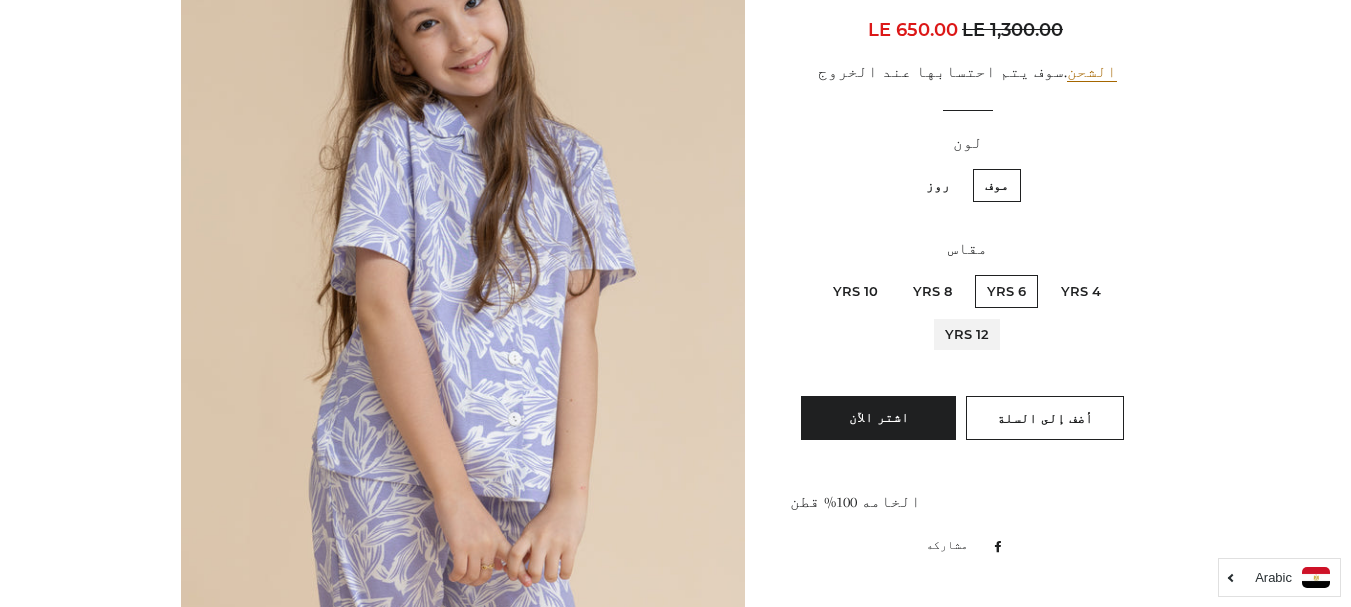 click on "12 Yrs" at bounding box center (807, 272) 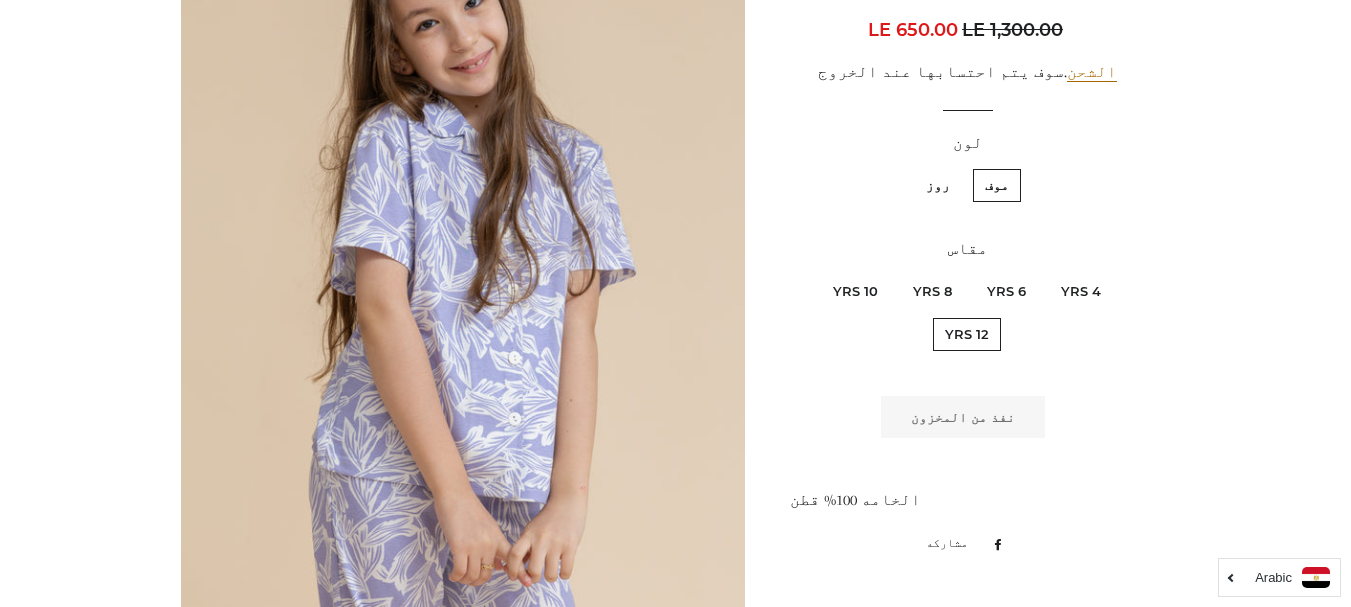 click on "روز" at bounding box center (938, 185) 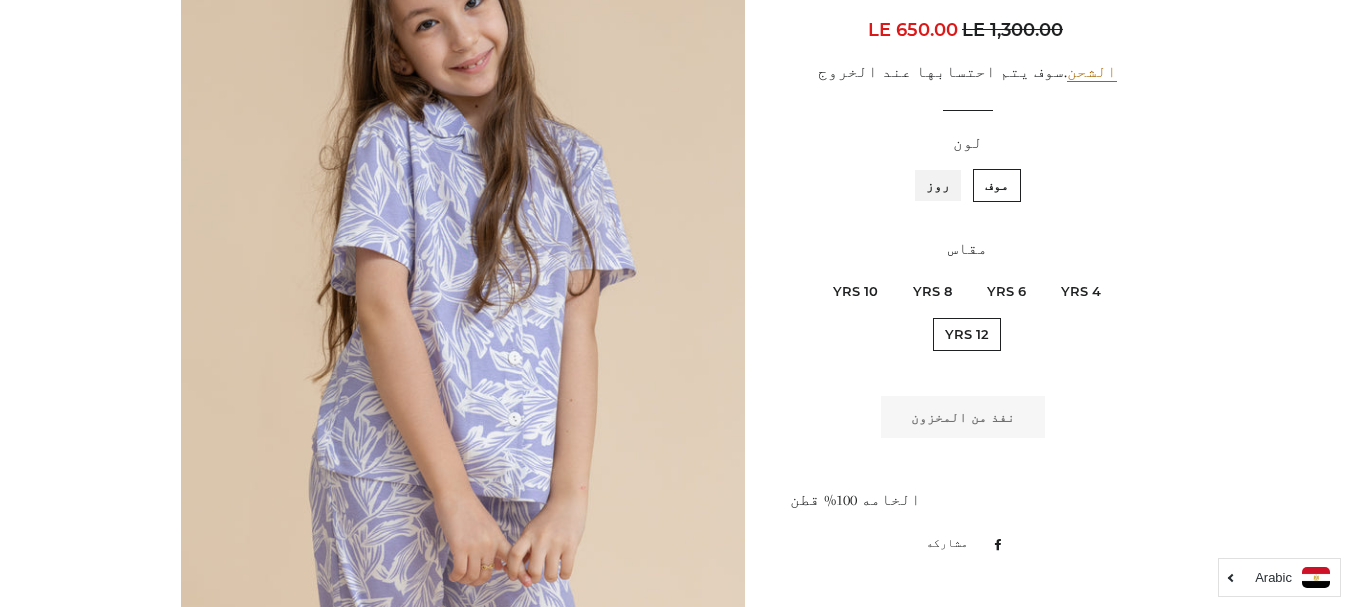 click on "روز" at bounding box center (955, 166) 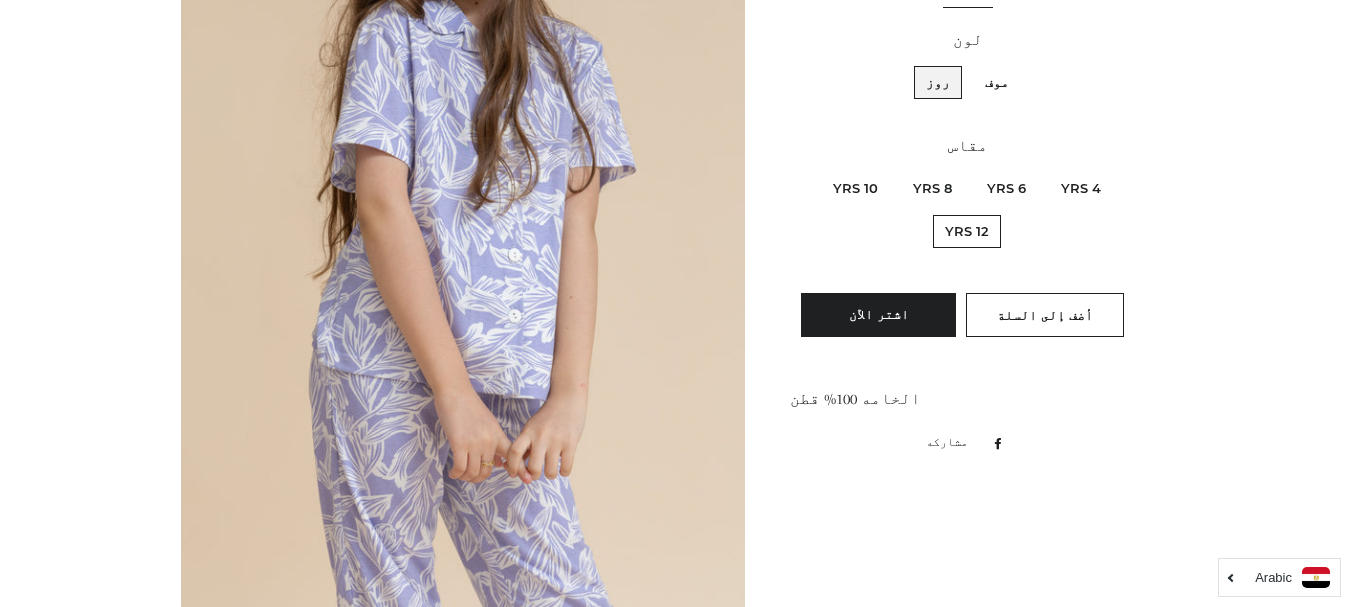 scroll, scrollTop: 500, scrollLeft: 0, axis: vertical 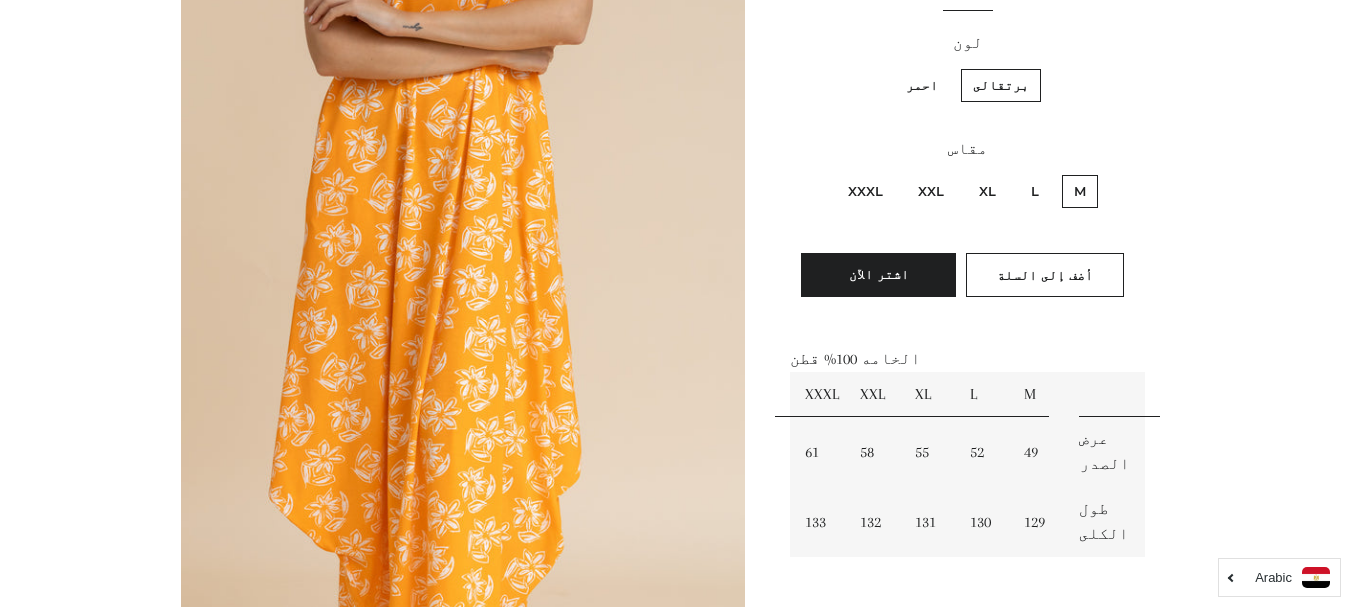 click on "XXXL" at bounding box center (865, 191) 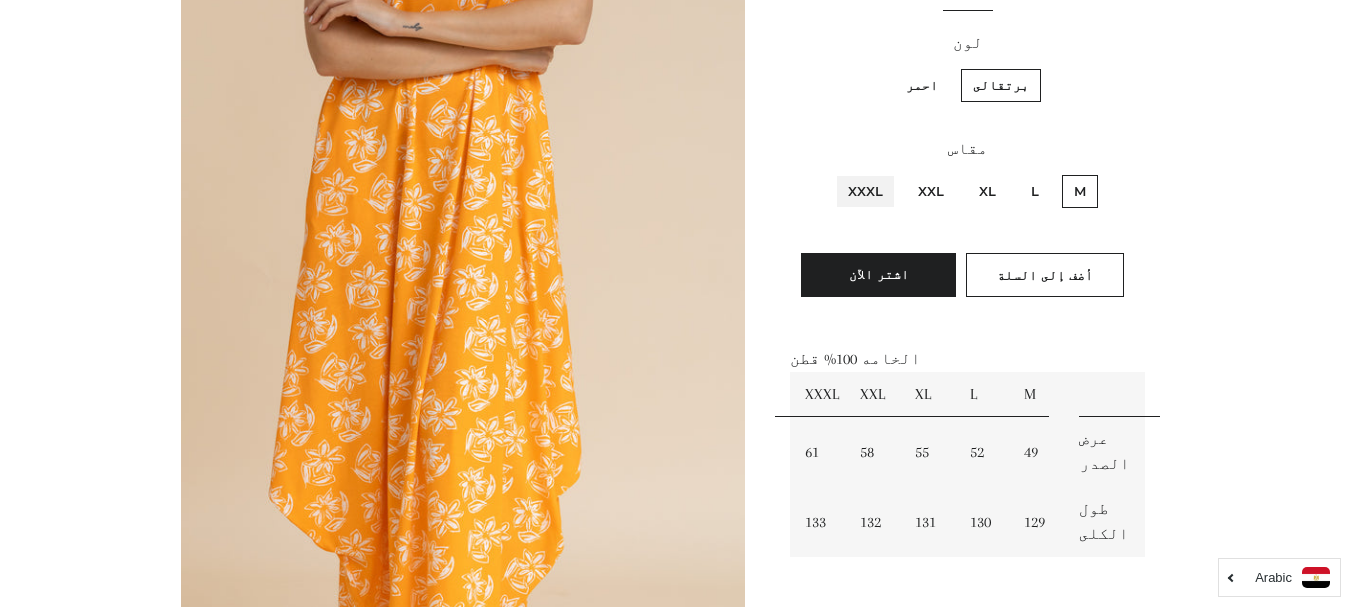 click on "XXXL" at bounding box center (888, 172) 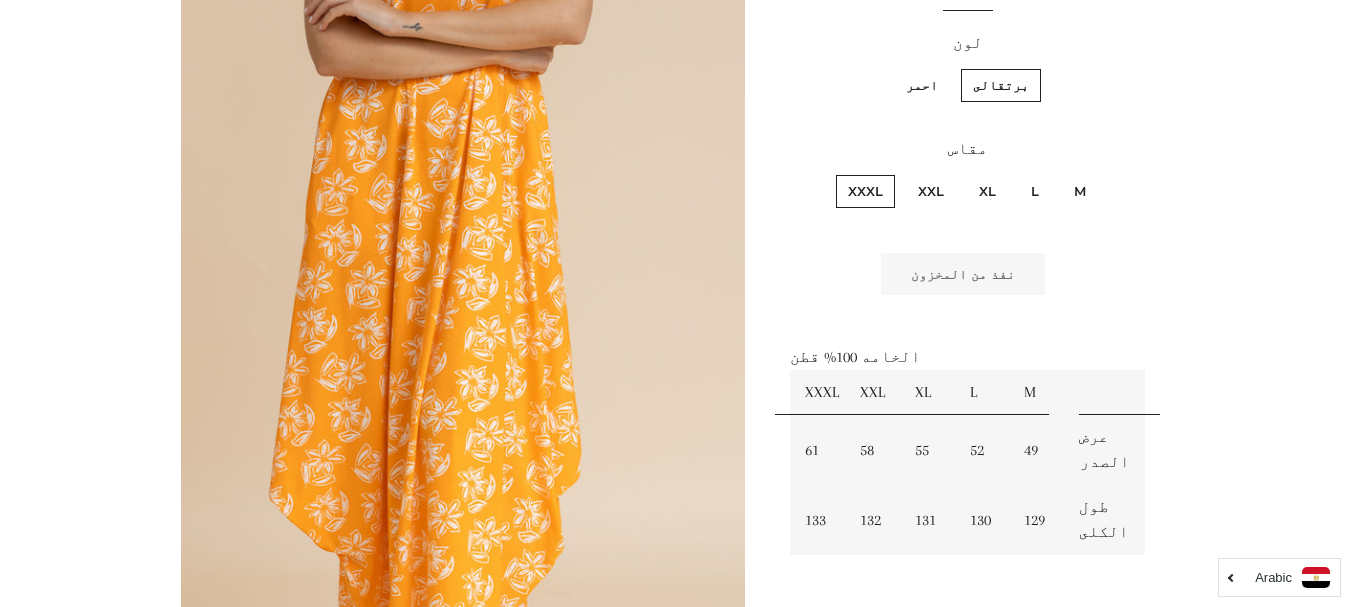 click on "احمر" at bounding box center (922, 85) 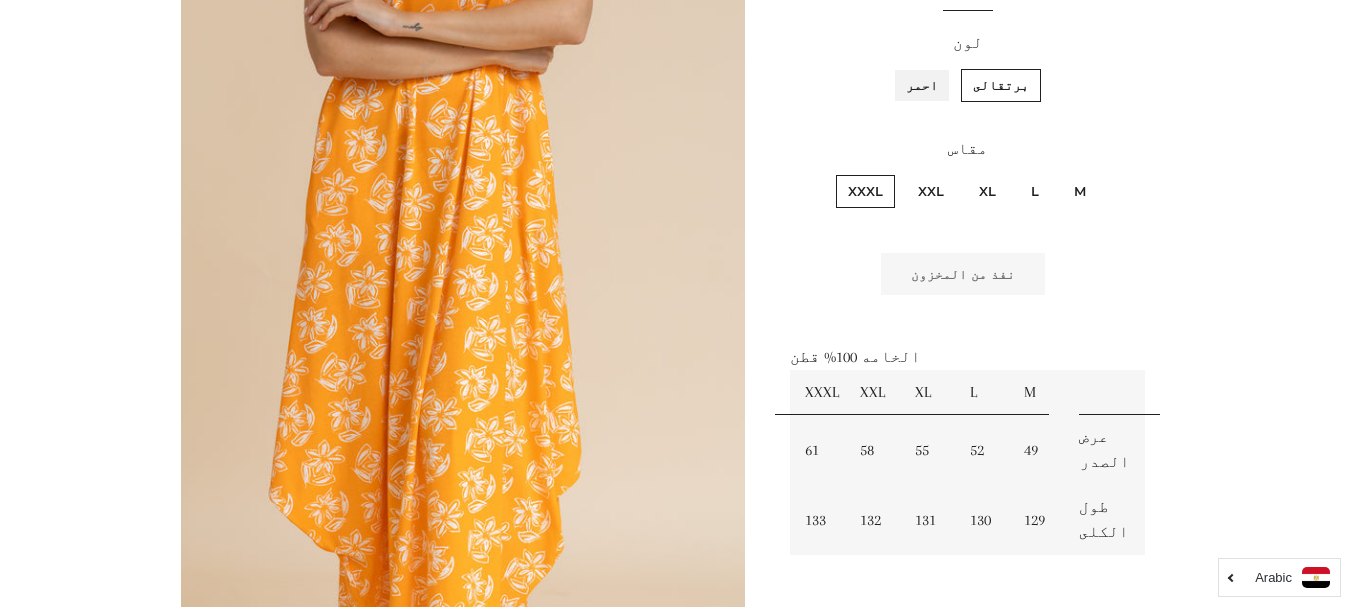 click on "احمر" at bounding box center (943, 66) 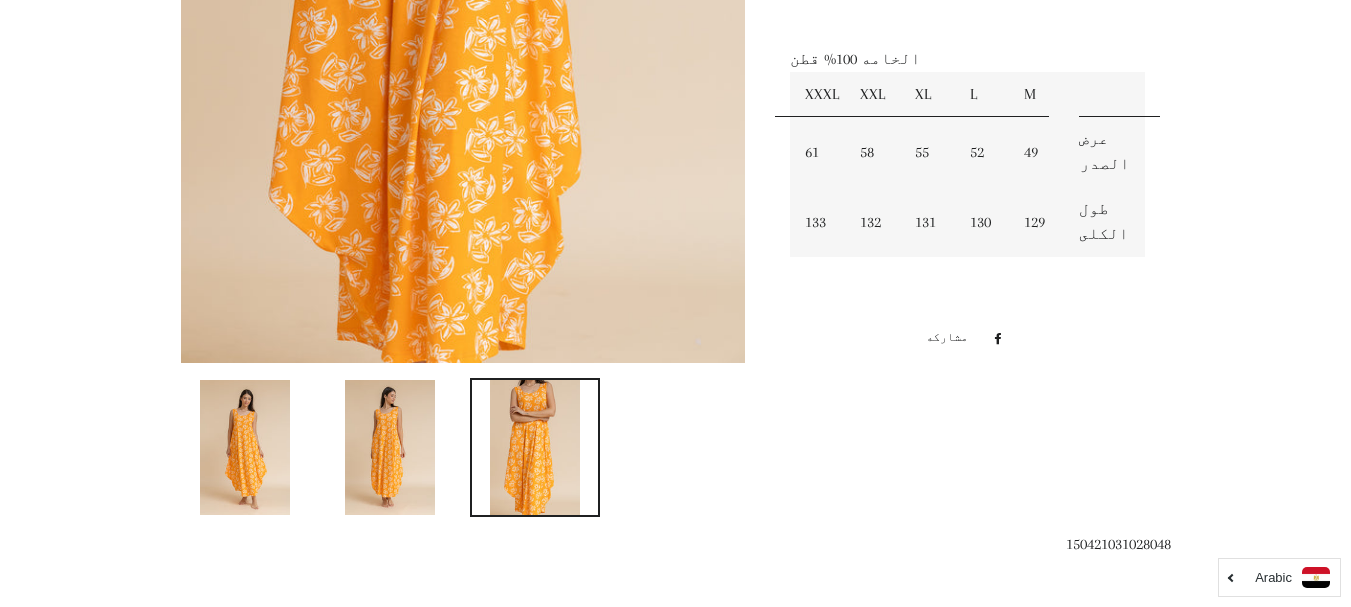 scroll, scrollTop: 900, scrollLeft: 0, axis: vertical 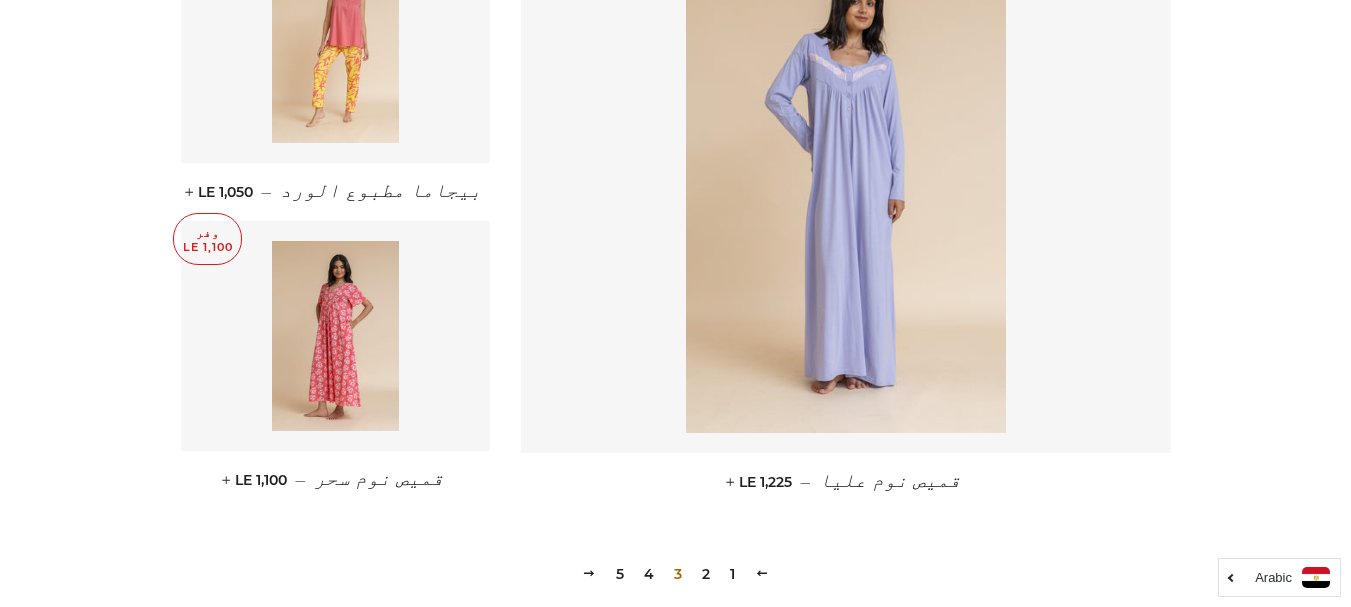 click on "4" at bounding box center (649, 574) 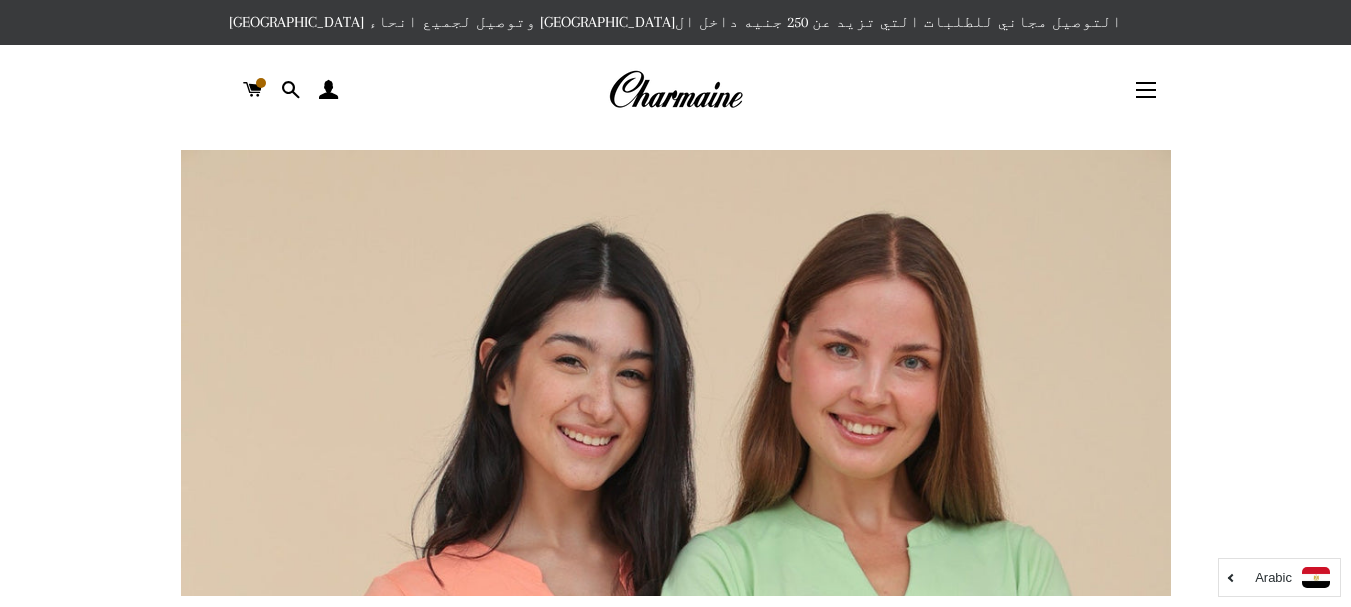 scroll, scrollTop: 0, scrollLeft: 0, axis: both 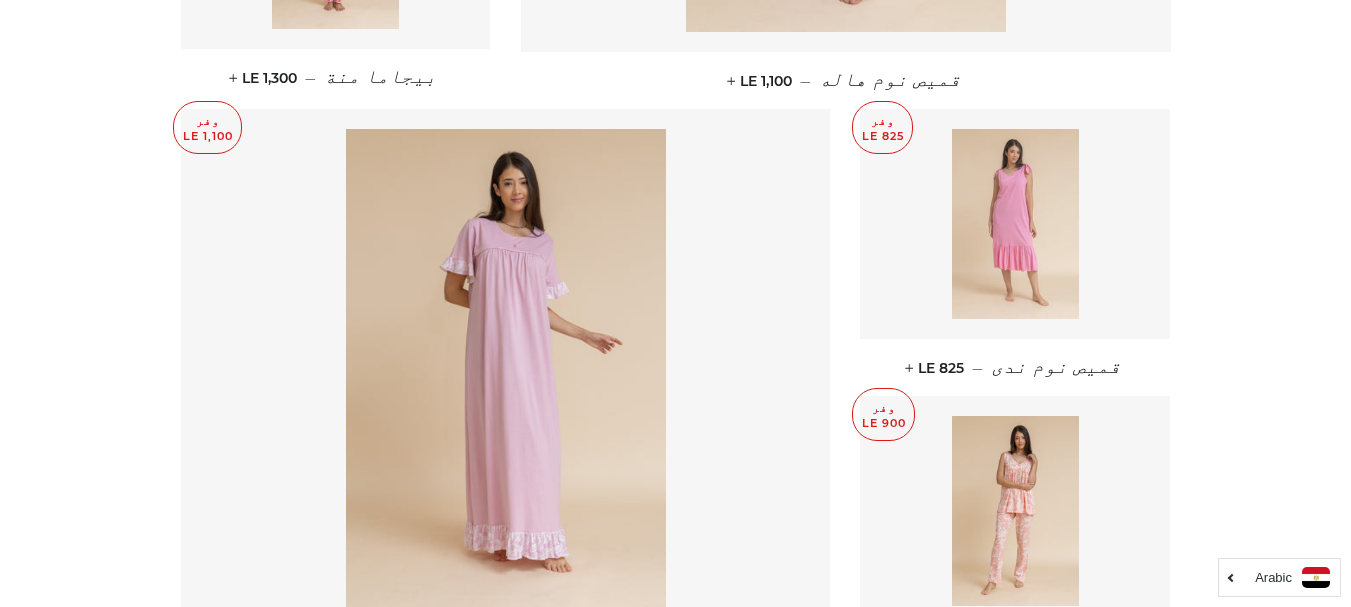 click at bounding box center (1015, 224) 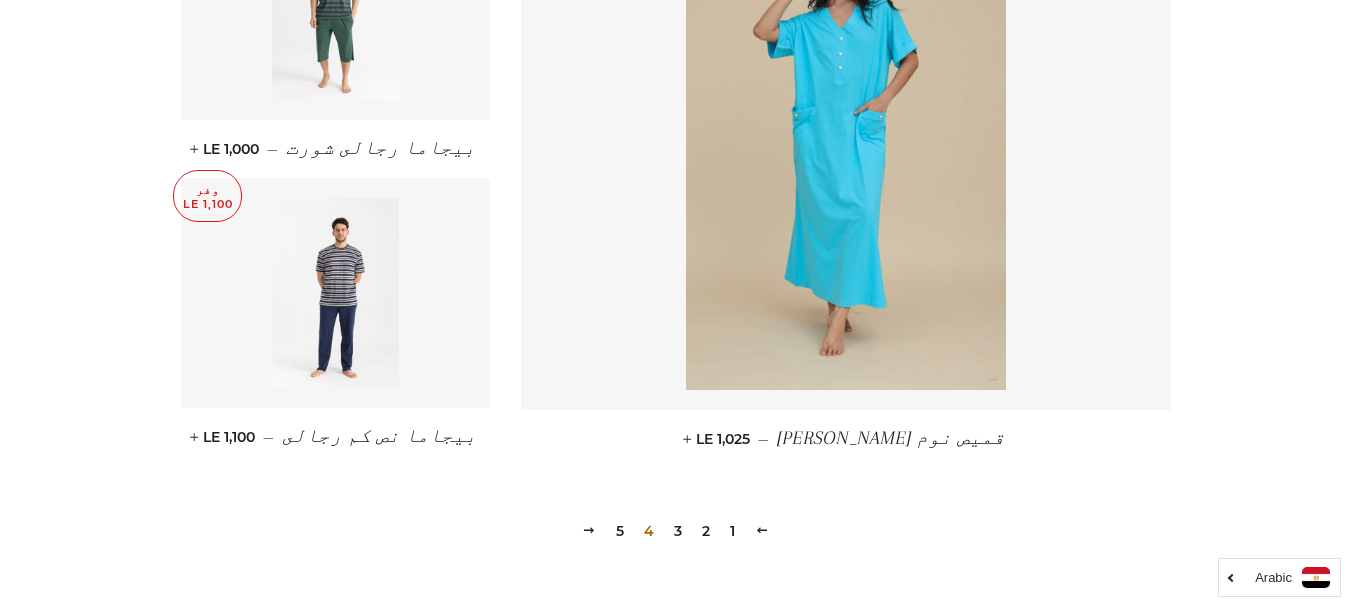 scroll, scrollTop: 2700, scrollLeft: 0, axis: vertical 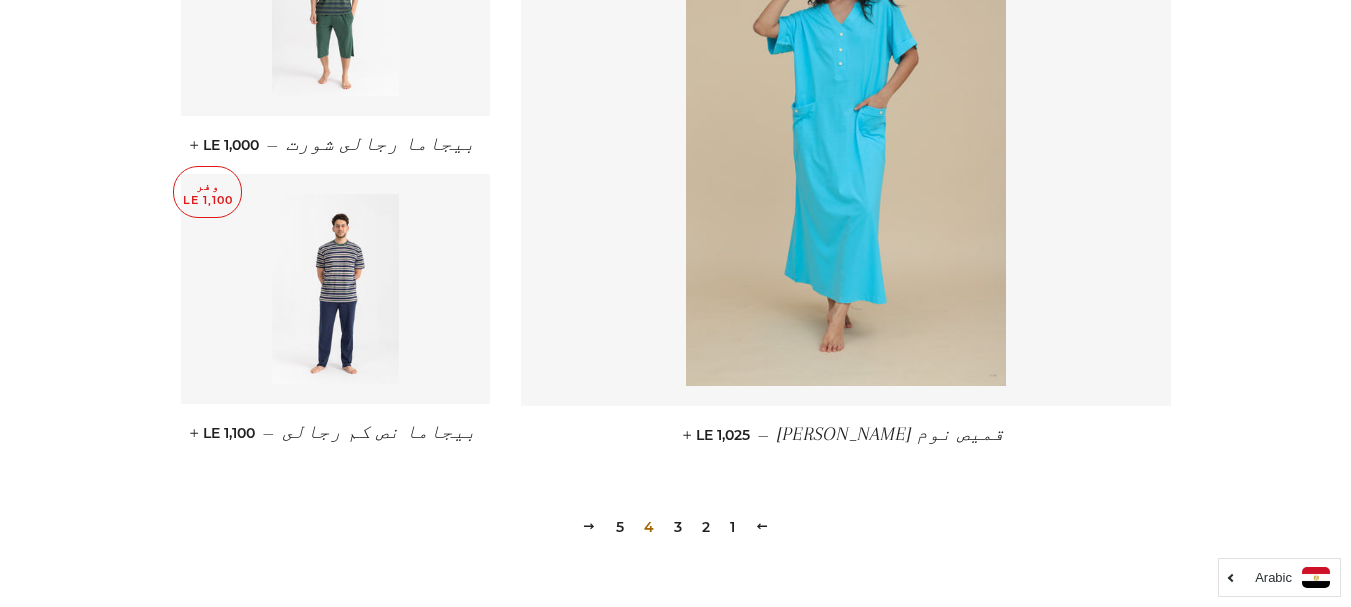 click on "5" at bounding box center [620, 527] 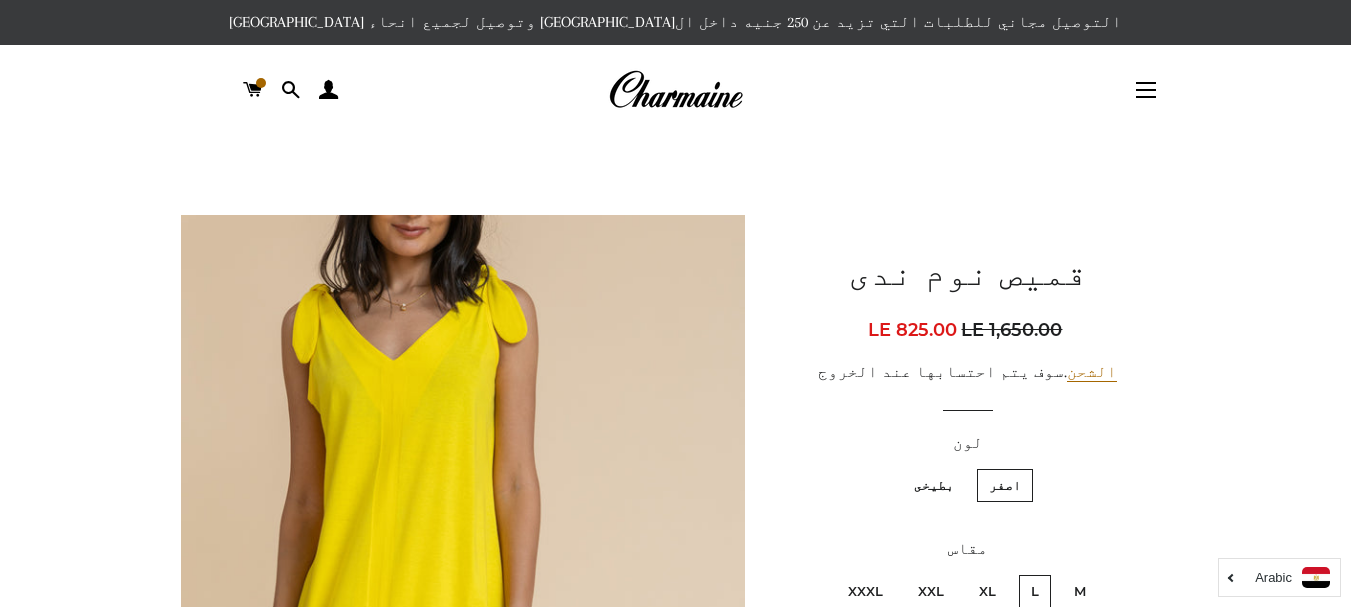 scroll, scrollTop: 0, scrollLeft: 0, axis: both 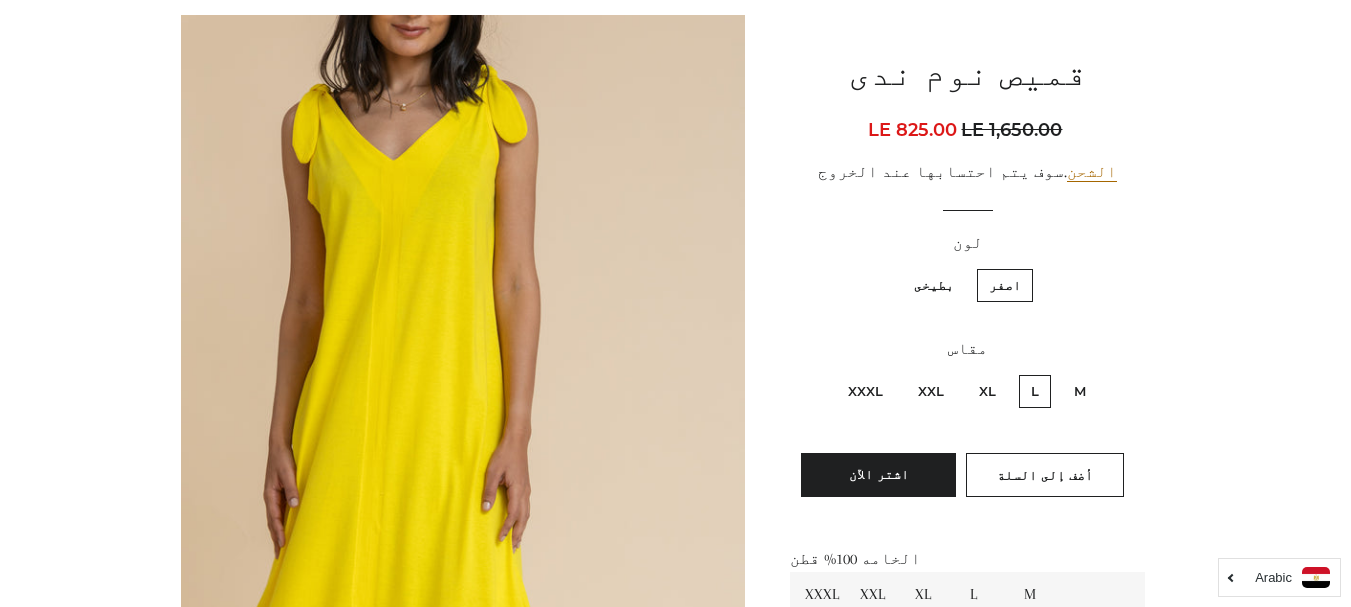 click on "XXXL" at bounding box center (865, 391) 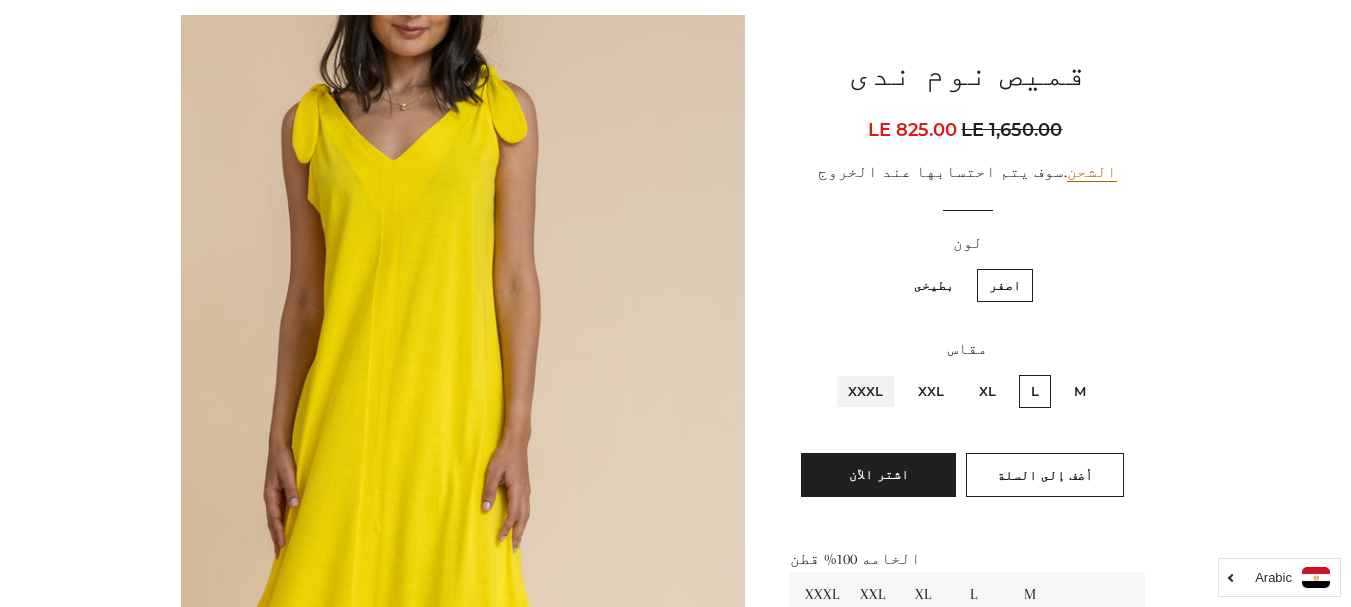 click on "XXXL" at bounding box center (888, 372) 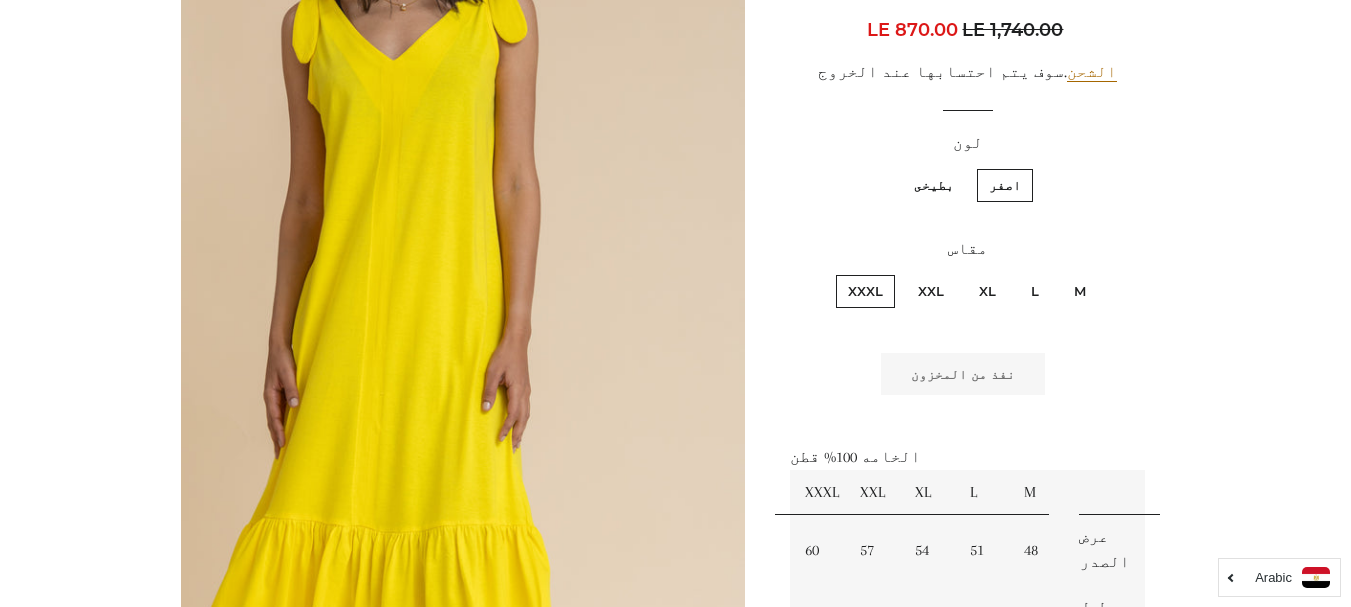 click on "بطيخى" at bounding box center (934, 185) 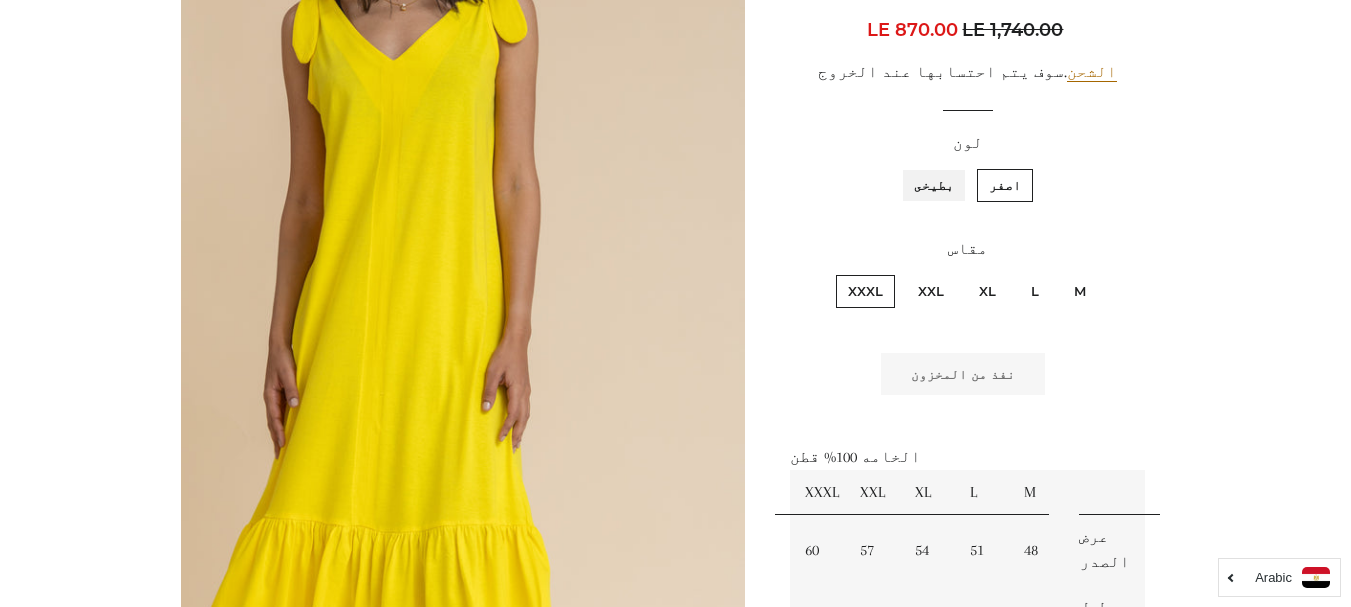 click on "بطيخى" at bounding box center (959, 166) 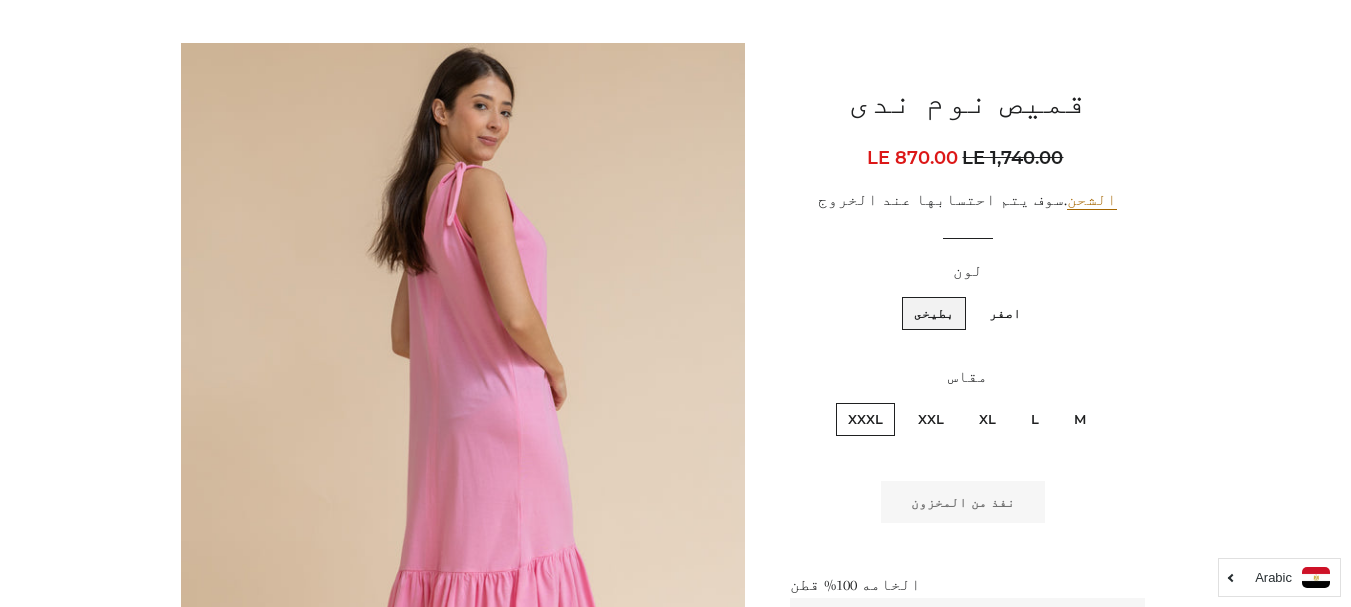 scroll, scrollTop: 148, scrollLeft: 0, axis: vertical 